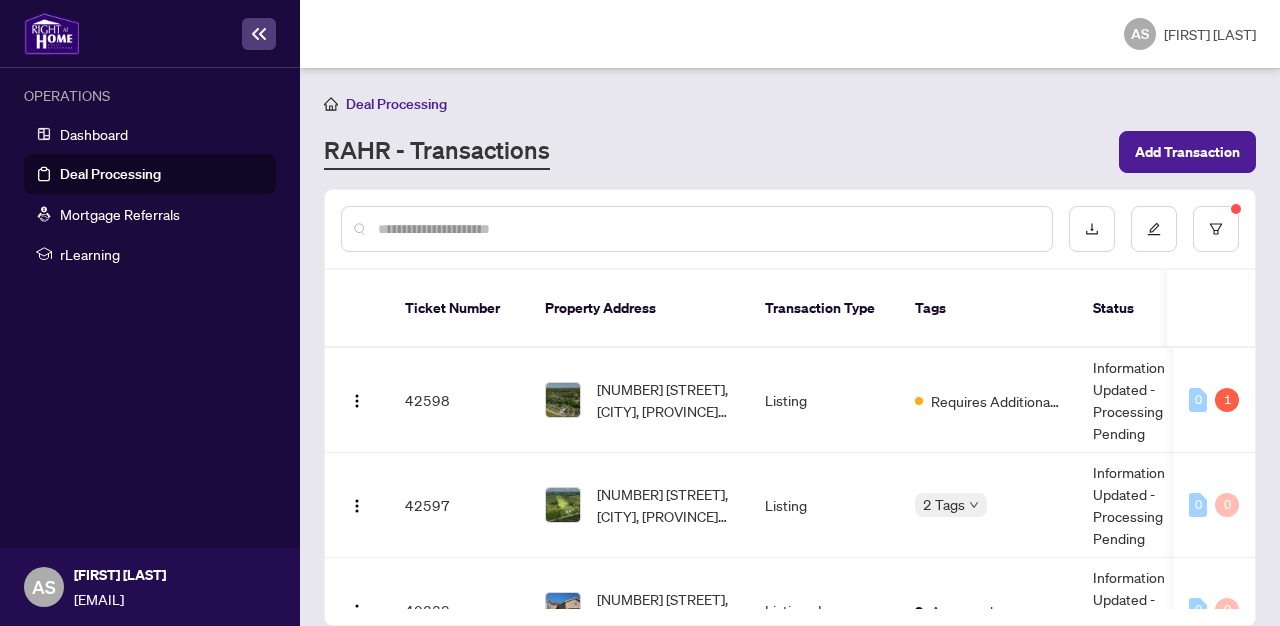 scroll, scrollTop: 0, scrollLeft: 0, axis: both 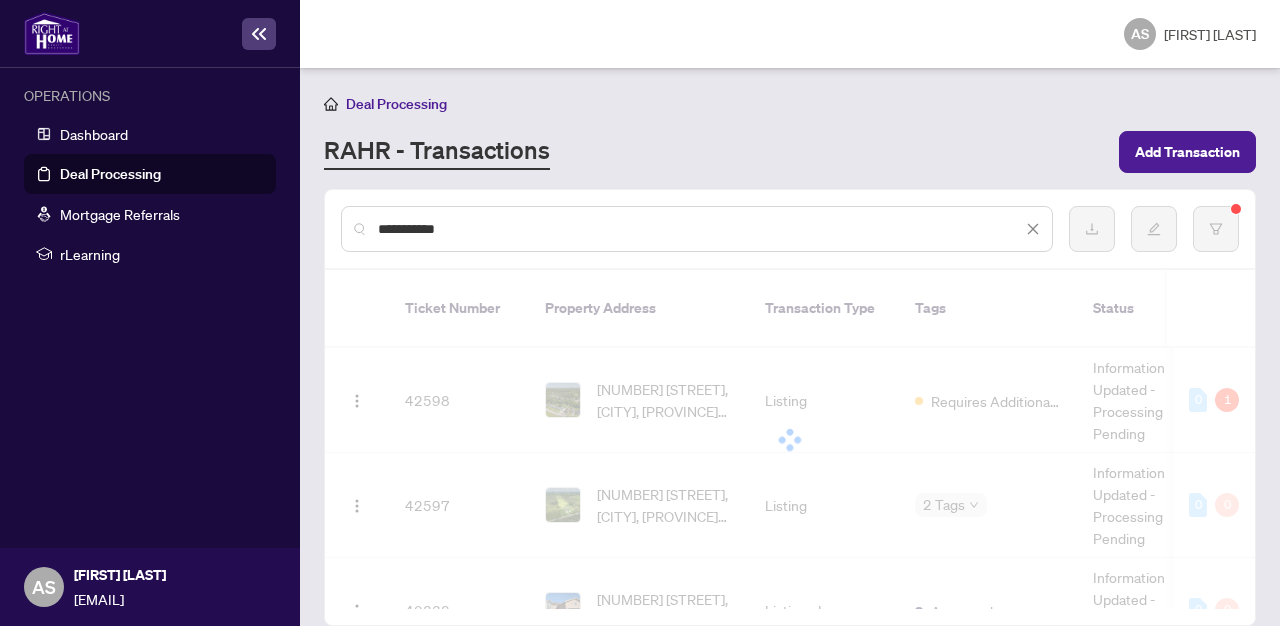 type on "**********" 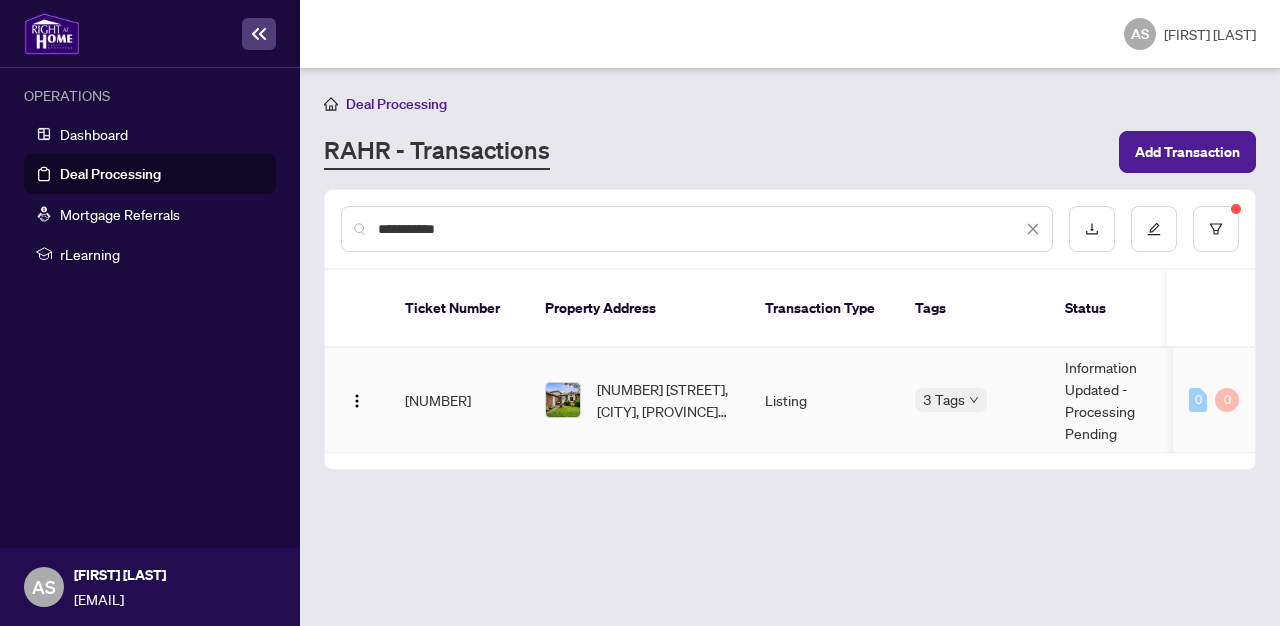 click on "[NUMBER] [STREET], [CITY], [PROVINCE] [POSTAL CODE], [COUNTRY]" at bounding box center [639, 400] 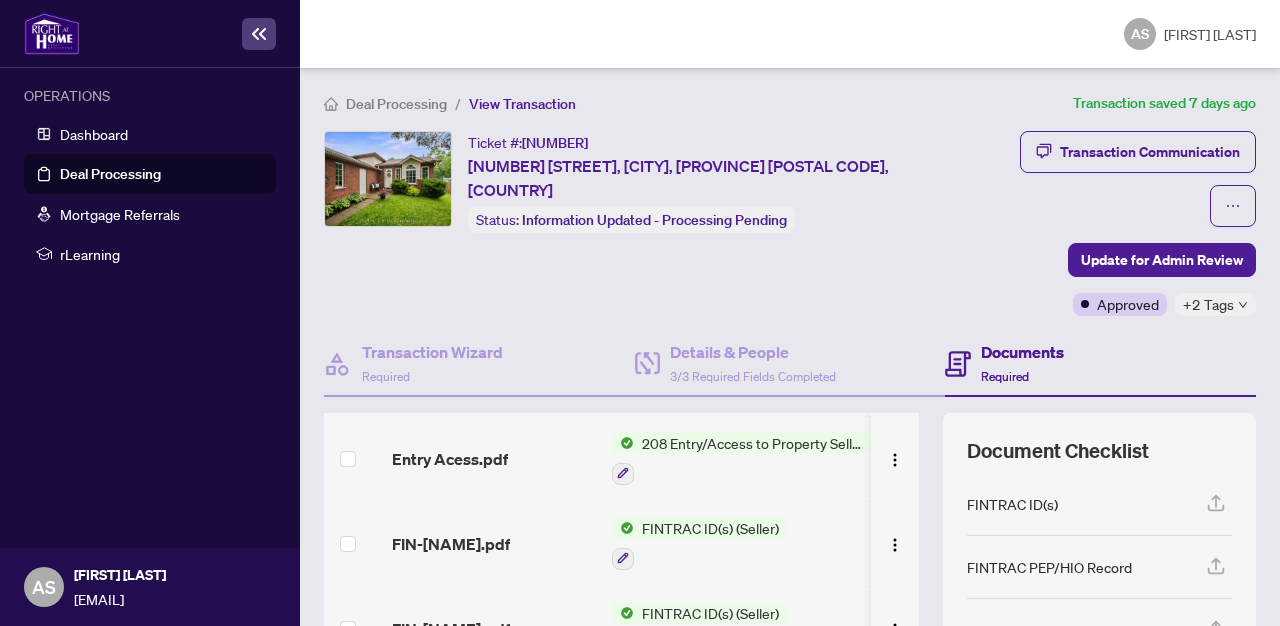scroll, scrollTop: 313, scrollLeft: 0, axis: vertical 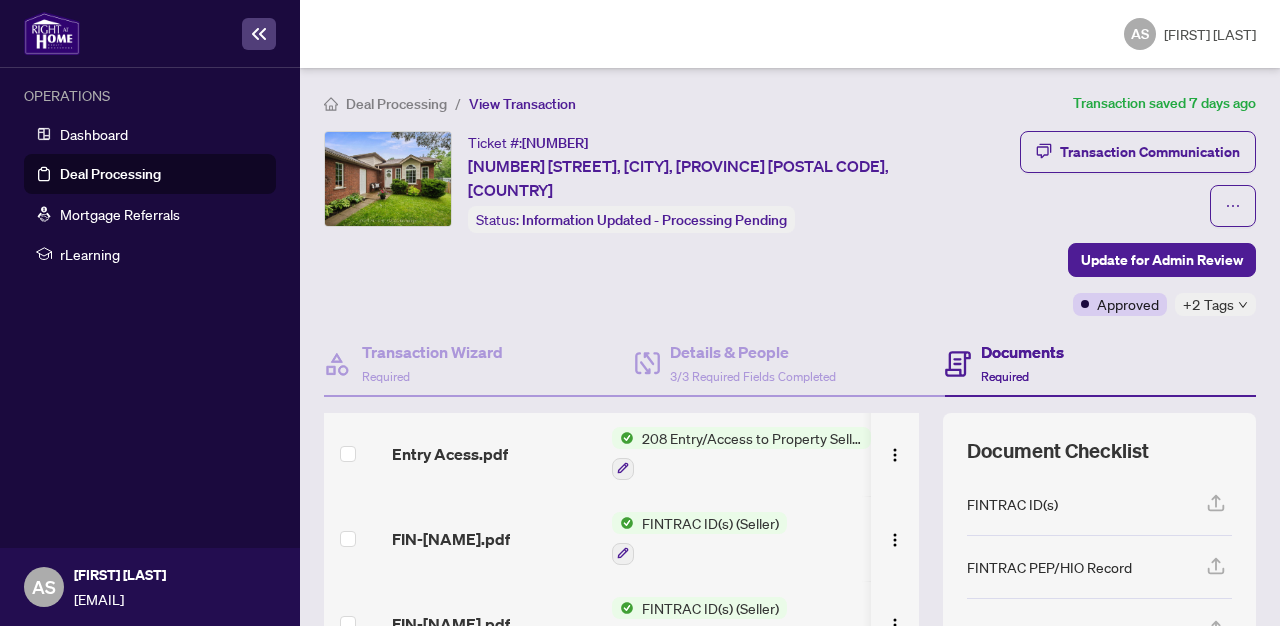 click on "FINTRAC ID(s) (Seller)" at bounding box center (710, 523) 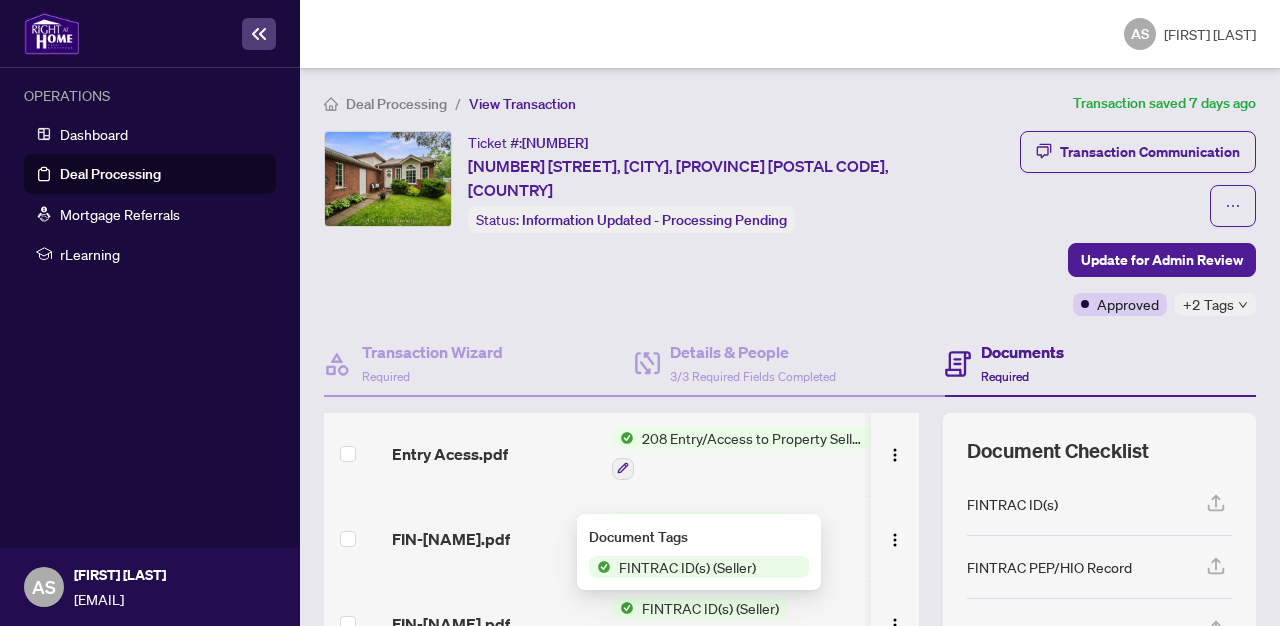 click on "FINTRAC ID(s) (Seller)" at bounding box center [687, 567] 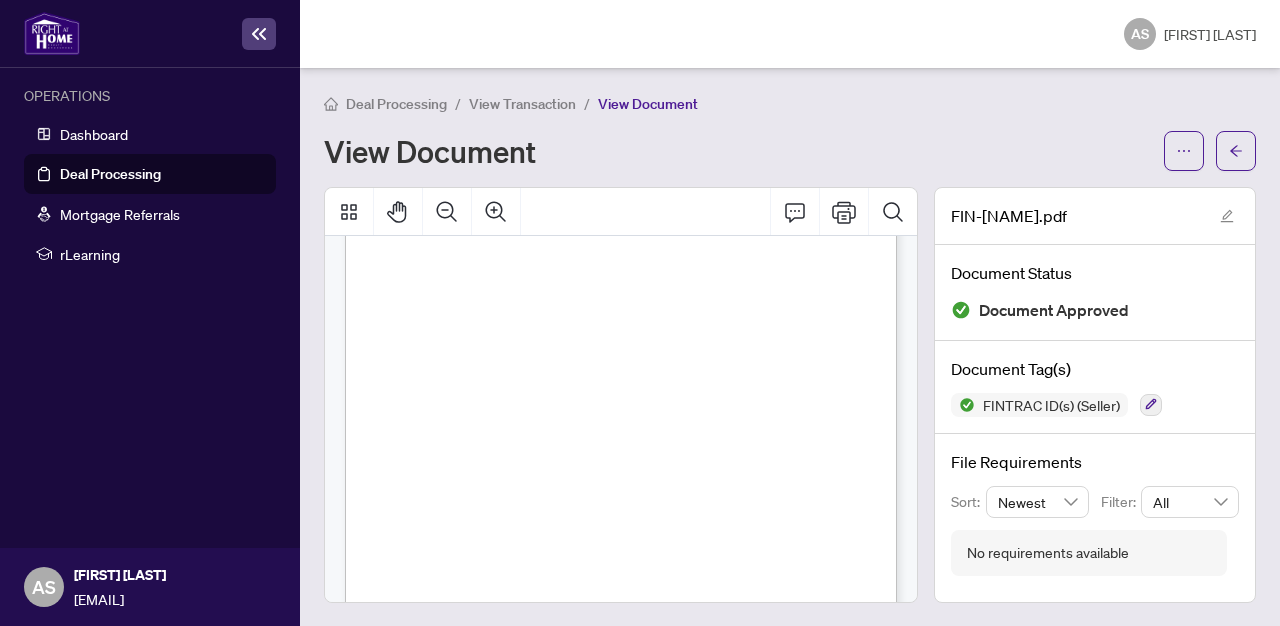 scroll, scrollTop: 2586, scrollLeft: 0, axis: vertical 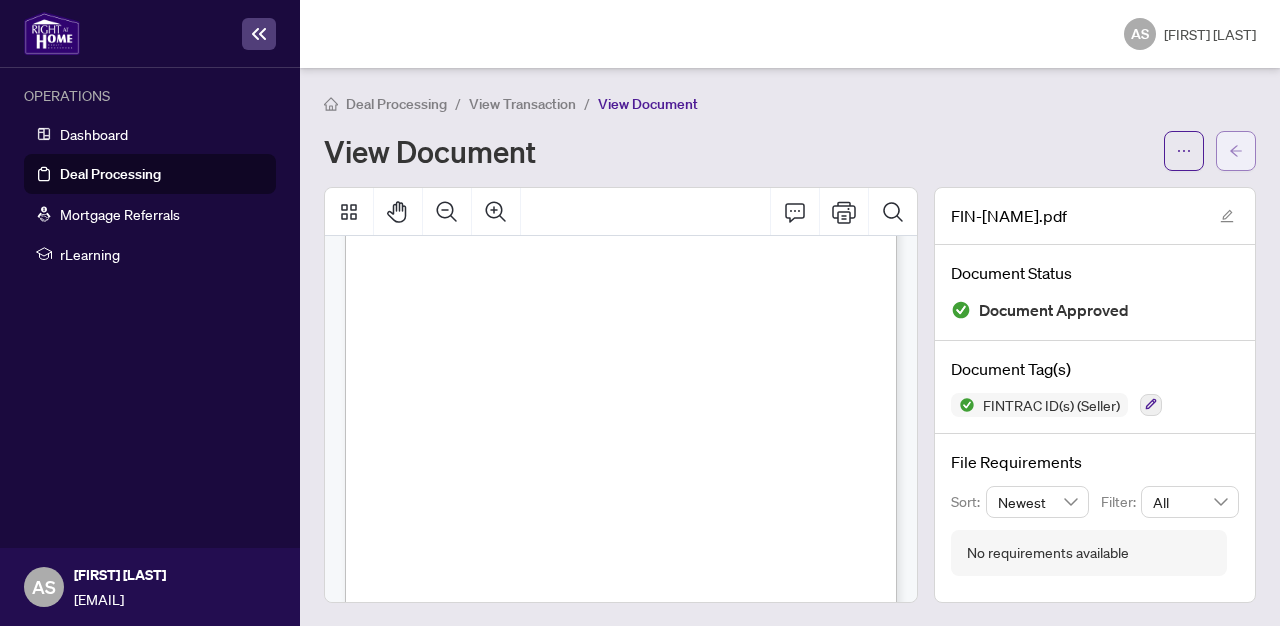 click 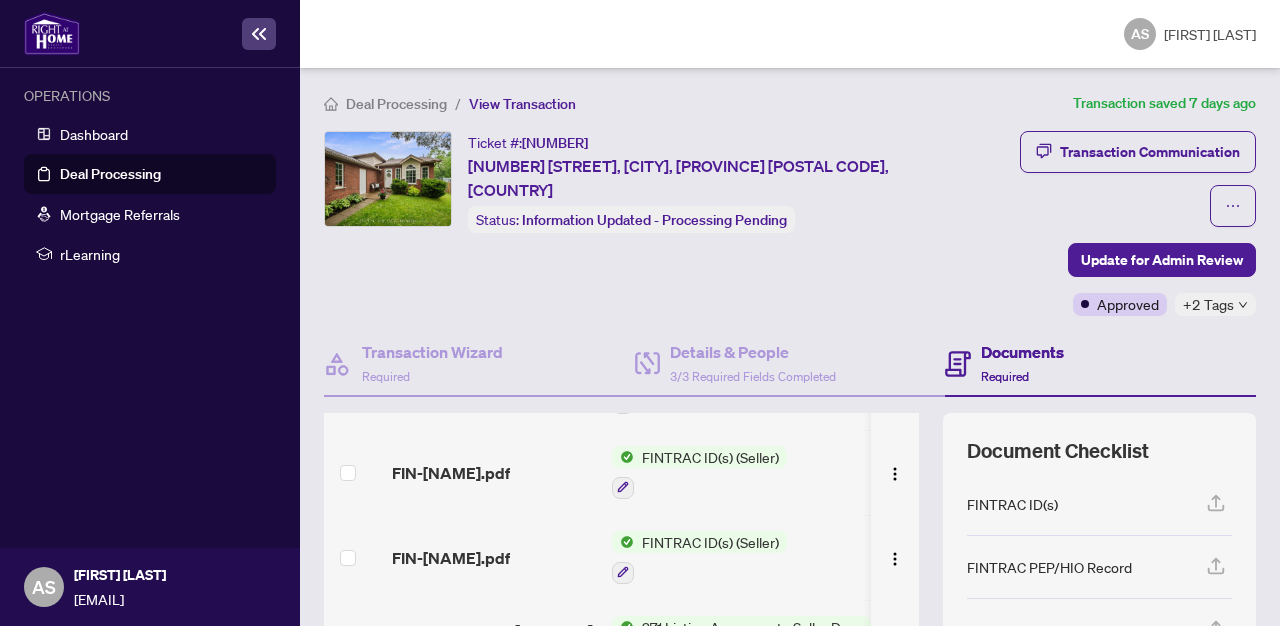 scroll, scrollTop: 392, scrollLeft: 0, axis: vertical 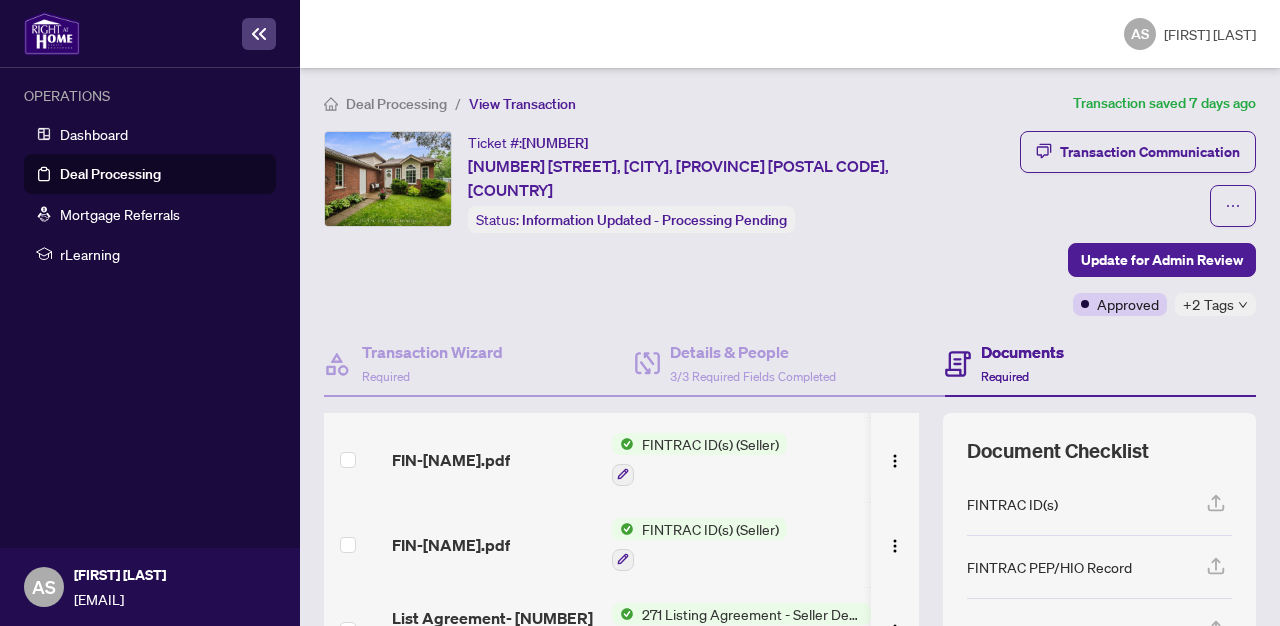 click on "FINTRAC ID(s) (Seller)" at bounding box center (710, 529) 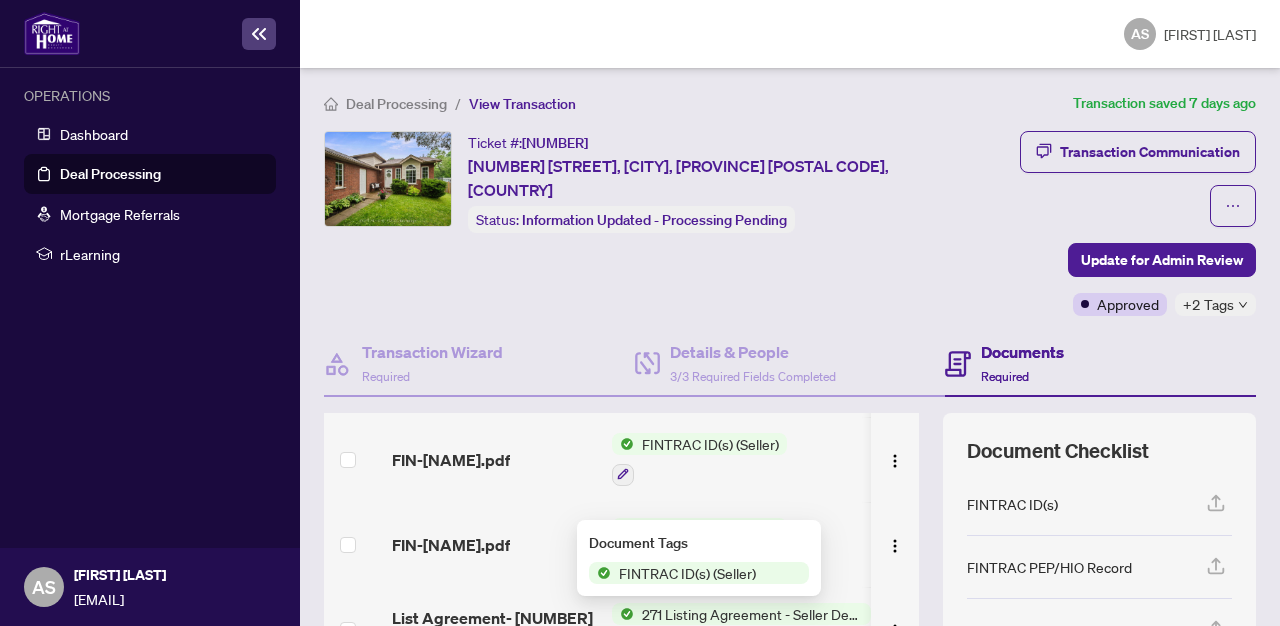 click on "FINTRAC ID(s) (Seller)" at bounding box center (687, 573) 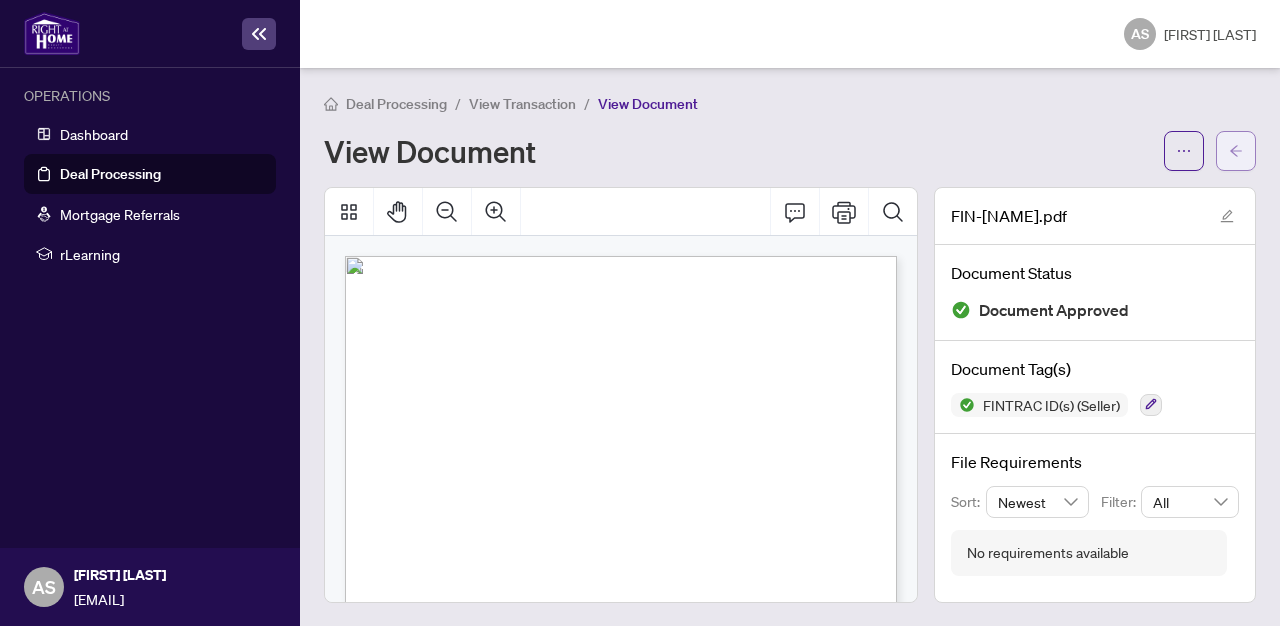 click at bounding box center (1236, 151) 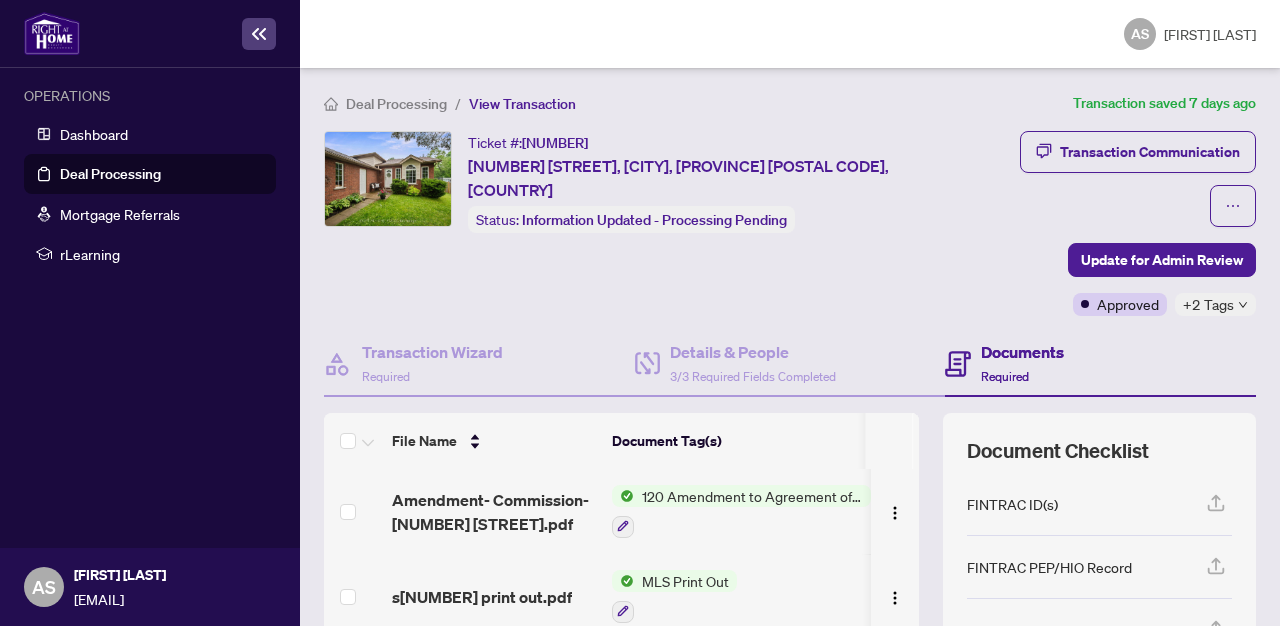 click on "Deal Processing" at bounding box center [110, 174] 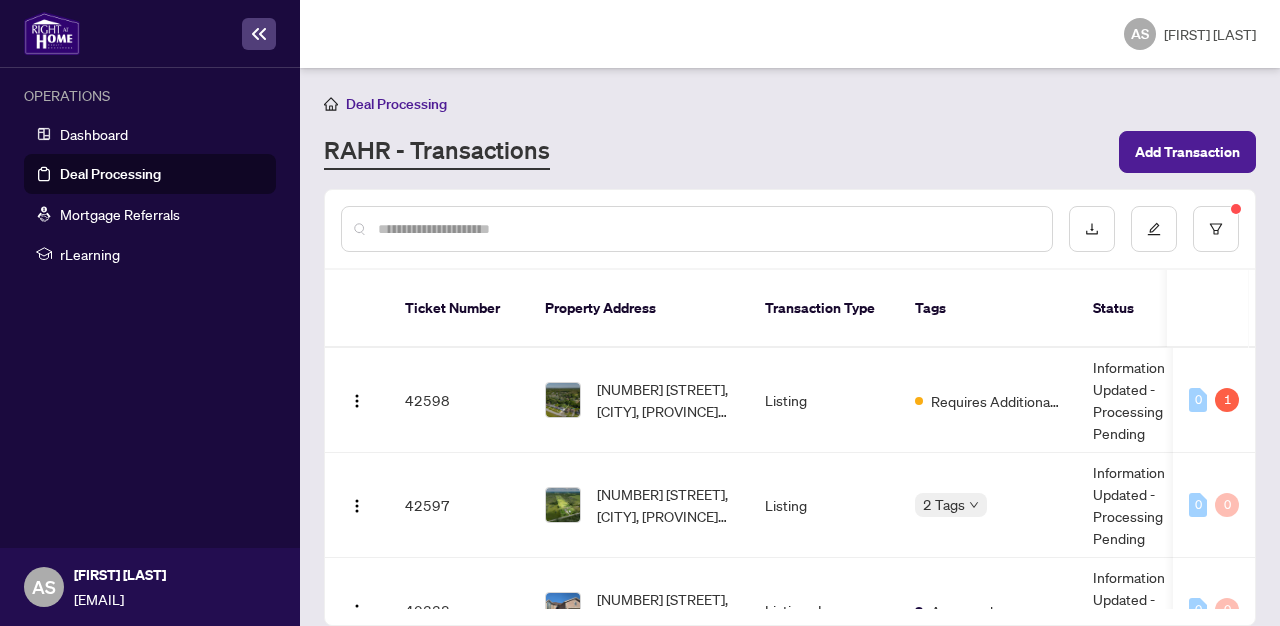 click at bounding box center (707, 229) 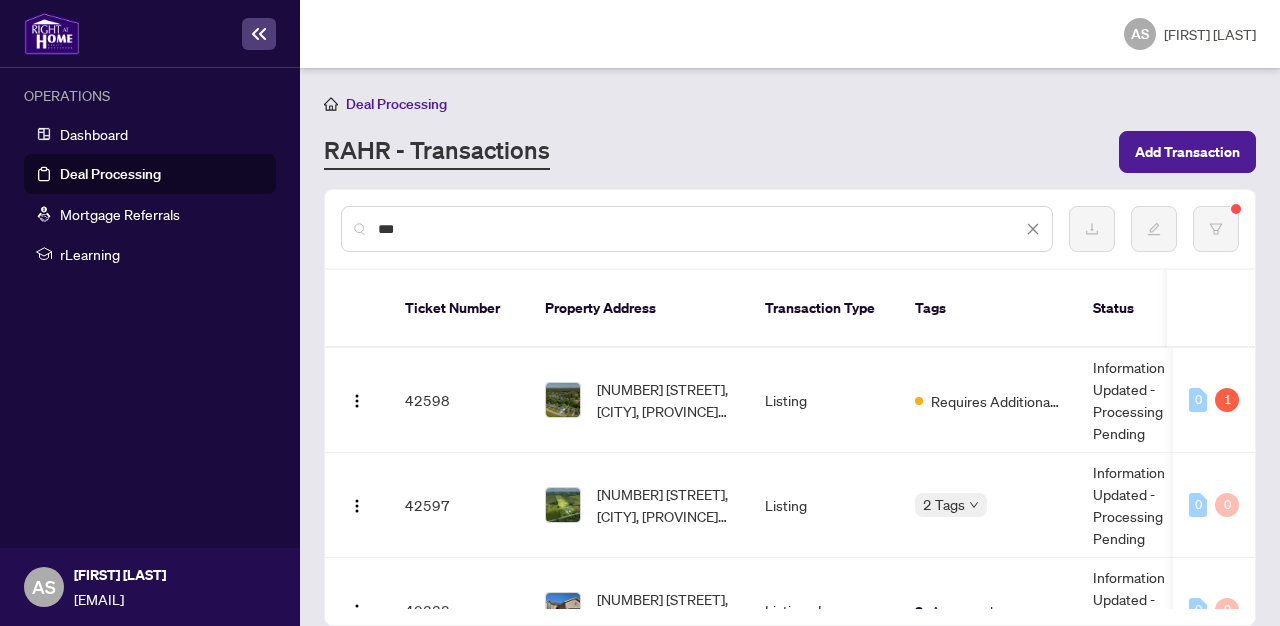 type on "***" 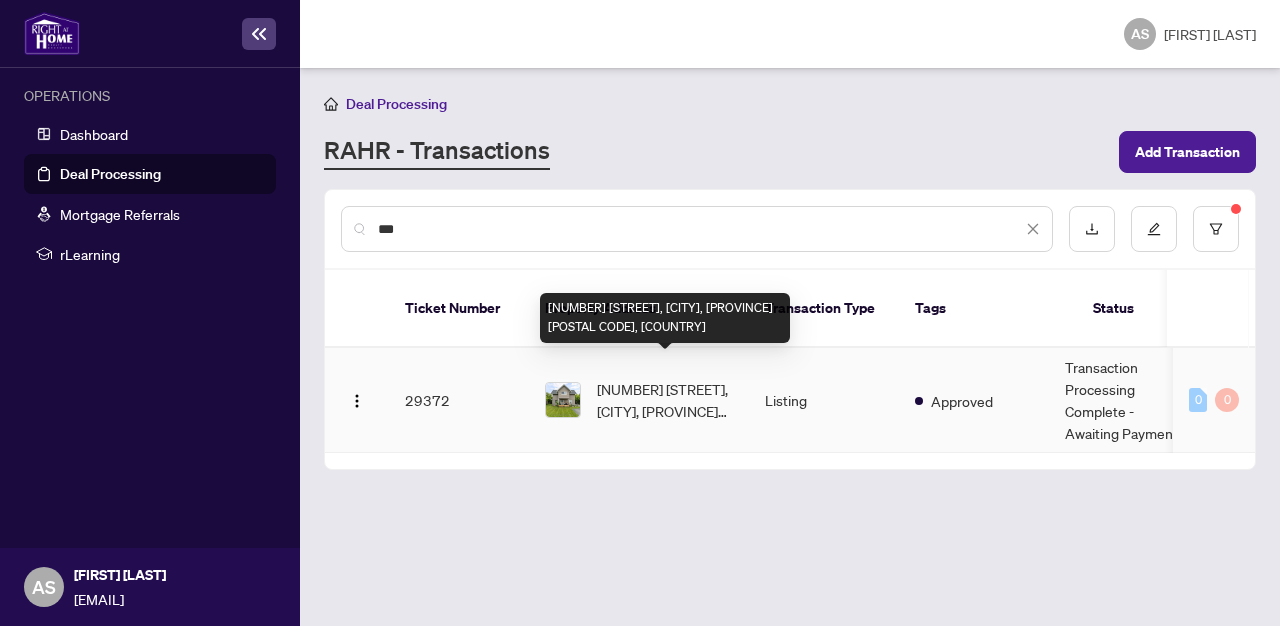 click on "[NUMBER] [STREET], [CITY], [PROVINCE] [POSTAL CODE], [COUNTRY]" at bounding box center (665, 400) 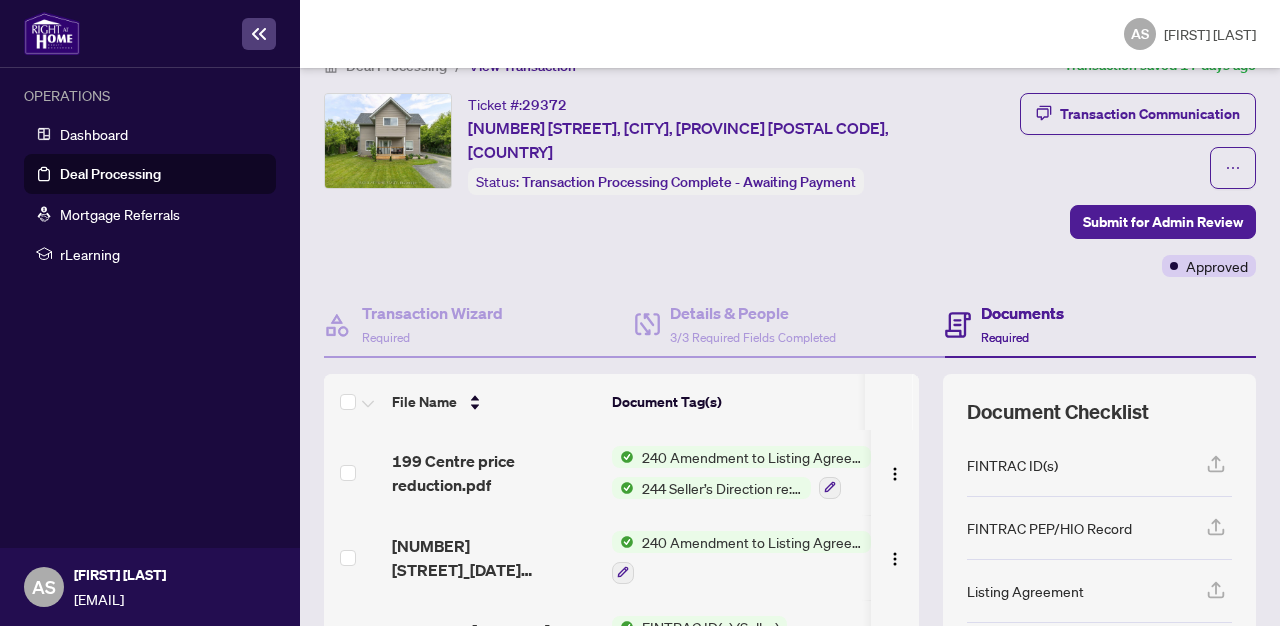 scroll, scrollTop: 46, scrollLeft: 0, axis: vertical 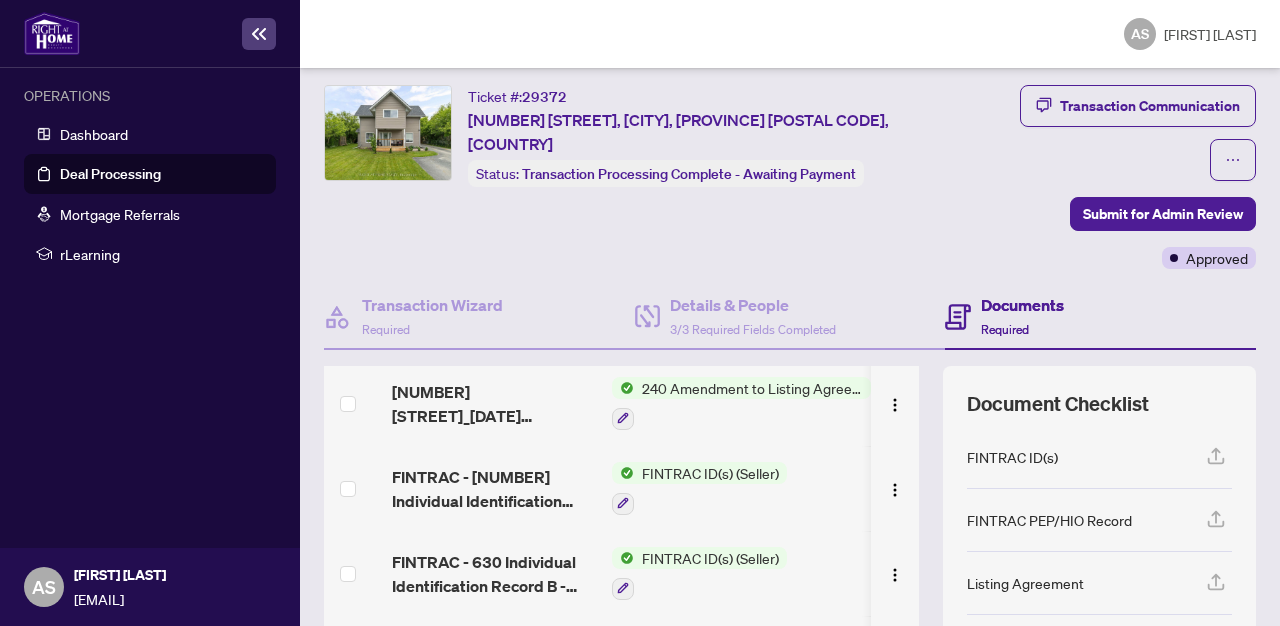click on "FINTRAC ID(s) (Seller)" at bounding box center (710, 473) 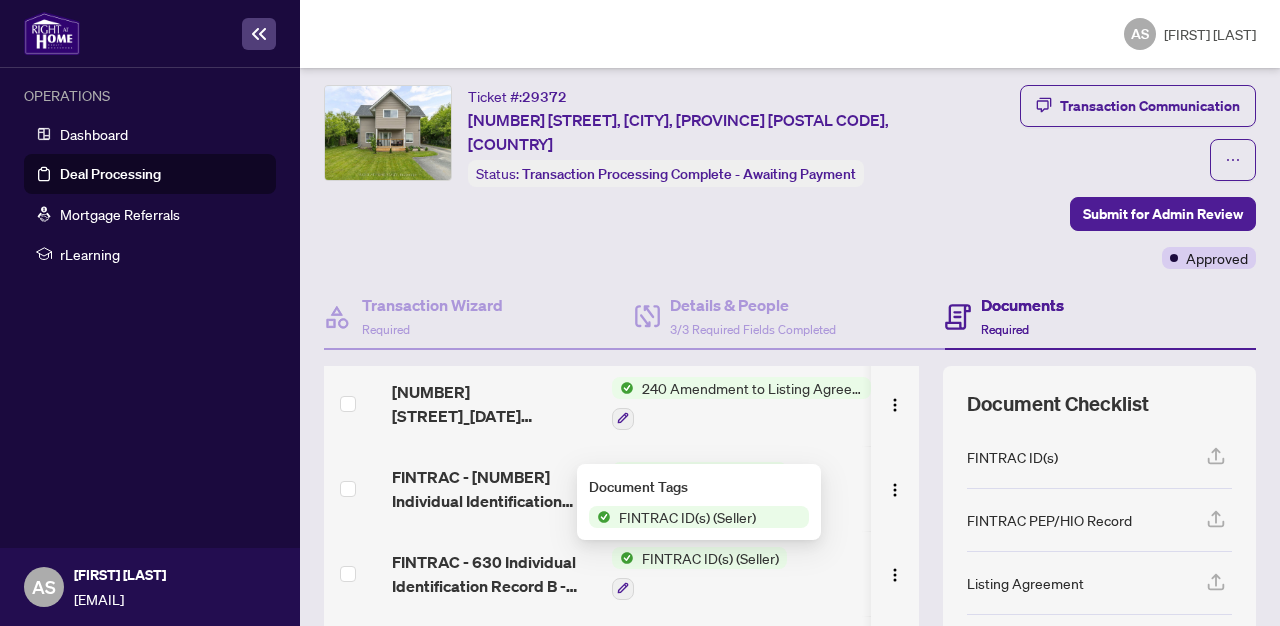 click on "FINTRAC ID(s) (Seller)" at bounding box center [687, 517] 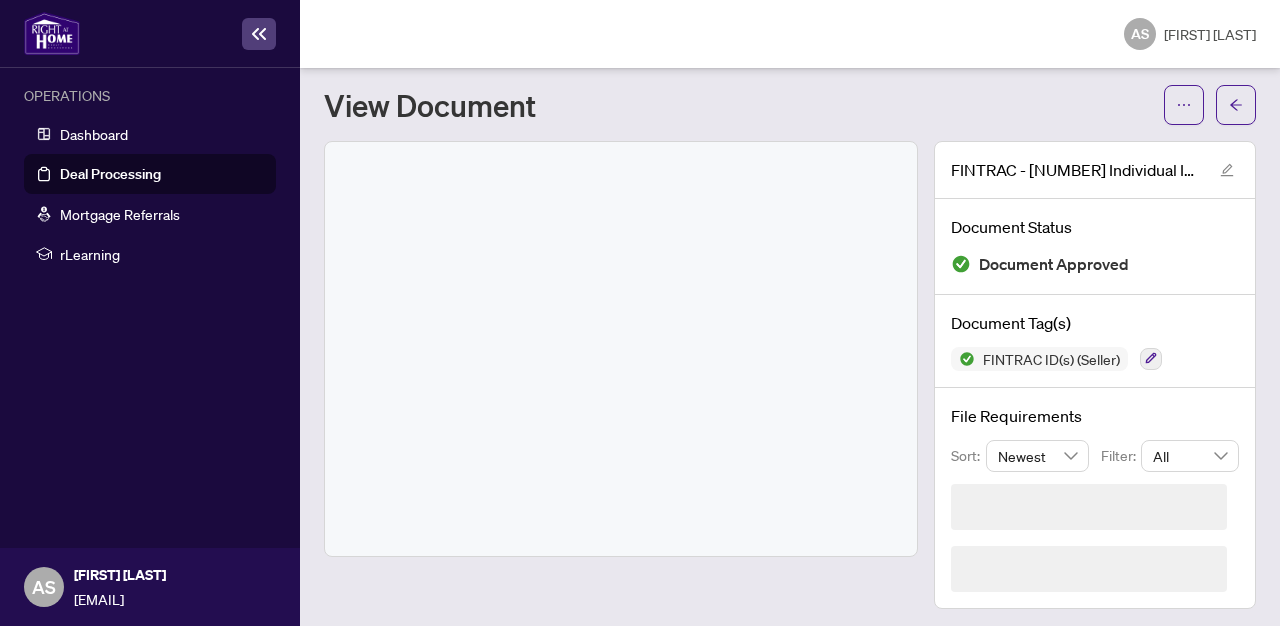 scroll, scrollTop: 0, scrollLeft: 0, axis: both 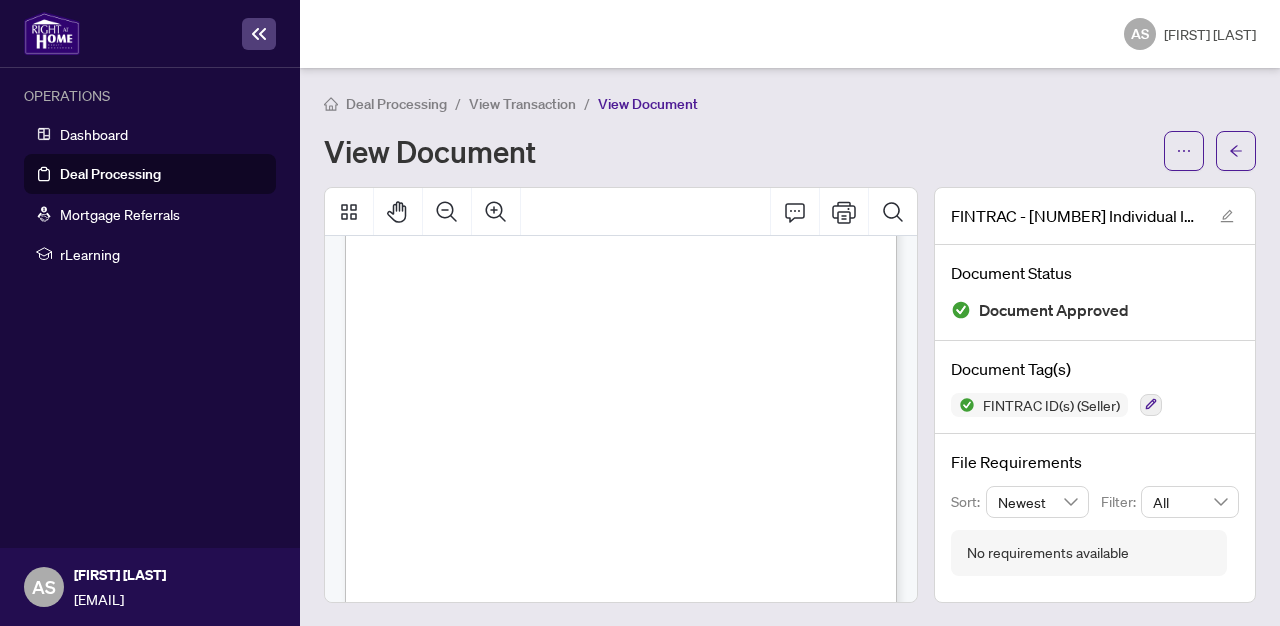 click on "Deal Processing" at bounding box center (110, 174) 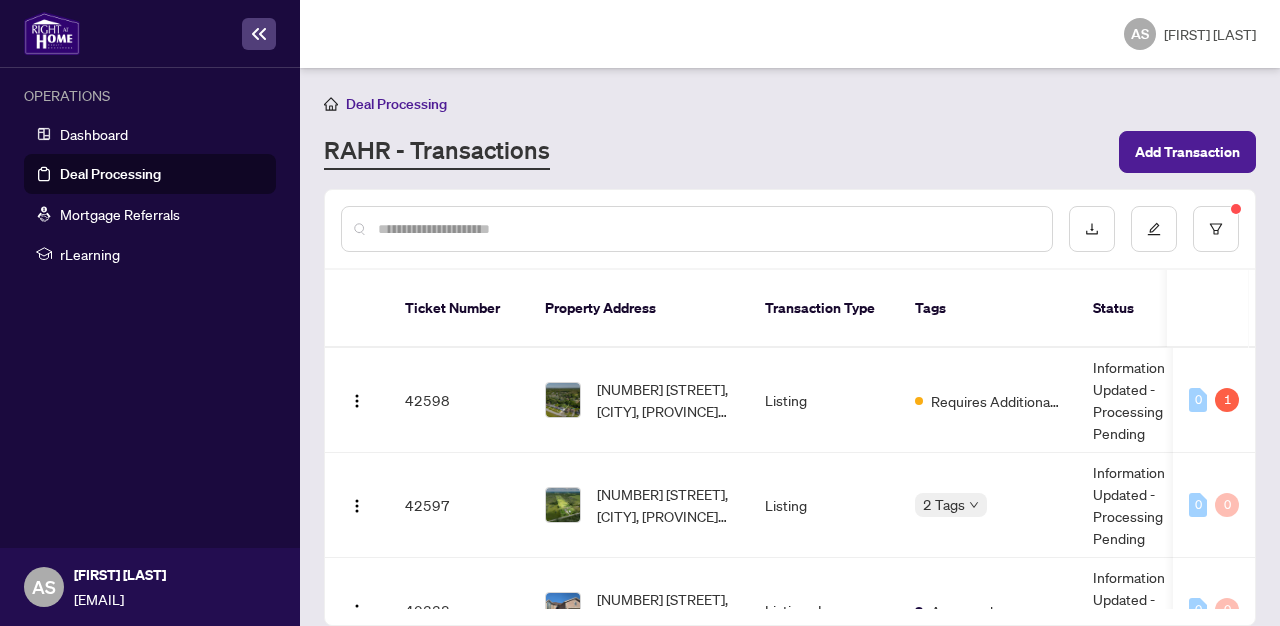 click at bounding box center [707, 229] 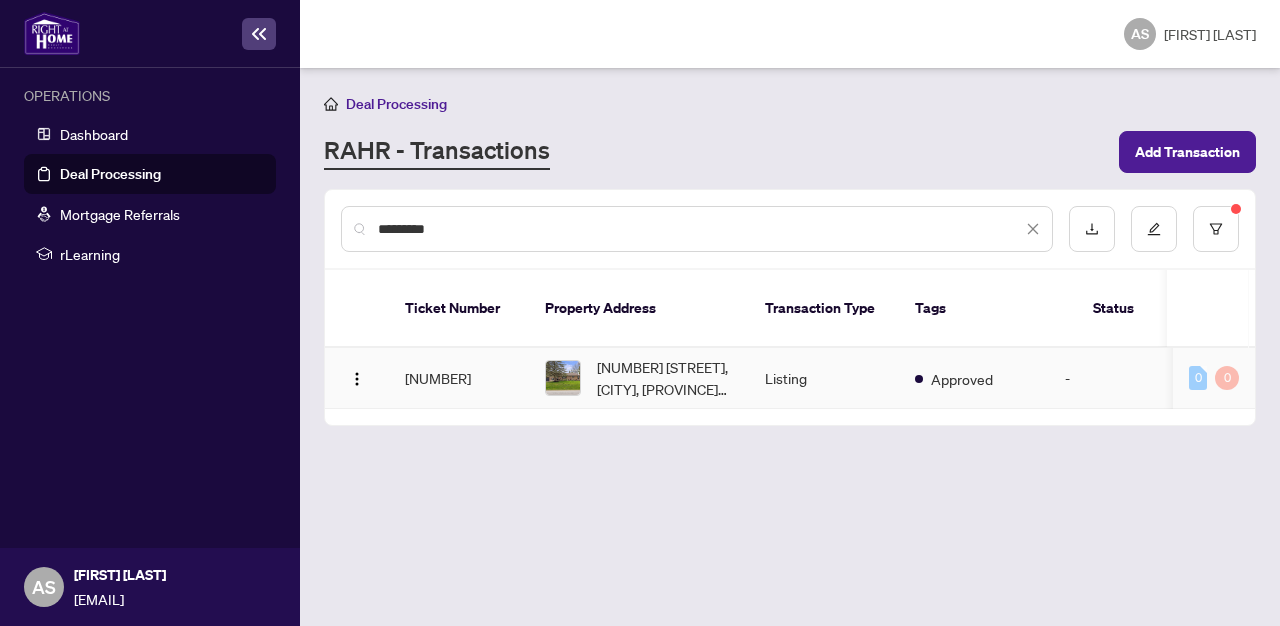type on "*********" 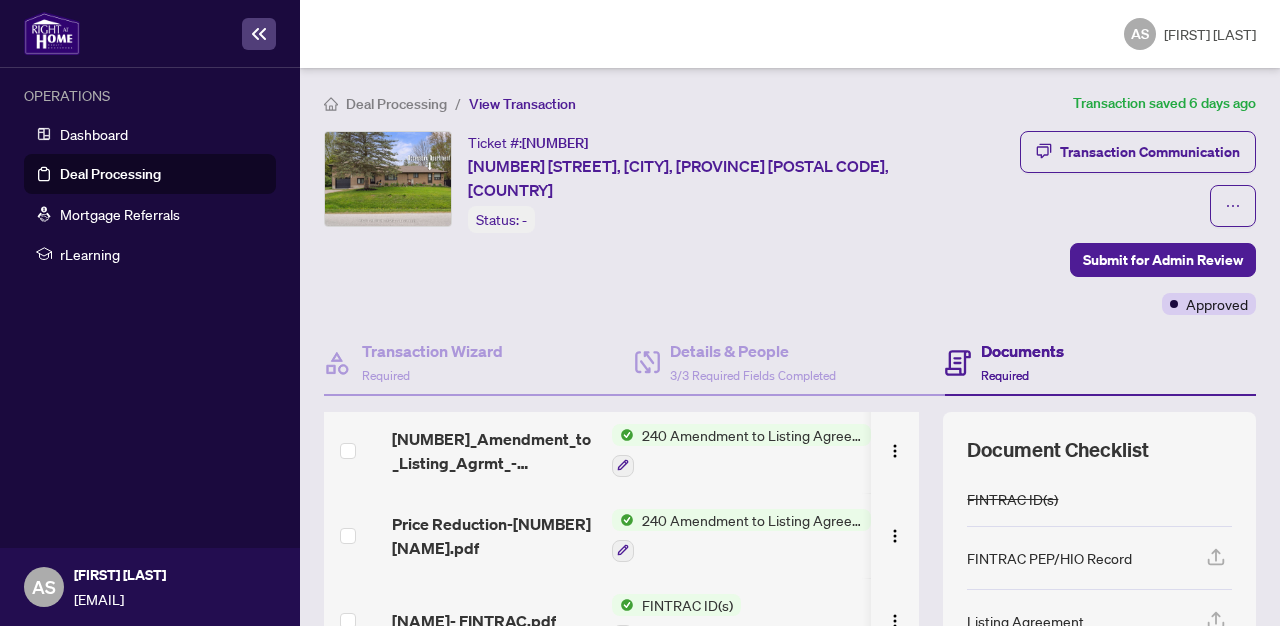 scroll, scrollTop: 91, scrollLeft: 0, axis: vertical 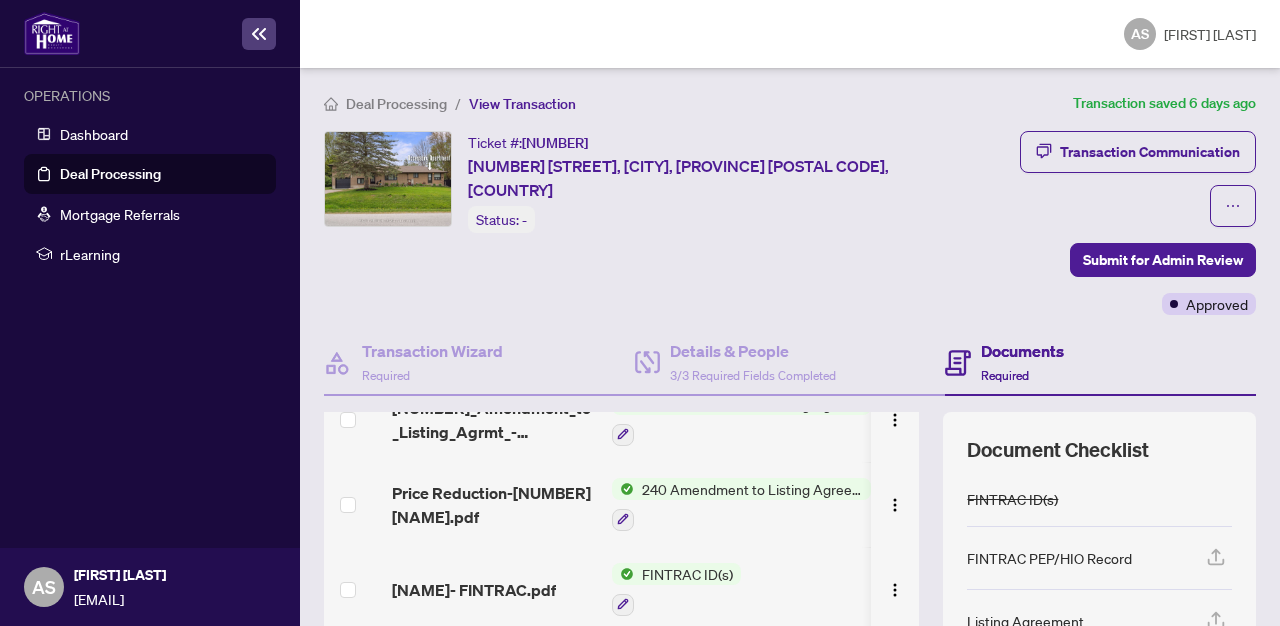 click on "FINTRAC ID(s)" at bounding box center (687, 574) 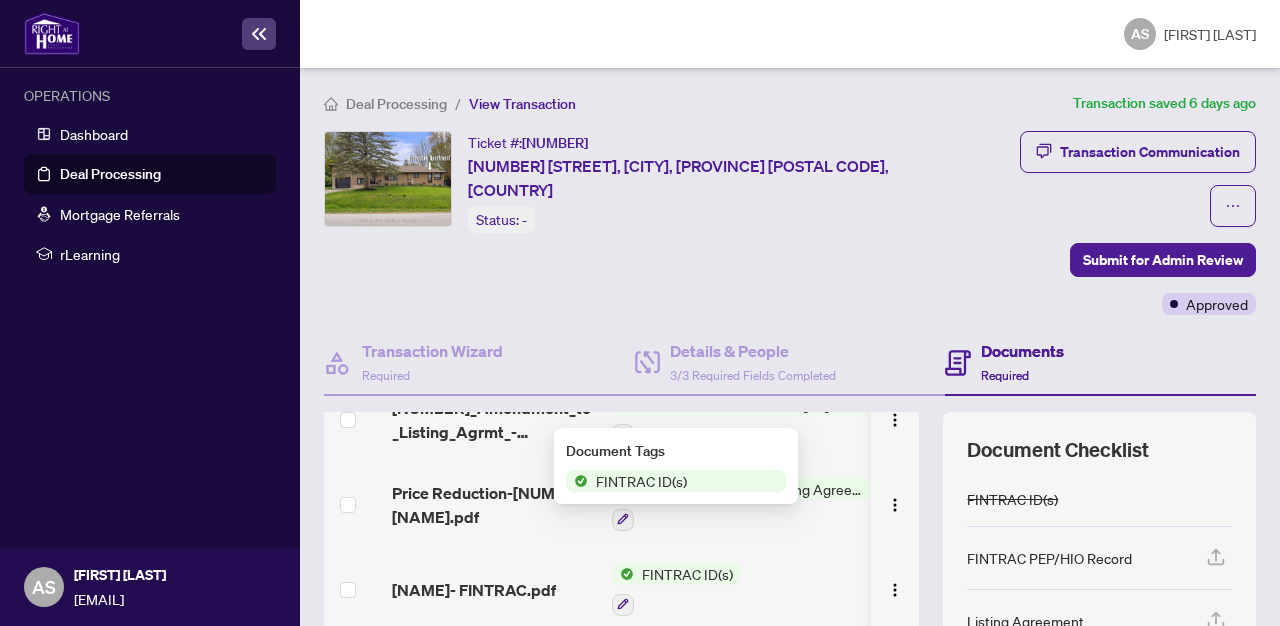 click on "FINTRAC ID(s)" at bounding box center [641, 481] 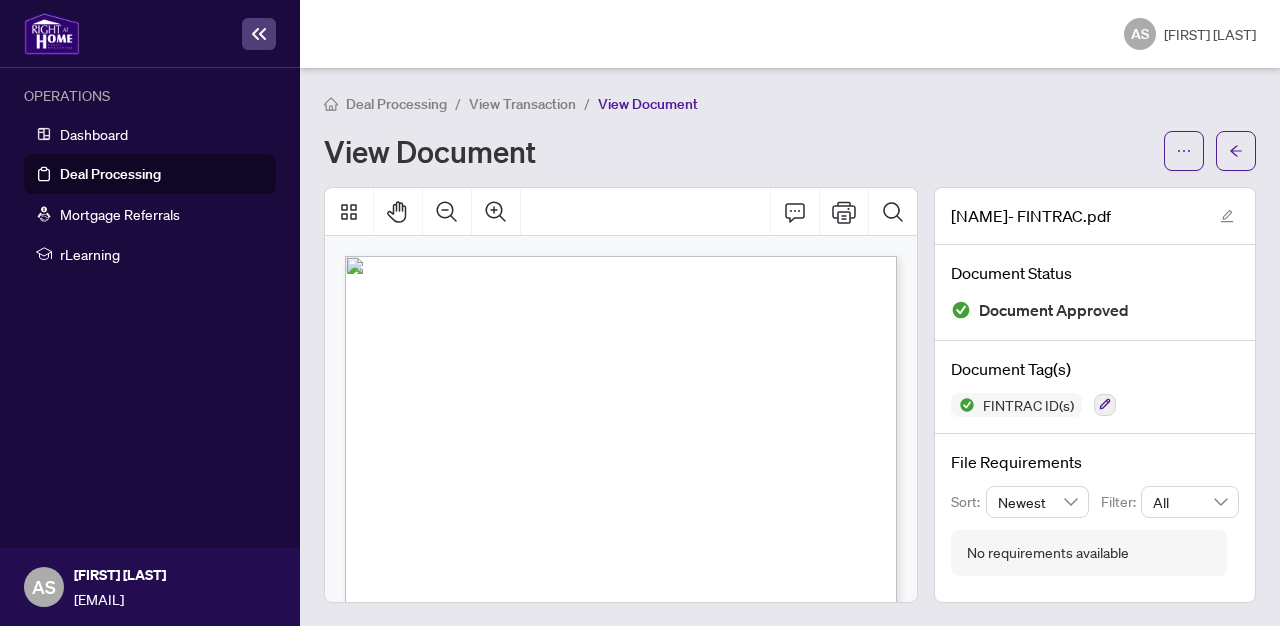 drag, startPoint x: 535, startPoint y: 498, endPoint x: 590, endPoint y: 497, distance: 55.00909 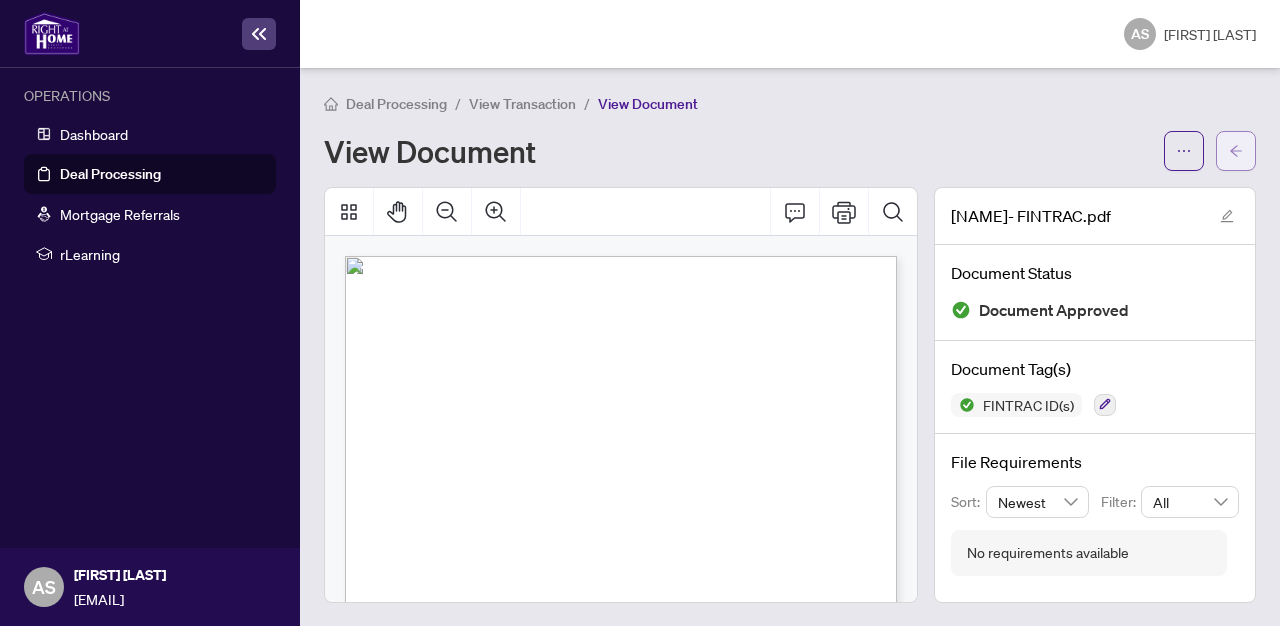 click 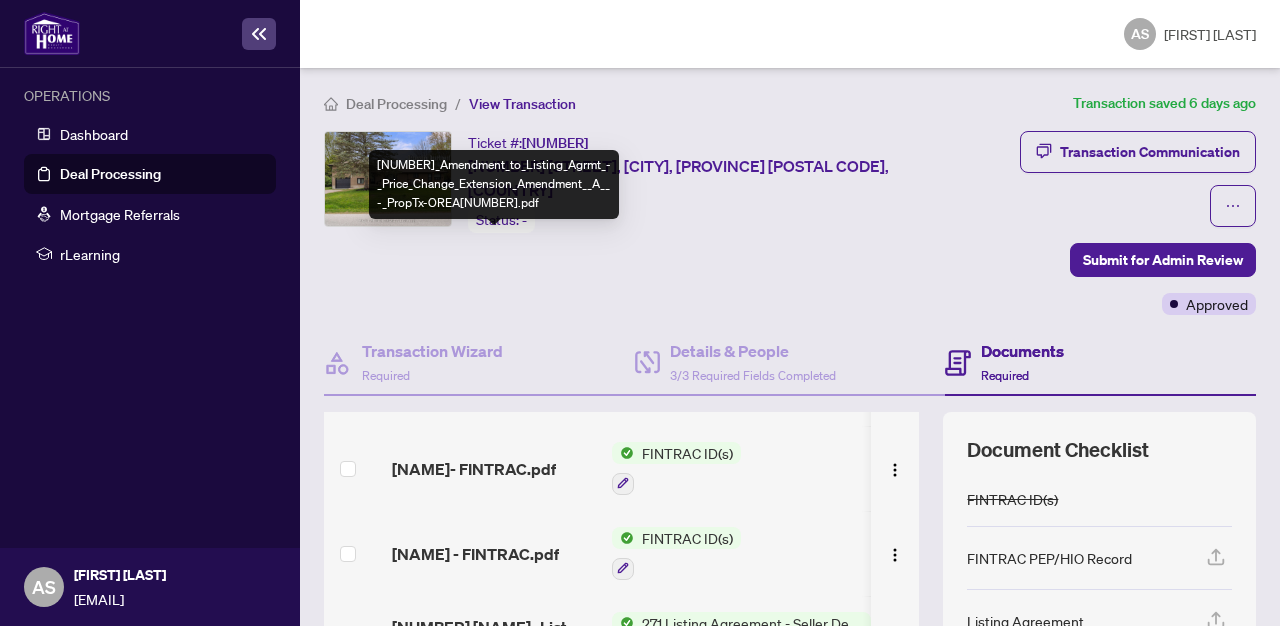 scroll, scrollTop: 217, scrollLeft: 0, axis: vertical 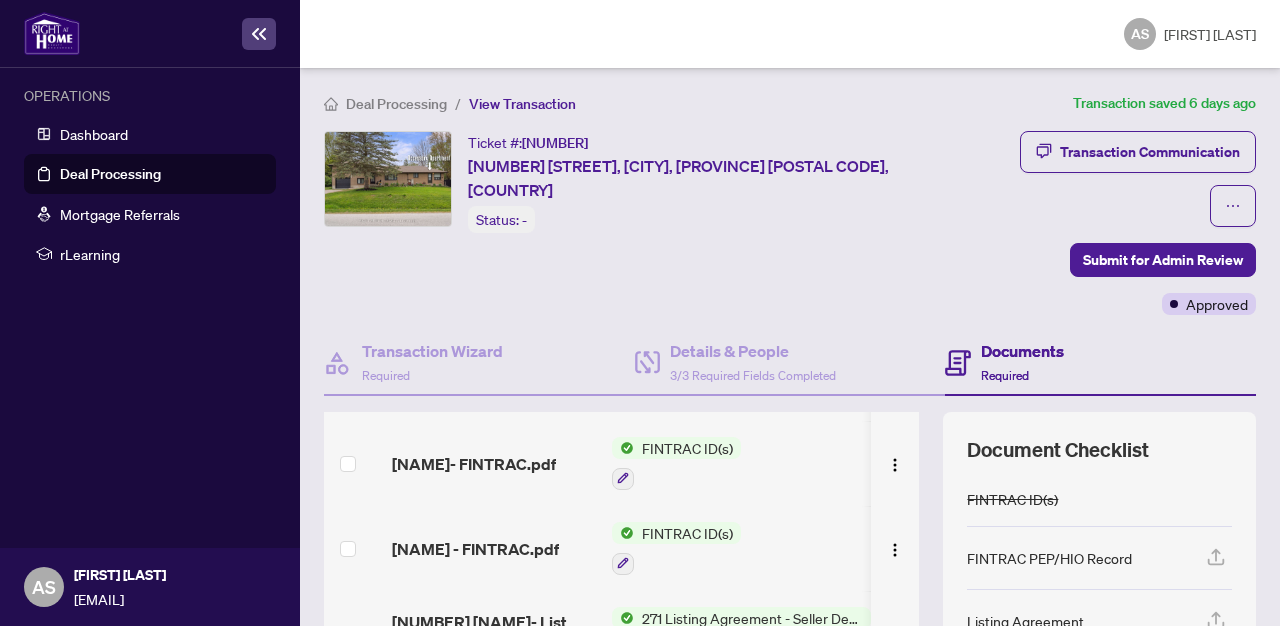 click on "FINTRAC ID(s)" at bounding box center (687, 533) 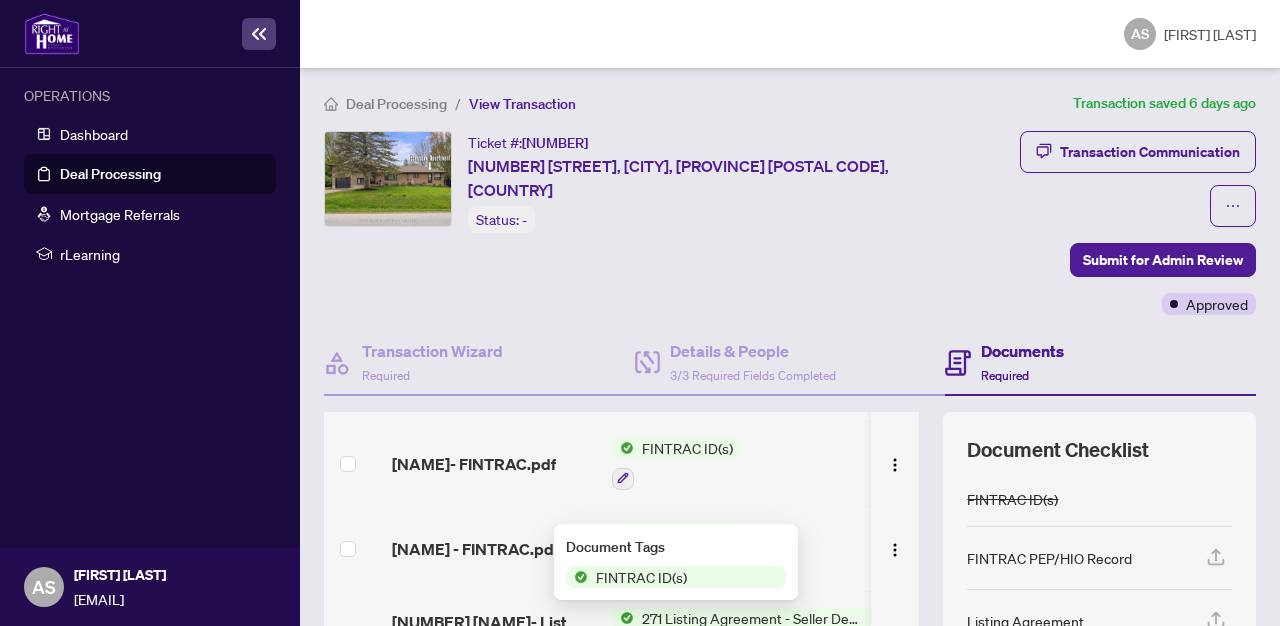click on "FINTRAC ID(s)" at bounding box center [641, 577] 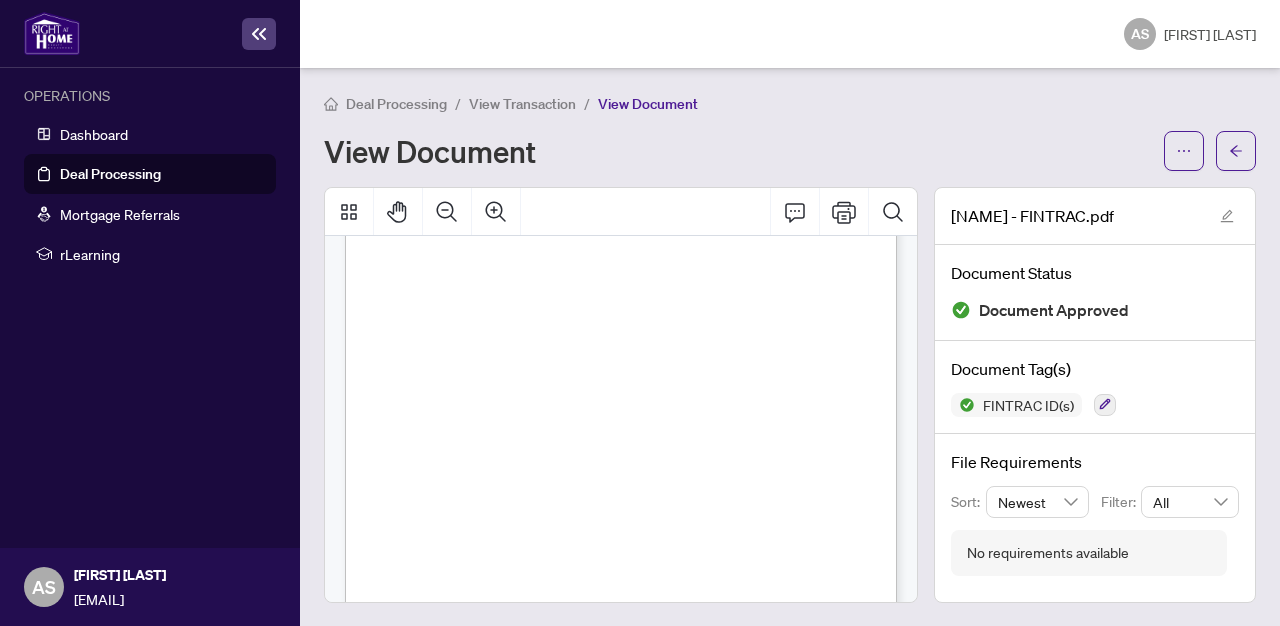 scroll, scrollTop: 120, scrollLeft: 0, axis: vertical 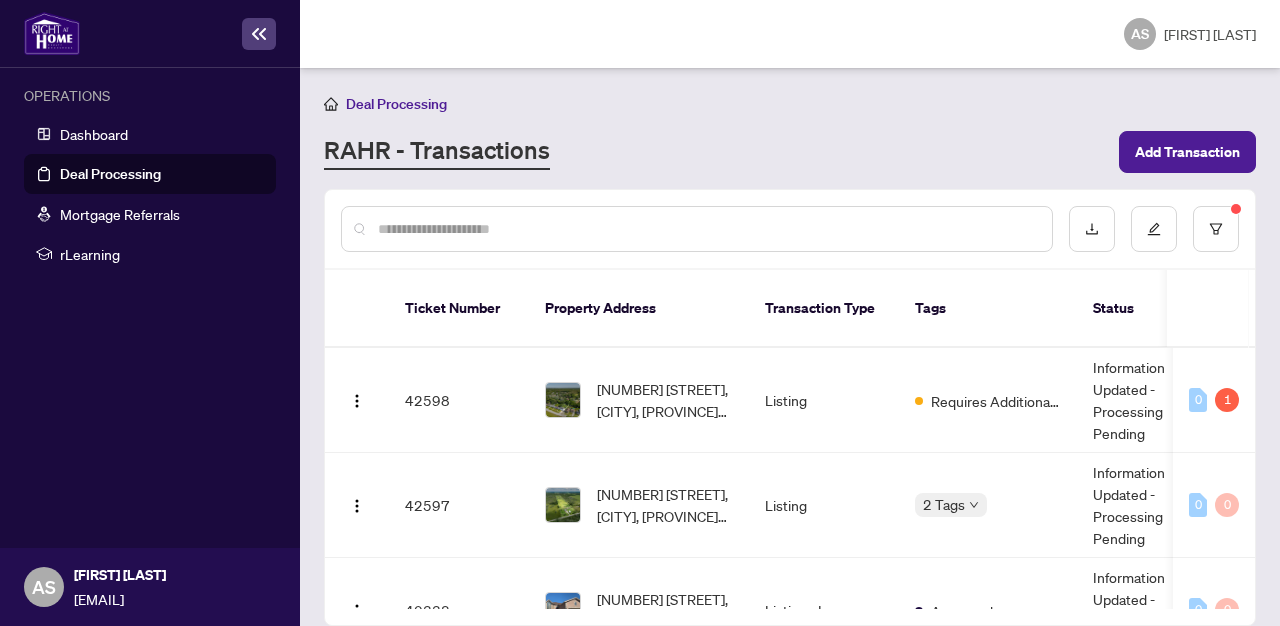 click at bounding box center [707, 229] 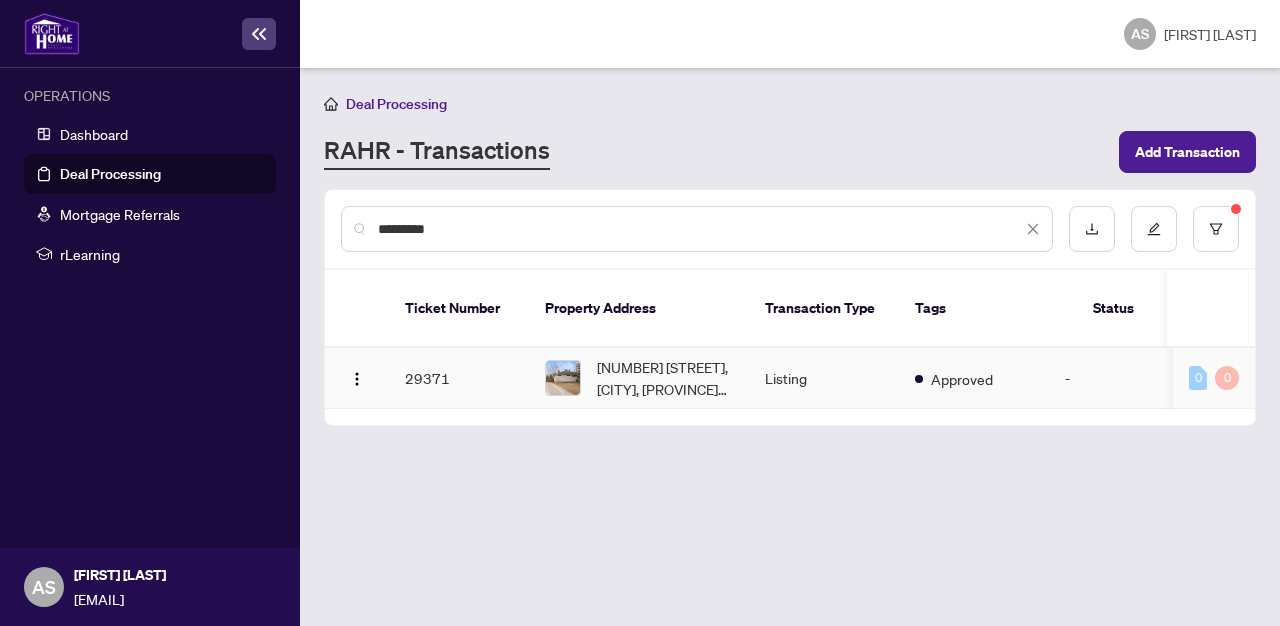 type on "*********" 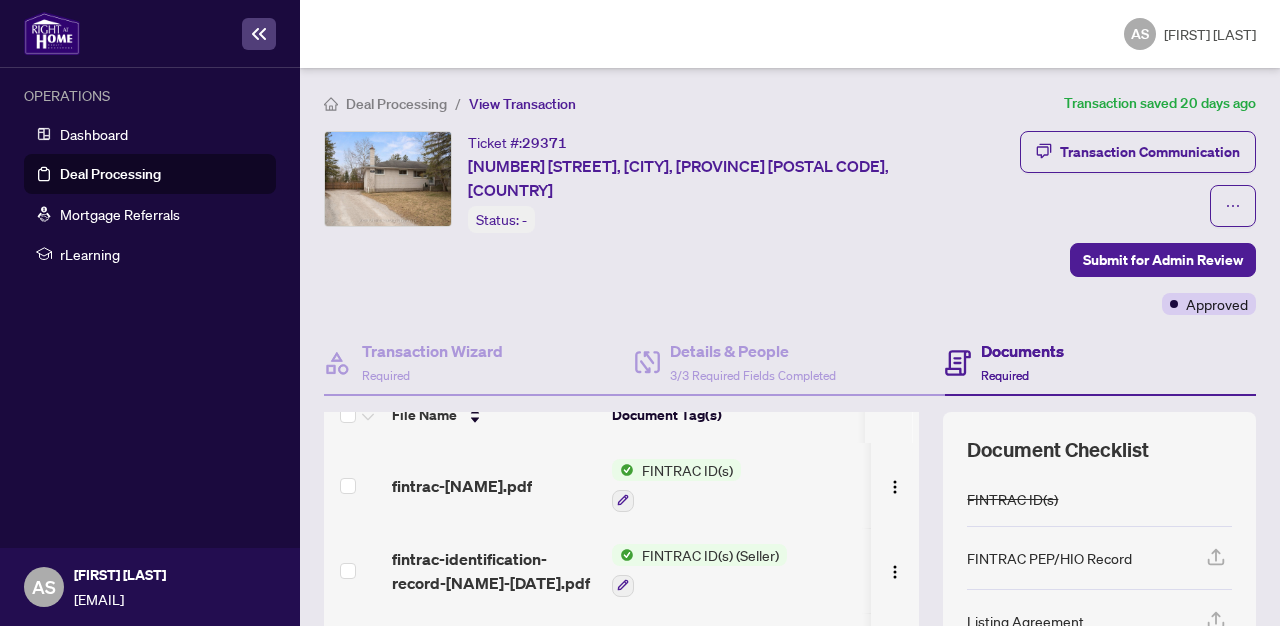 scroll, scrollTop: 0, scrollLeft: 0, axis: both 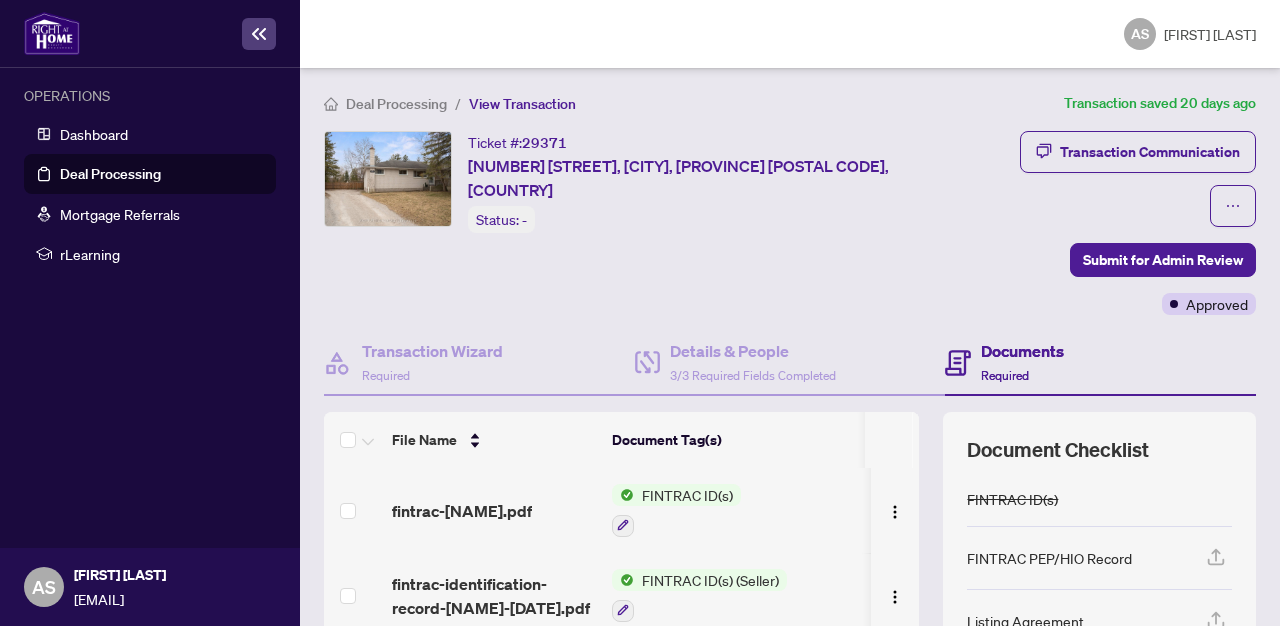 click on "Deal Processing" at bounding box center (110, 174) 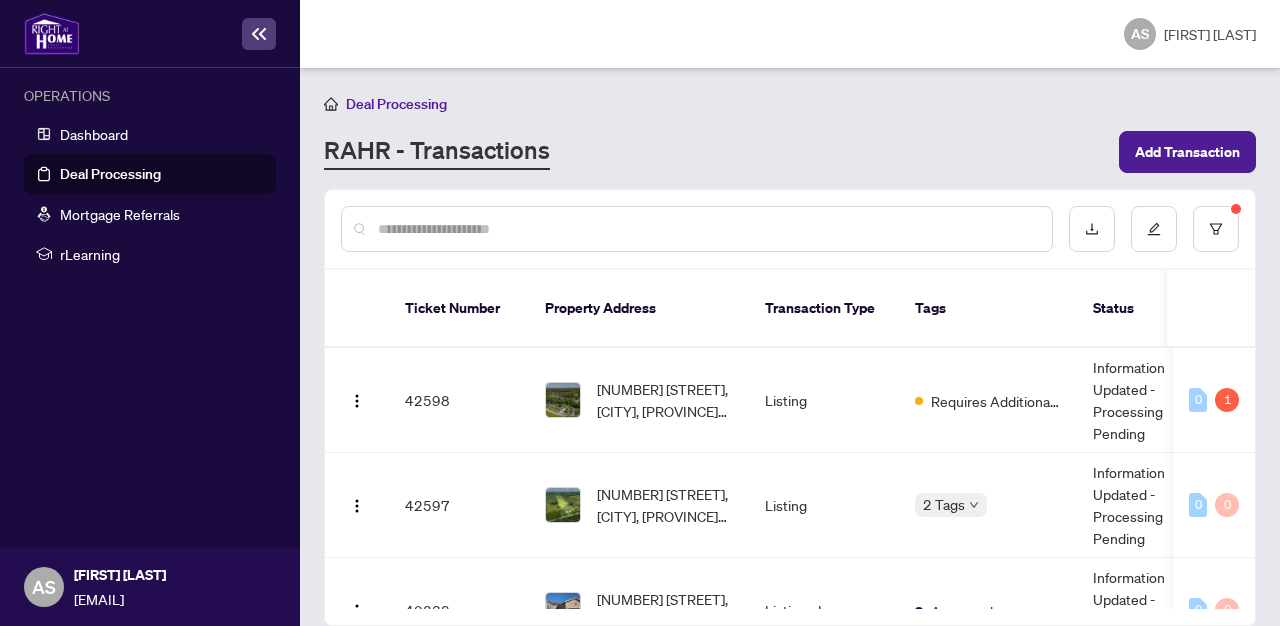 click at bounding box center (707, 229) 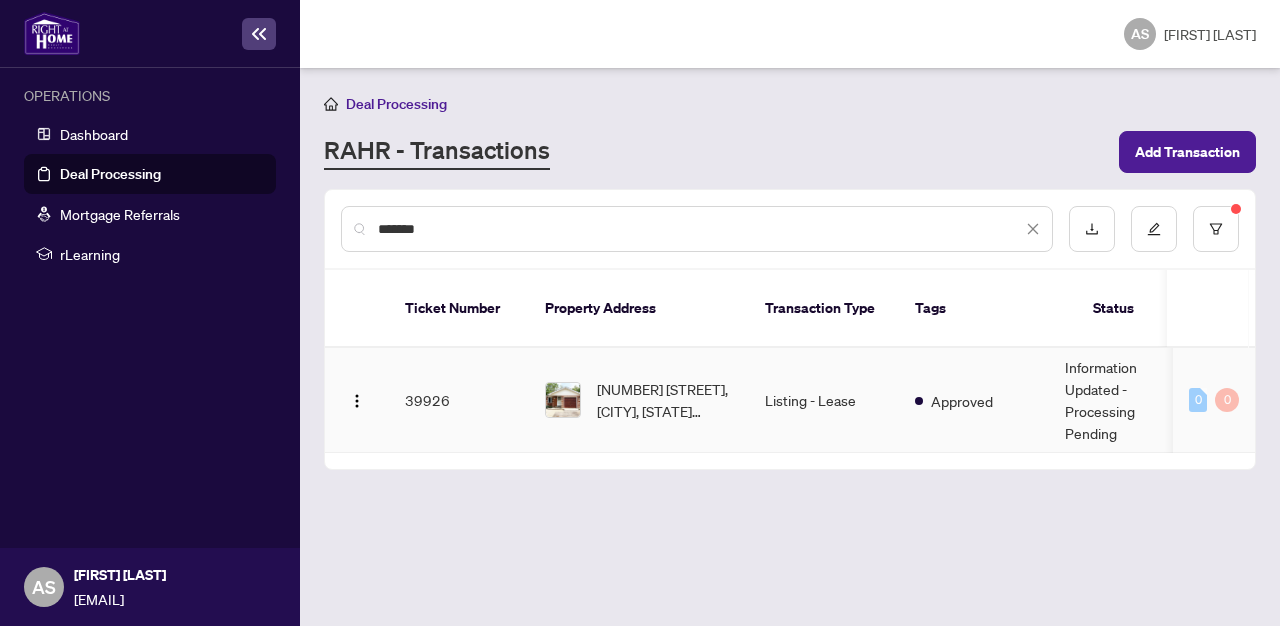 type on "*******" 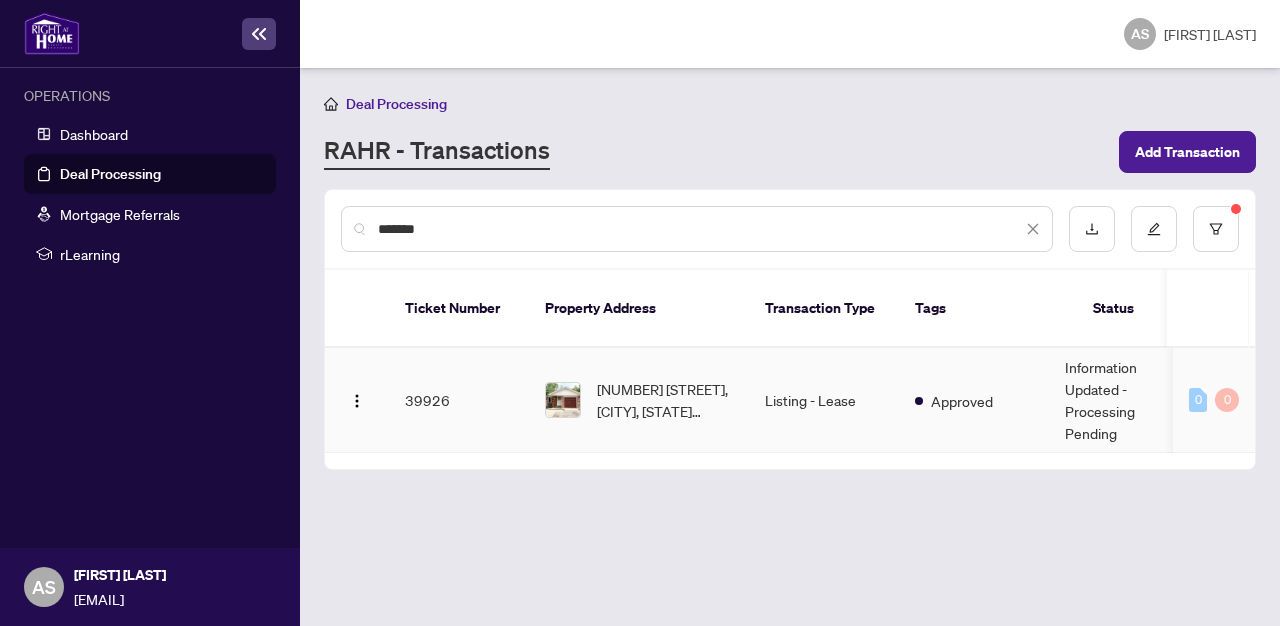 click at bounding box center (563, 400) 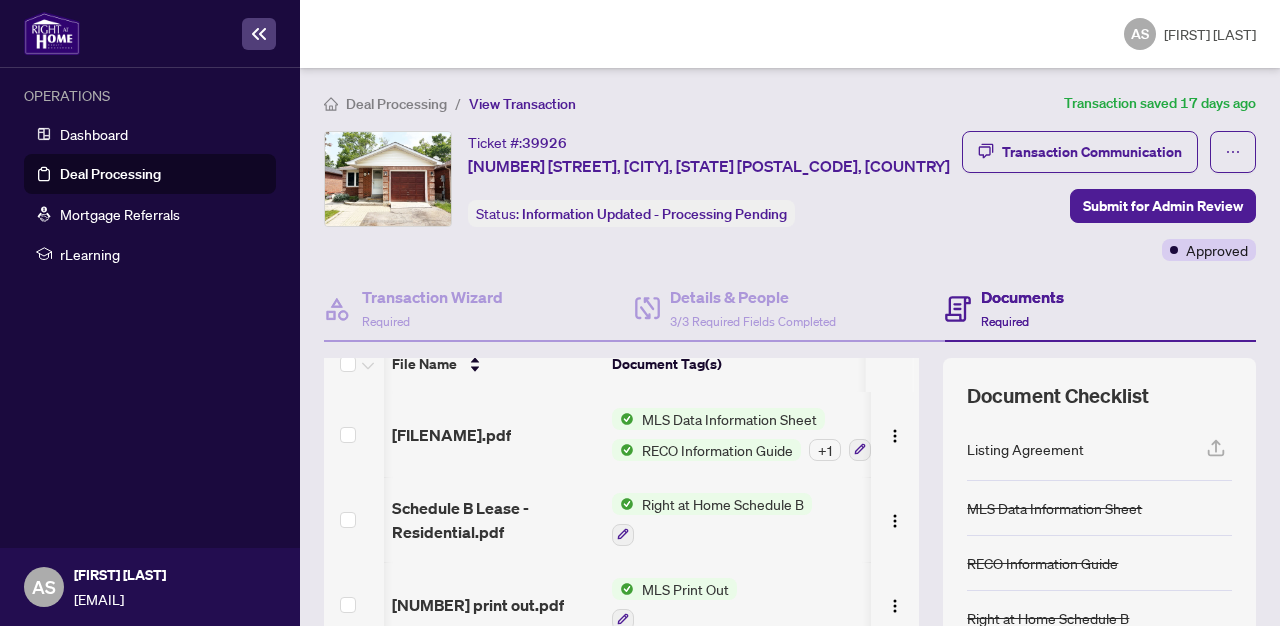 scroll, scrollTop: 50, scrollLeft: 0, axis: vertical 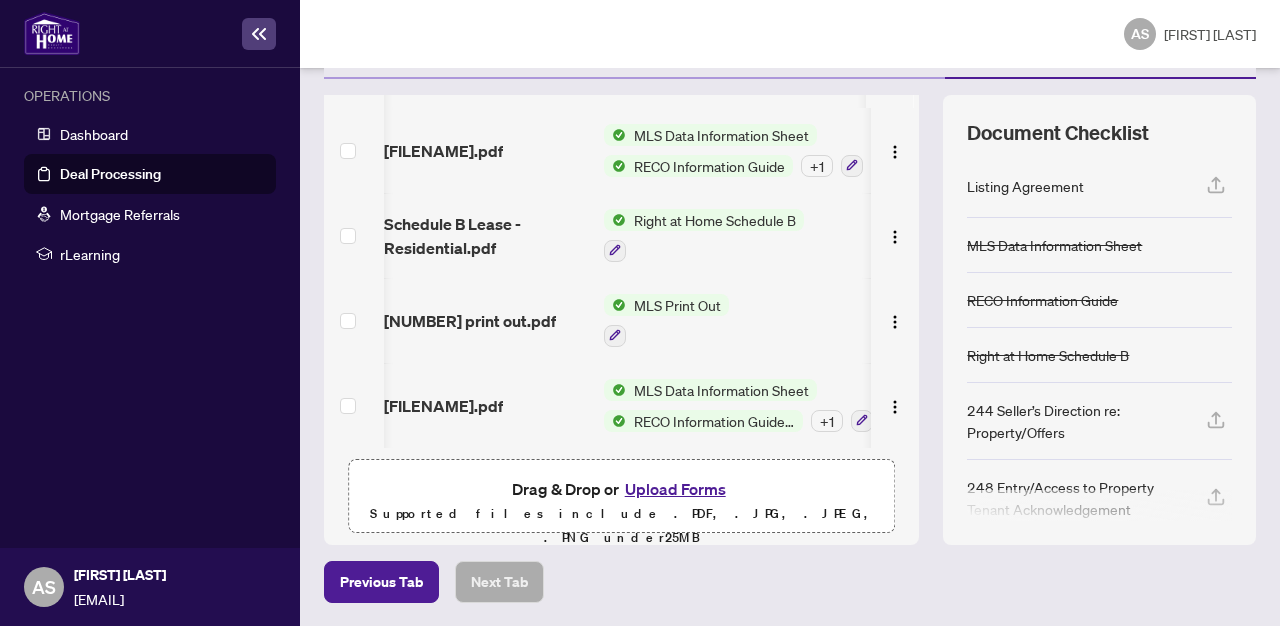 click on "RECO Information Guide (Landlord)" at bounding box center (714, 421) 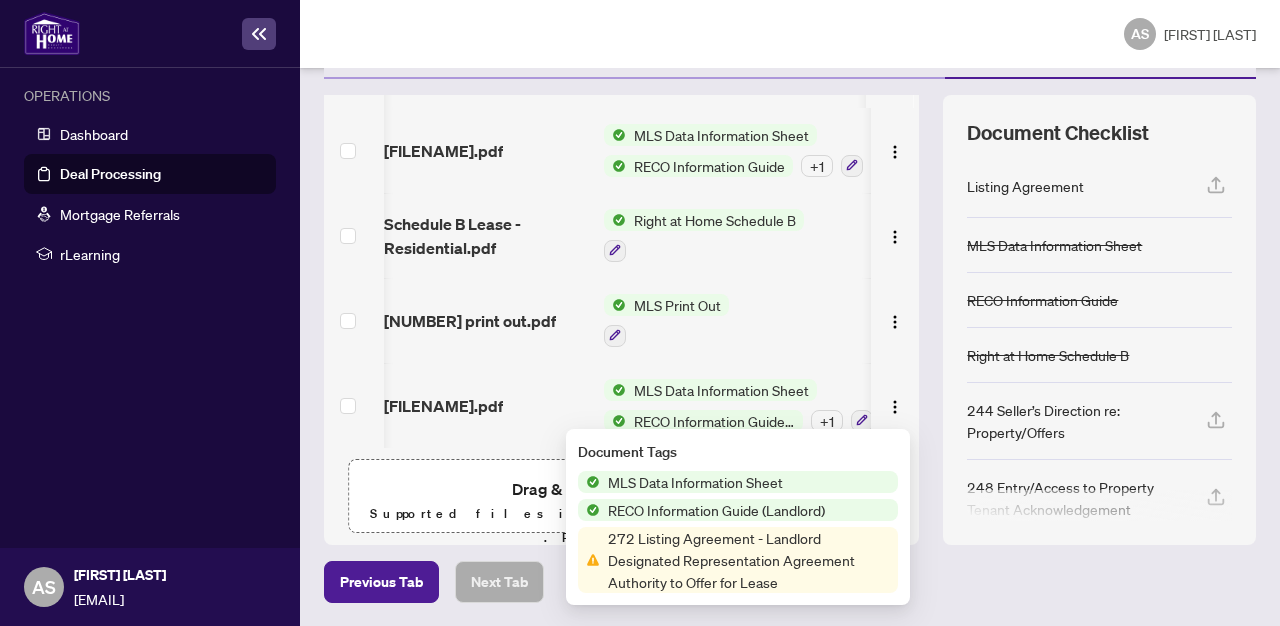 click on "MLS Data Information Sheet" at bounding box center (721, 390) 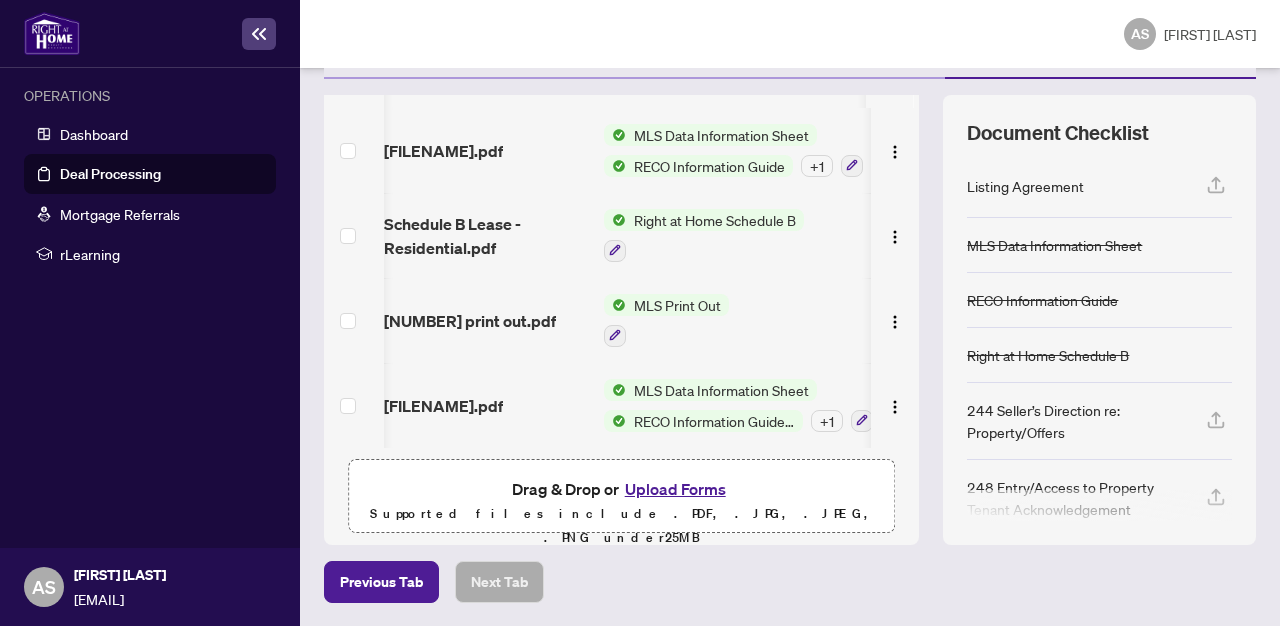 click on "Right at Home Schedule B" at bounding box center (715, 220) 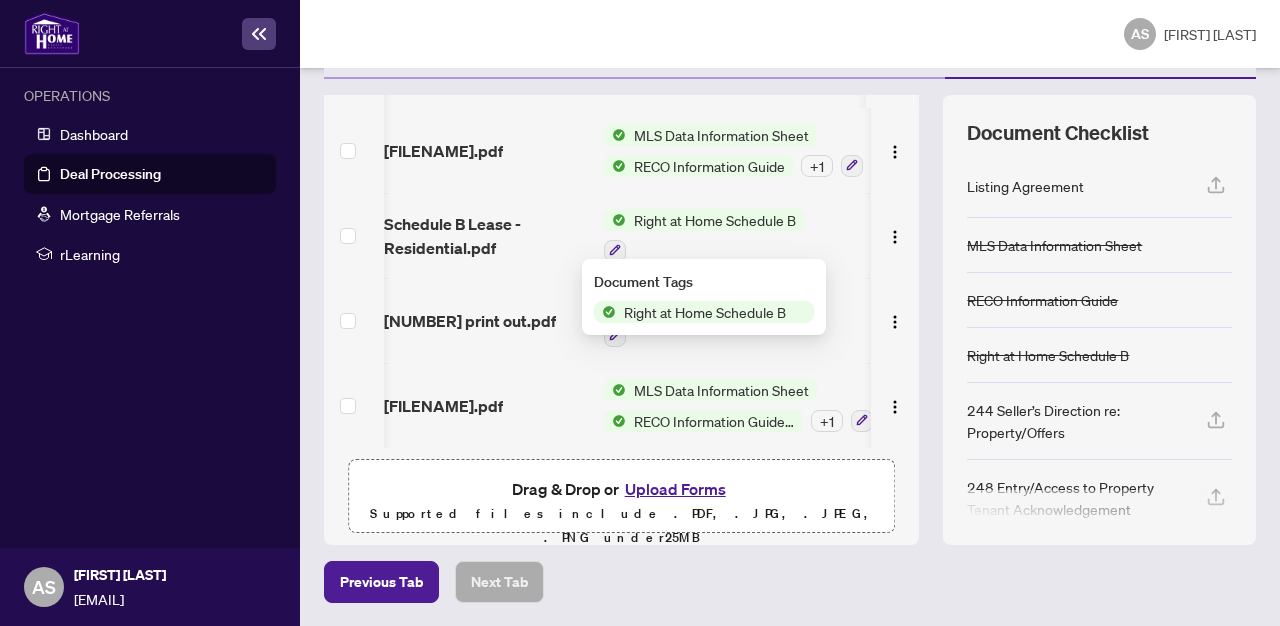 click on "Right at Home Schedule B" at bounding box center [705, 312] 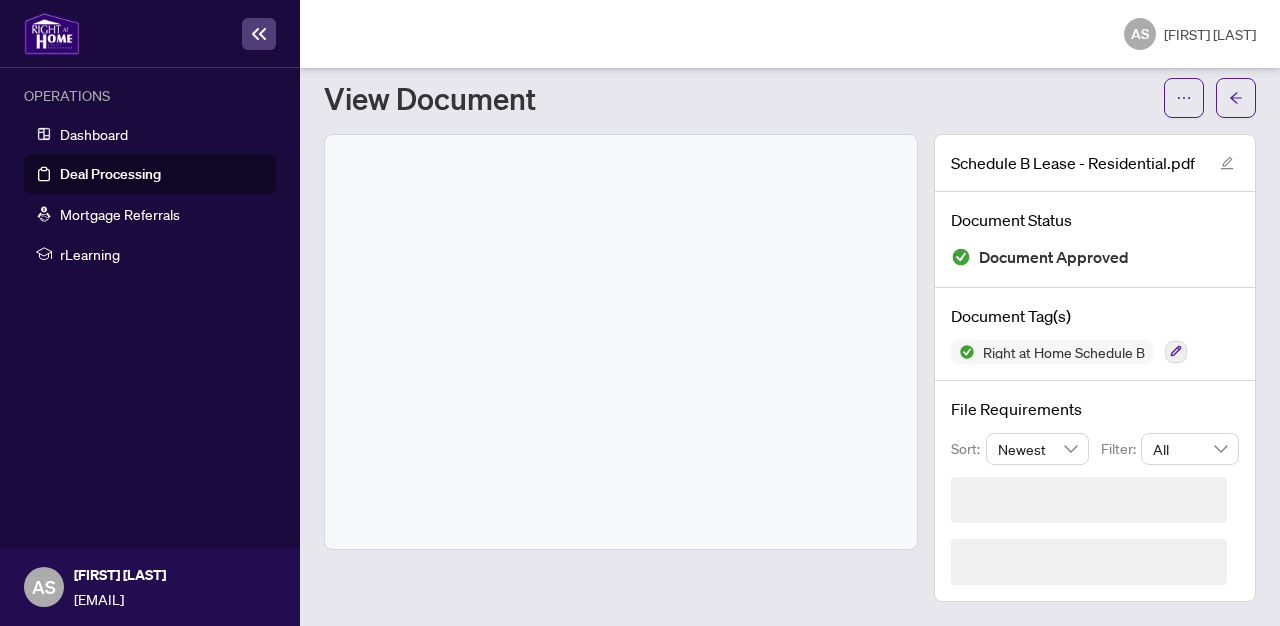 scroll, scrollTop: 0, scrollLeft: 0, axis: both 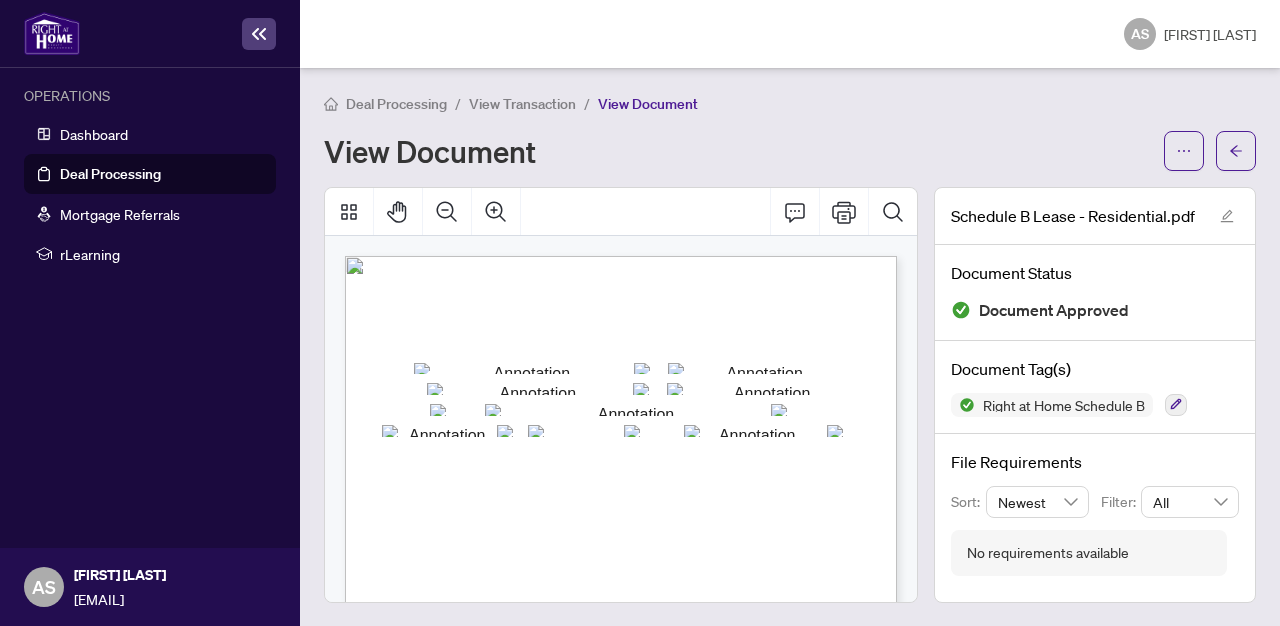 click on "Deal Processing" at bounding box center [110, 174] 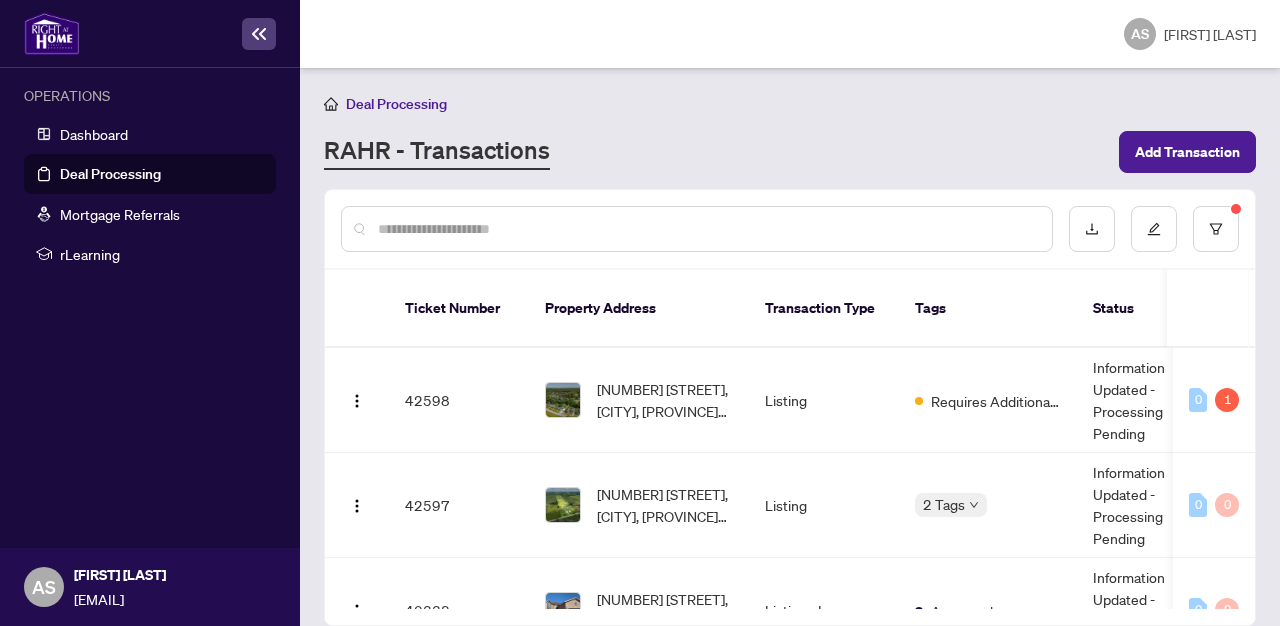 click at bounding box center [707, 229] 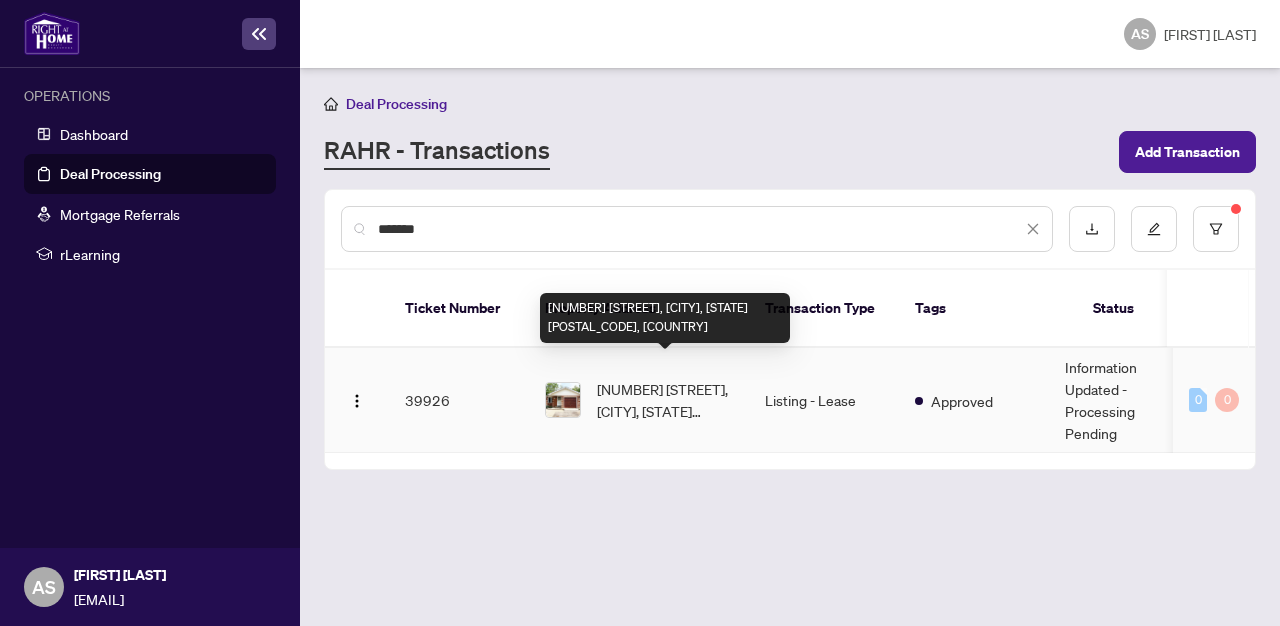 type on "*******" 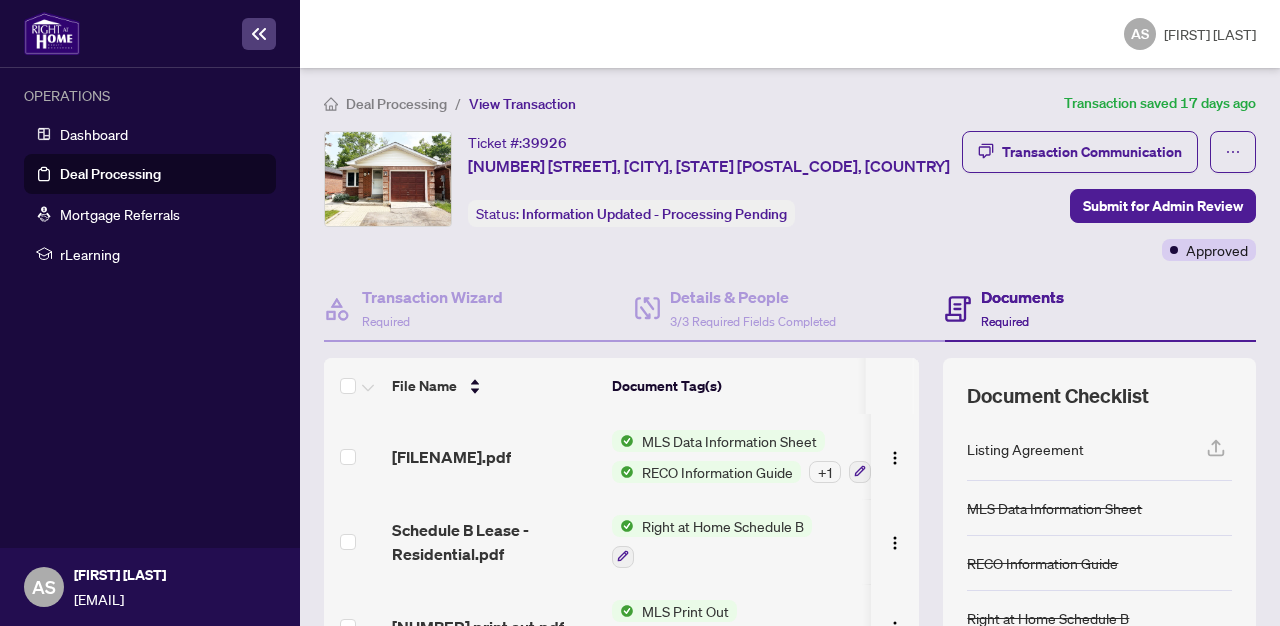 click on "MLS Data Information Sheet" at bounding box center (729, 441) 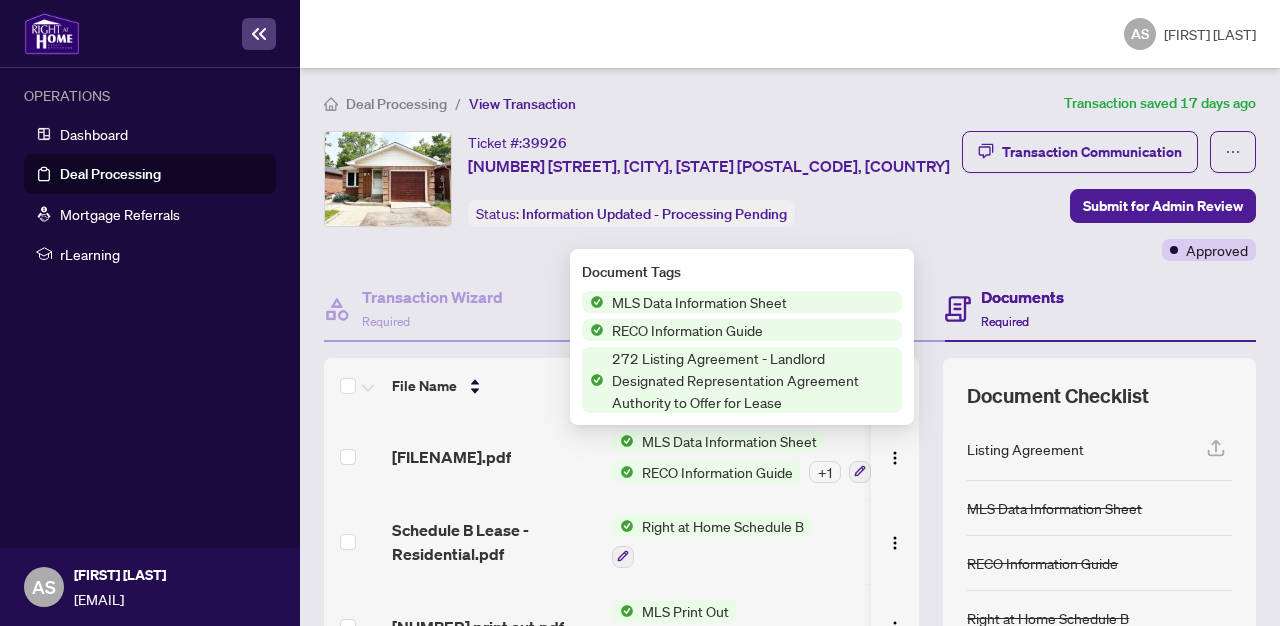 scroll, scrollTop: 2, scrollLeft: 0, axis: vertical 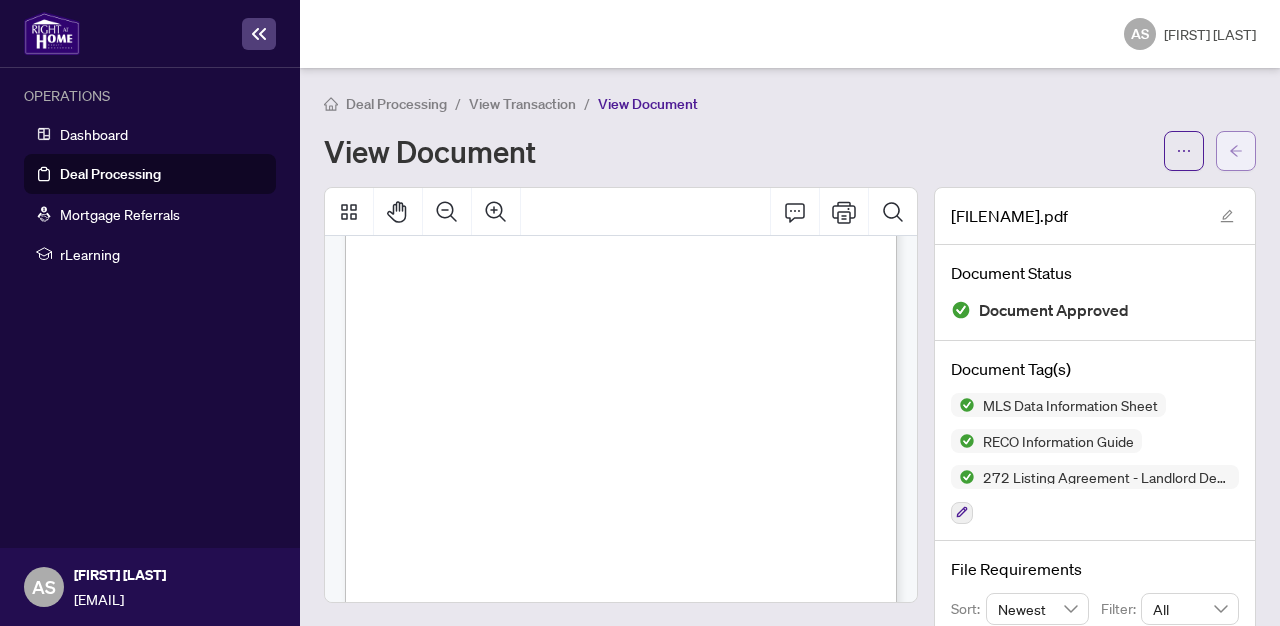 click at bounding box center (1236, 151) 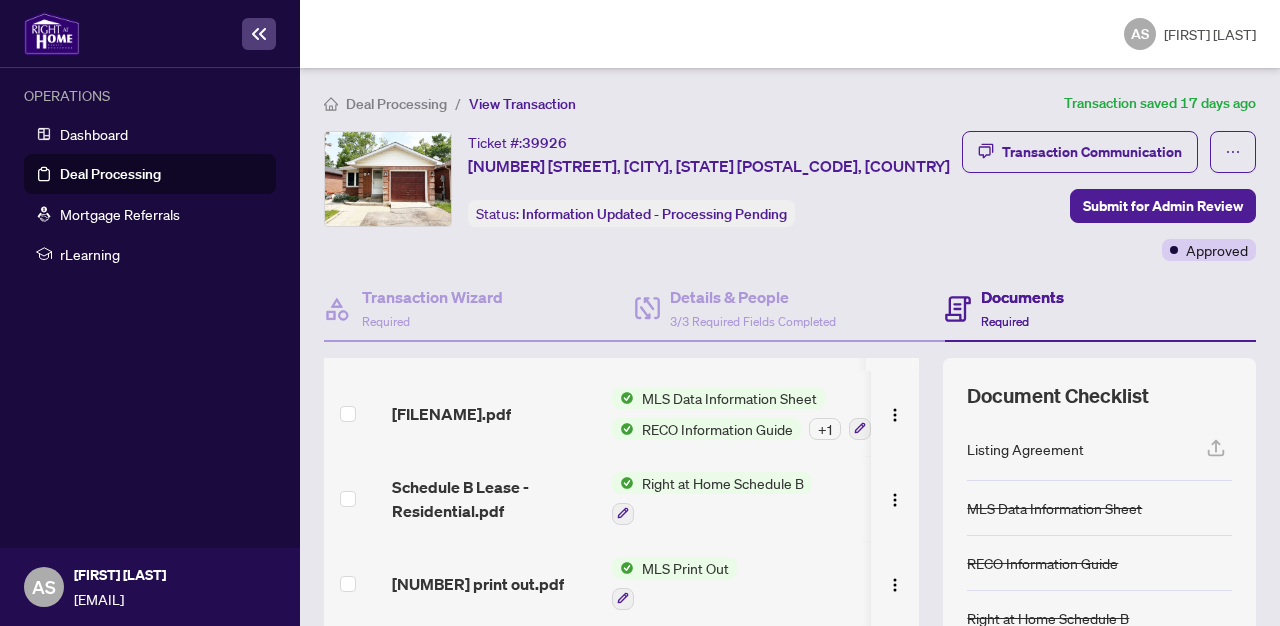 scroll, scrollTop: 49, scrollLeft: 0, axis: vertical 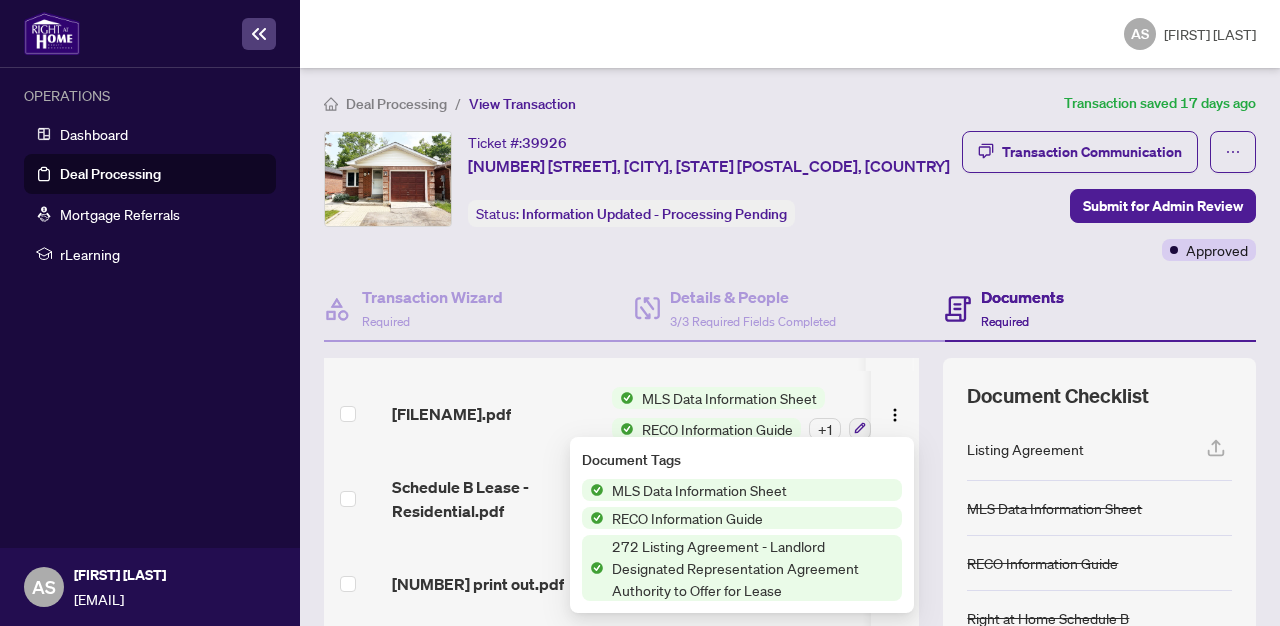 click on "MLS Data Information Sheet RECO Information Guide + 1" at bounding box center (746, 413) 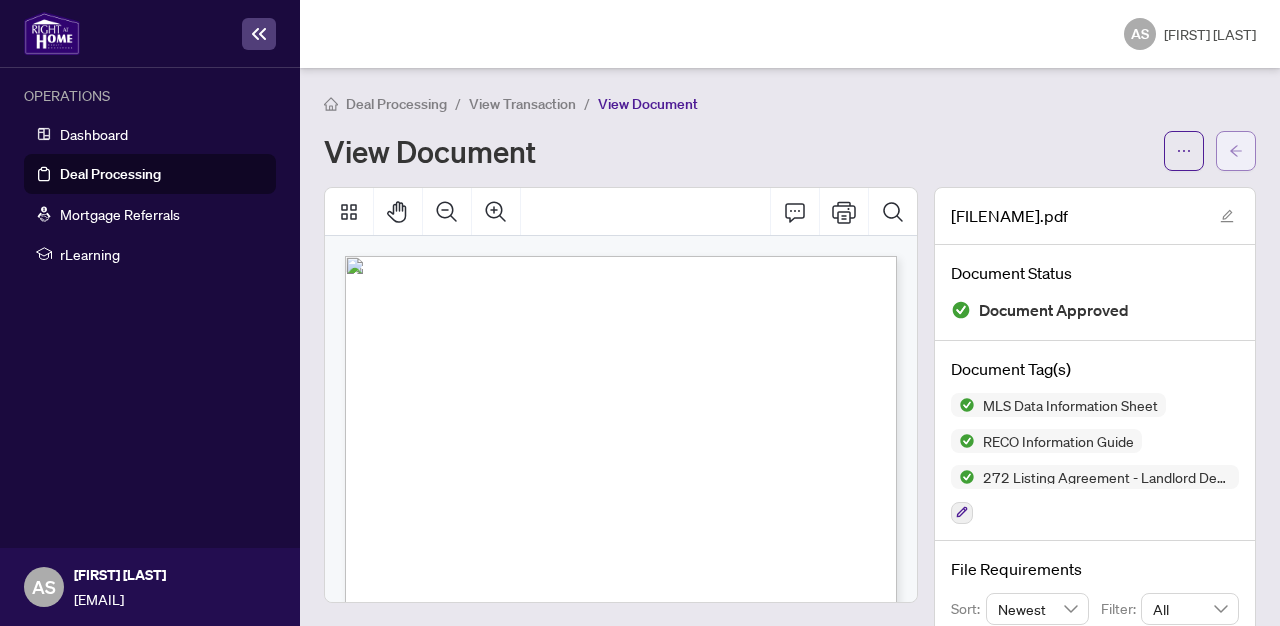 click 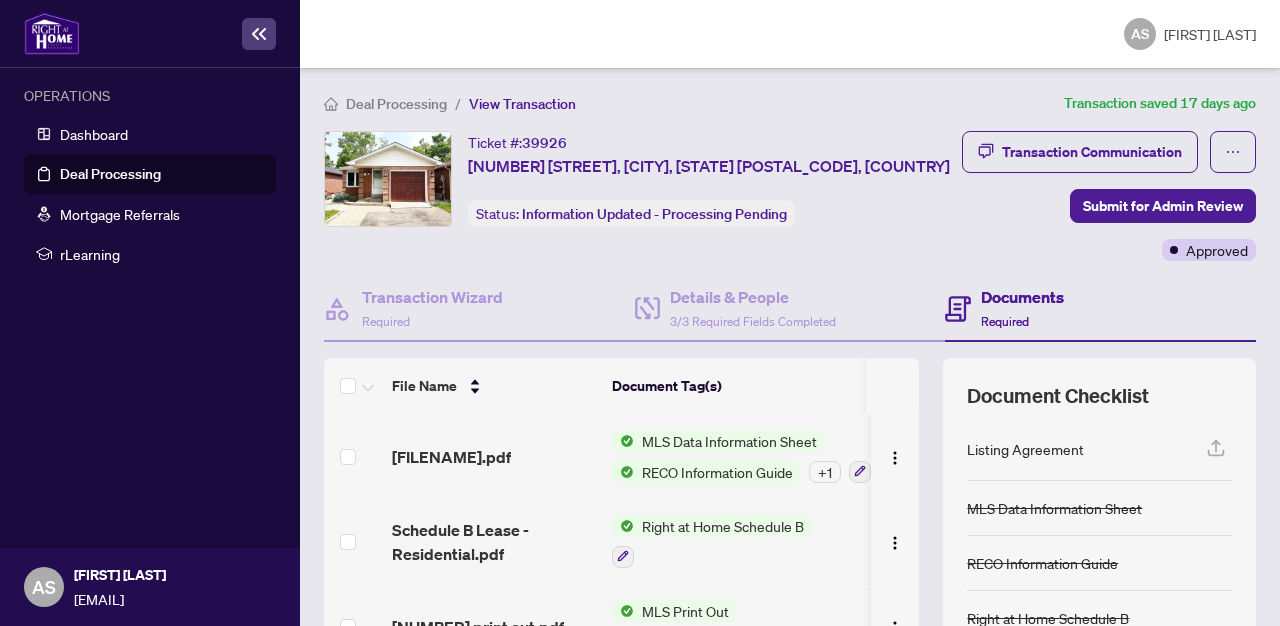 click on "RECO Information Guide" at bounding box center (717, 472) 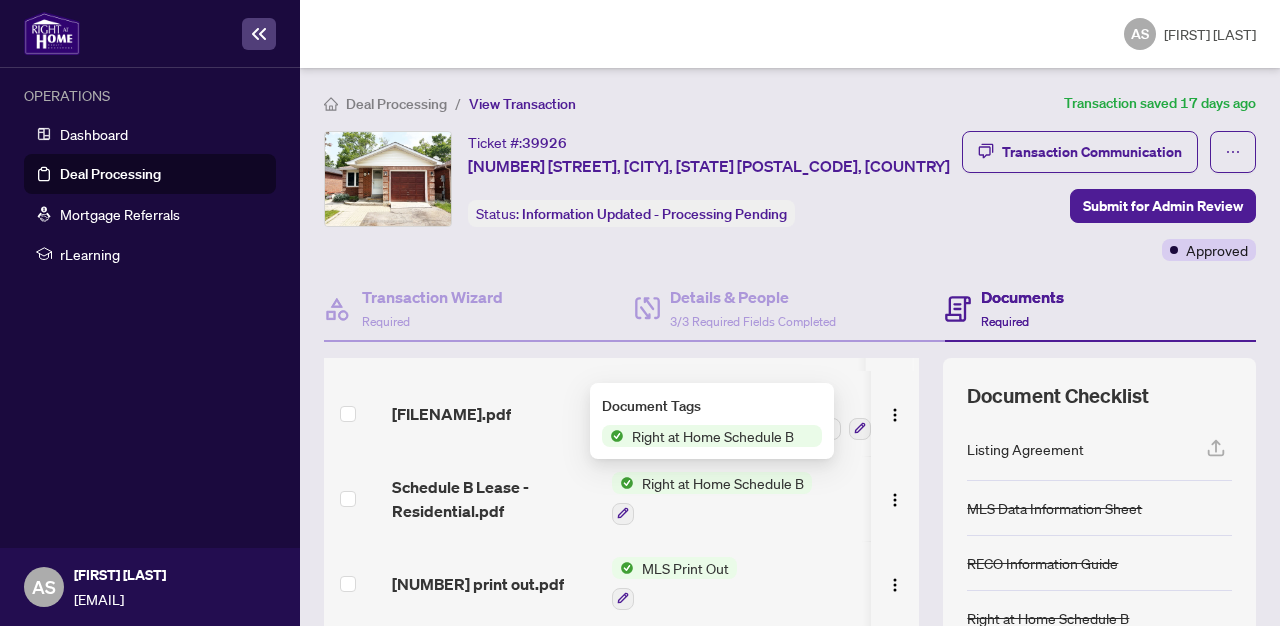 scroll, scrollTop: 49, scrollLeft: 0, axis: vertical 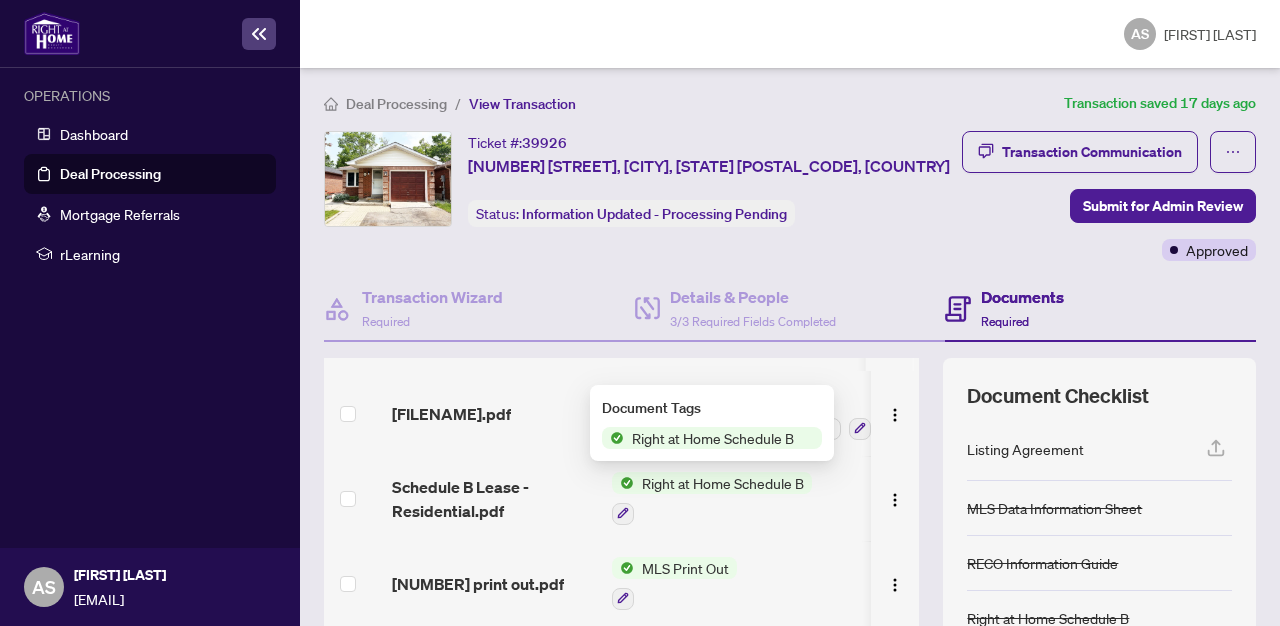 click on "MLS Print Out" at bounding box center (685, 568) 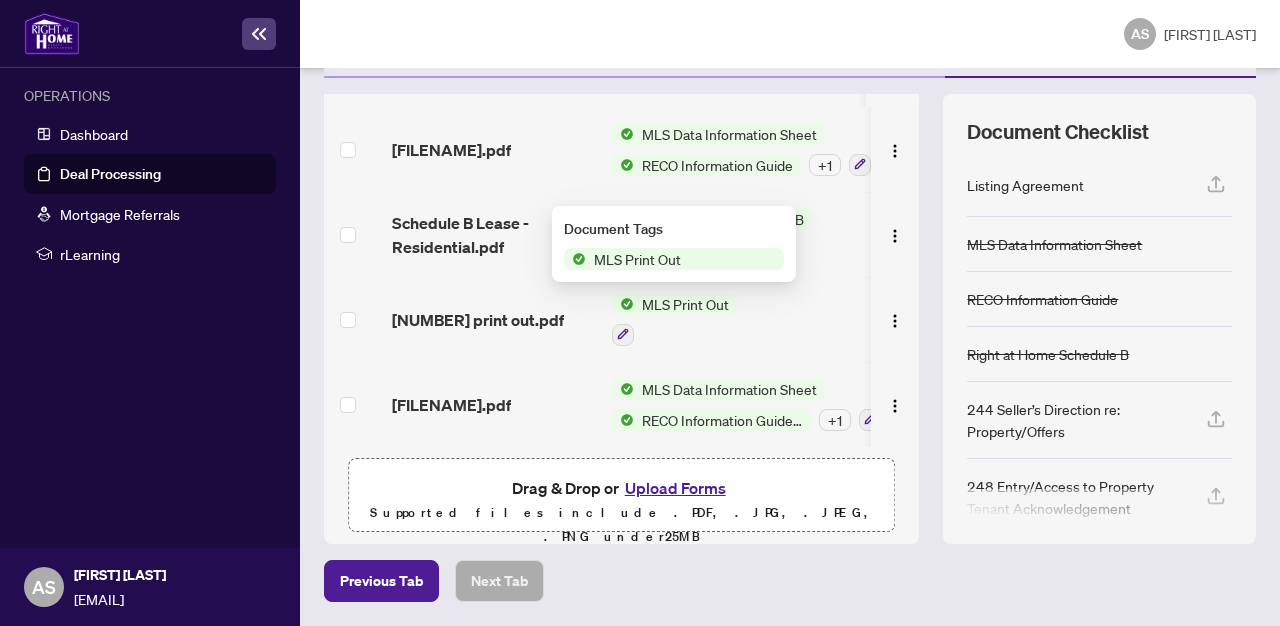 scroll, scrollTop: 263, scrollLeft: 0, axis: vertical 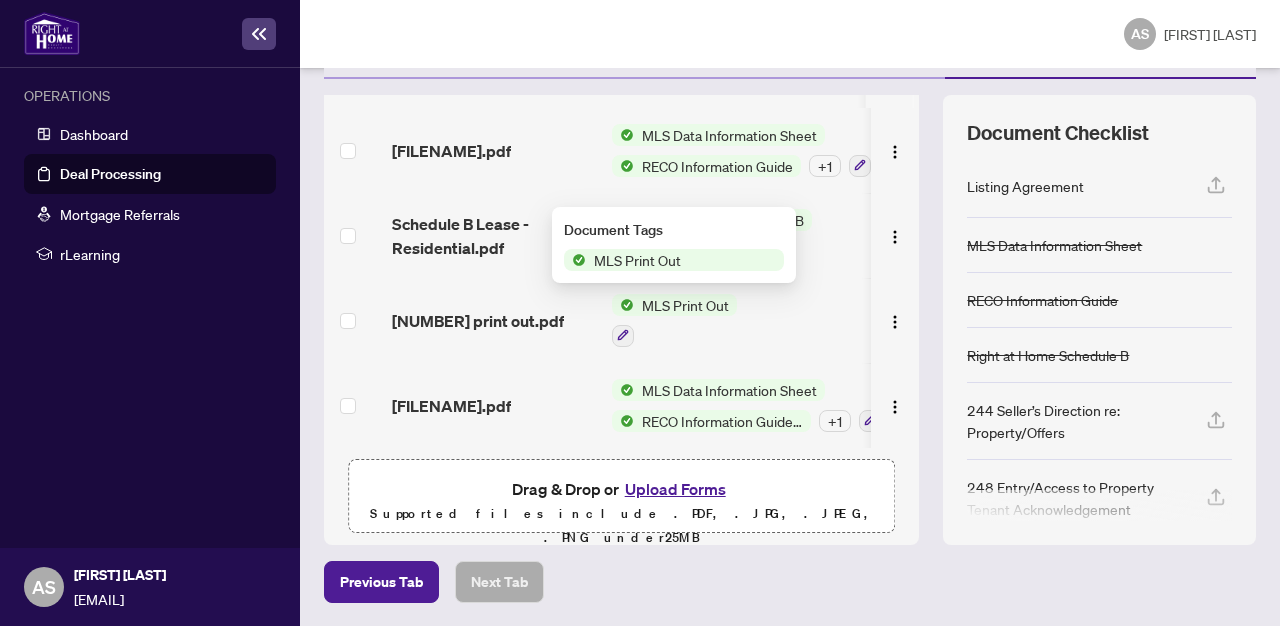 click on "RECO Information Guide (Landlord)" at bounding box center [722, 421] 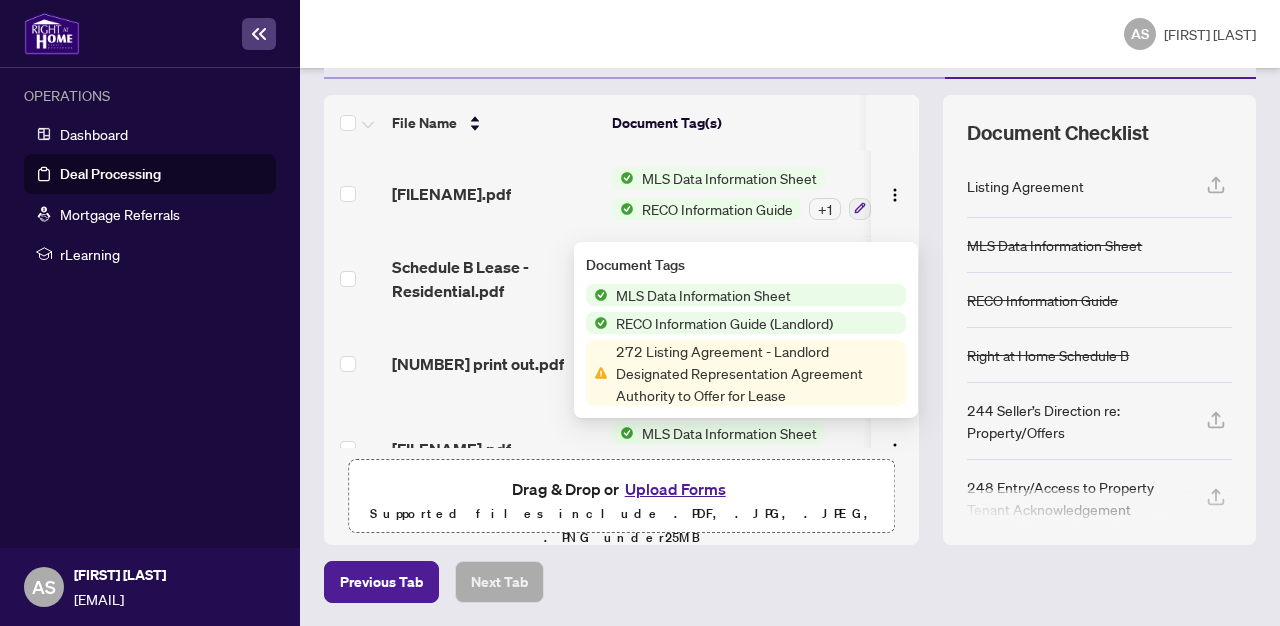 scroll, scrollTop: 0, scrollLeft: 0, axis: both 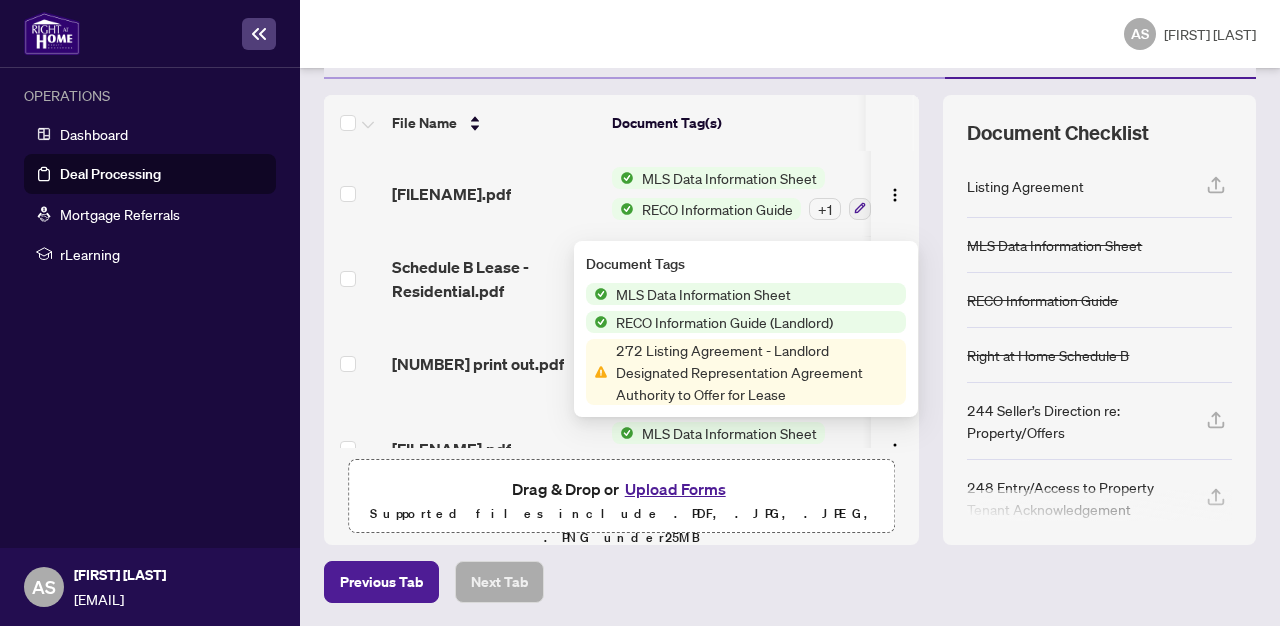 click on "MLS Data Information Sheet" at bounding box center [729, 178] 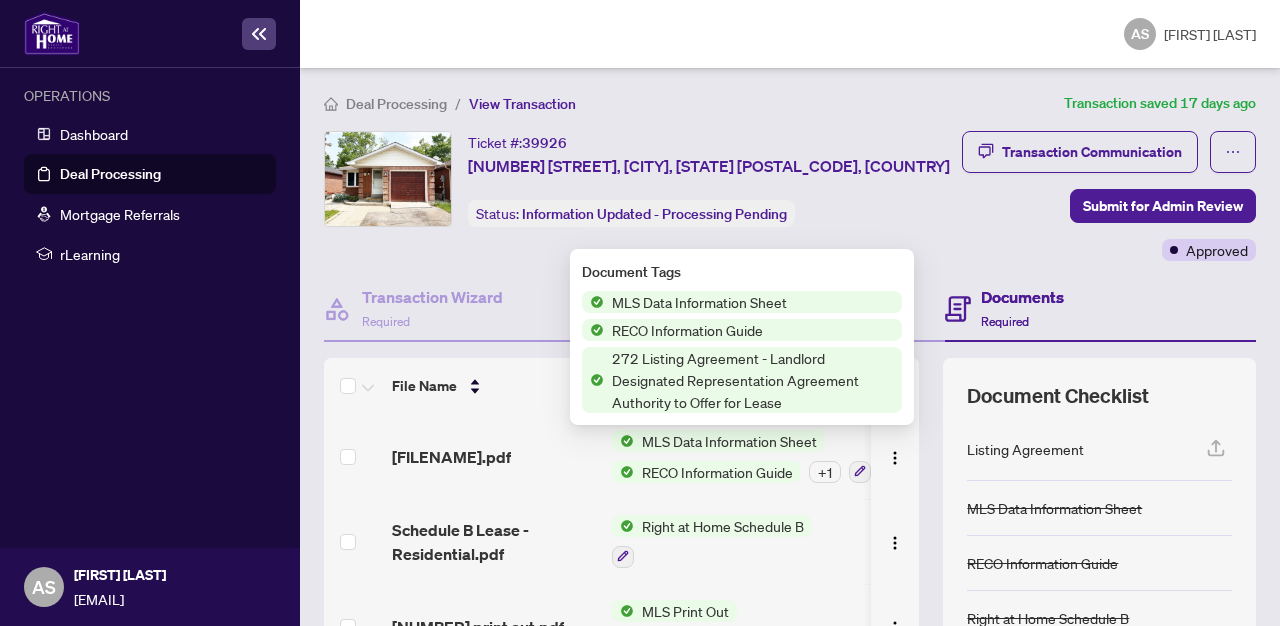 scroll, scrollTop: 0, scrollLeft: 0, axis: both 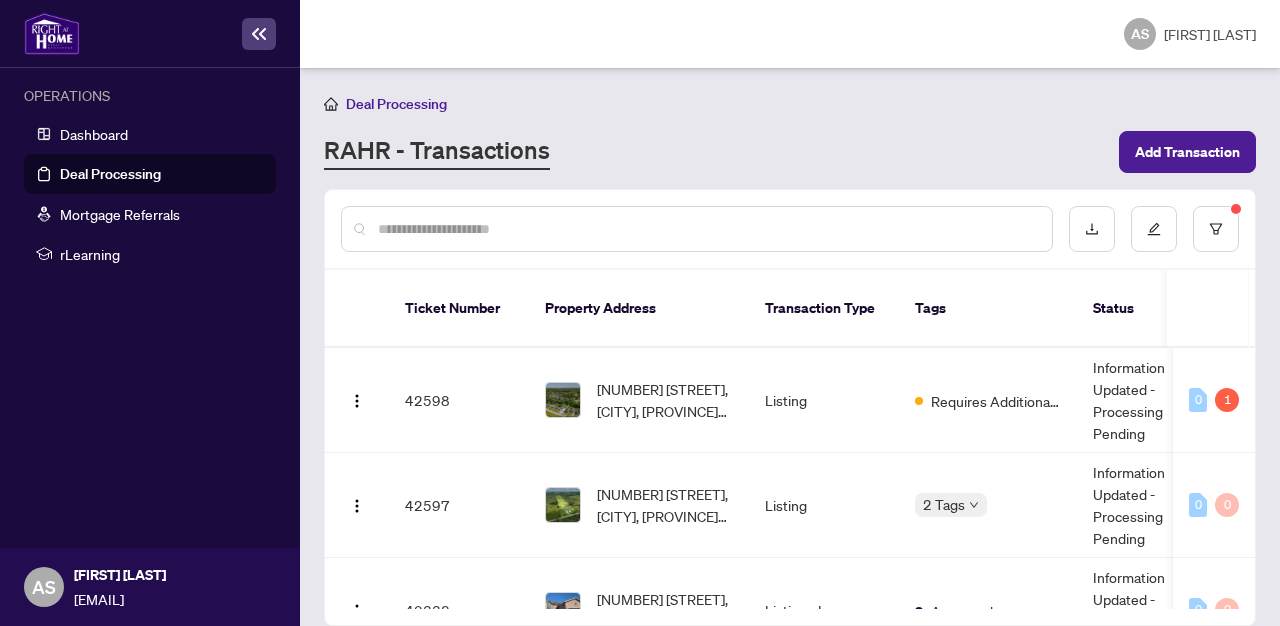 click at bounding box center [707, 229] 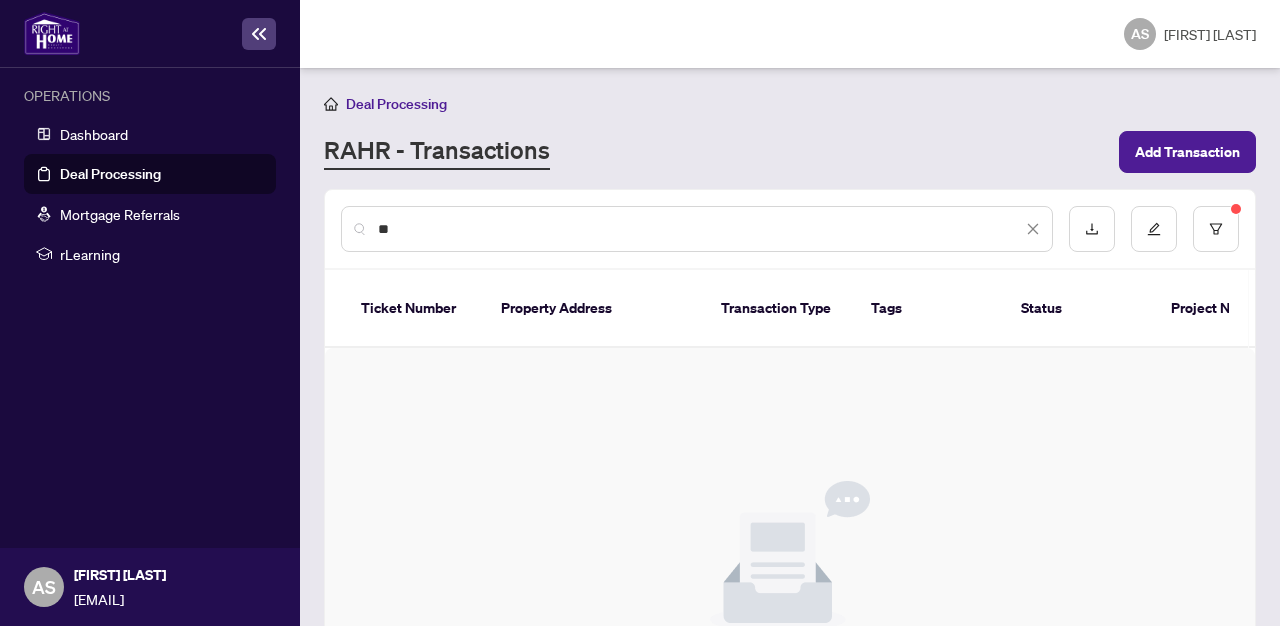 type on "*" 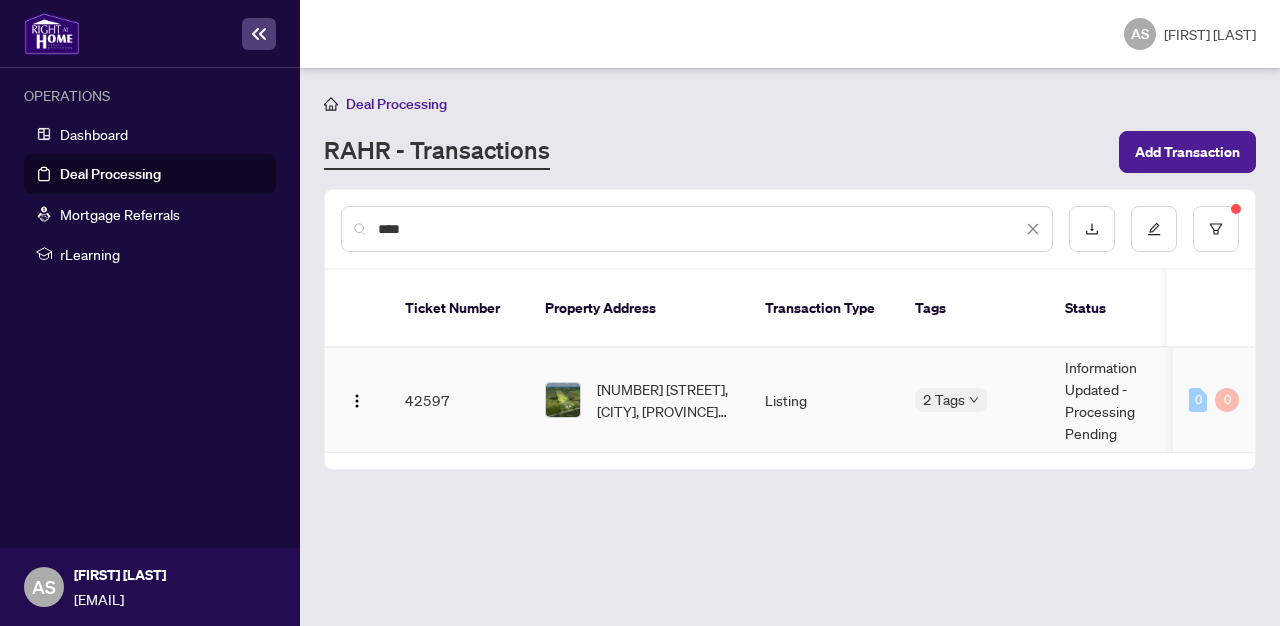 type on "****" 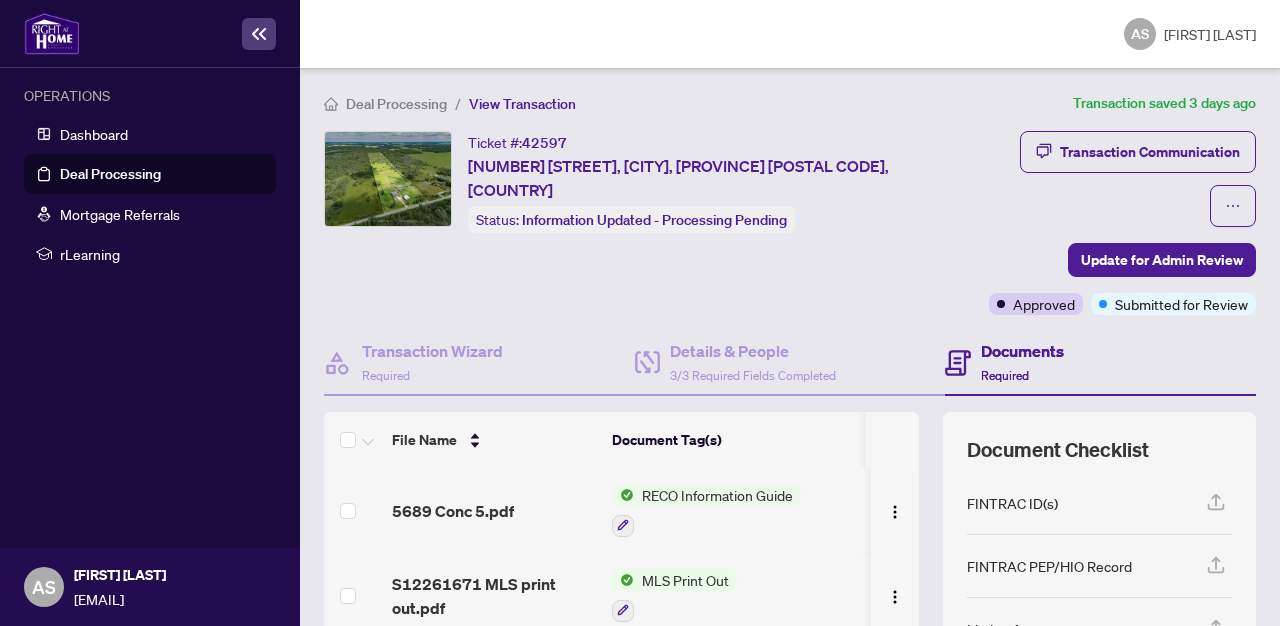 scroll, scrollTop: 28, scrollLeft: 0, axis: vertical 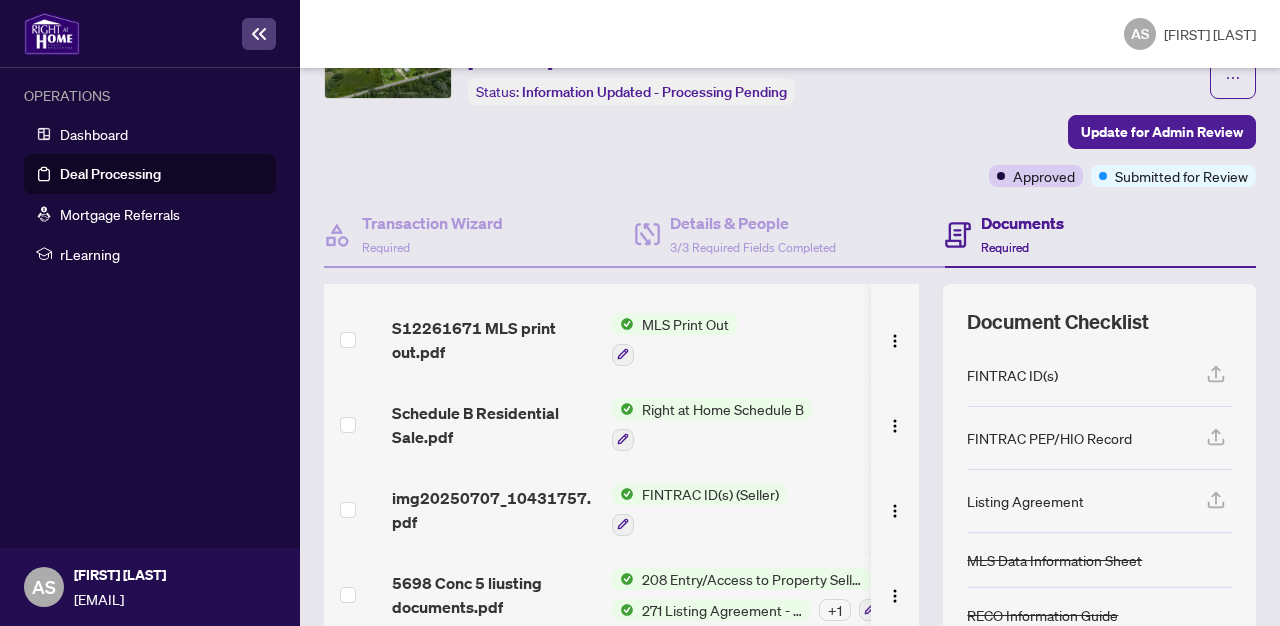 click on "FINTRAC ID(s) (Seller)" at bounding box center [710, 494] 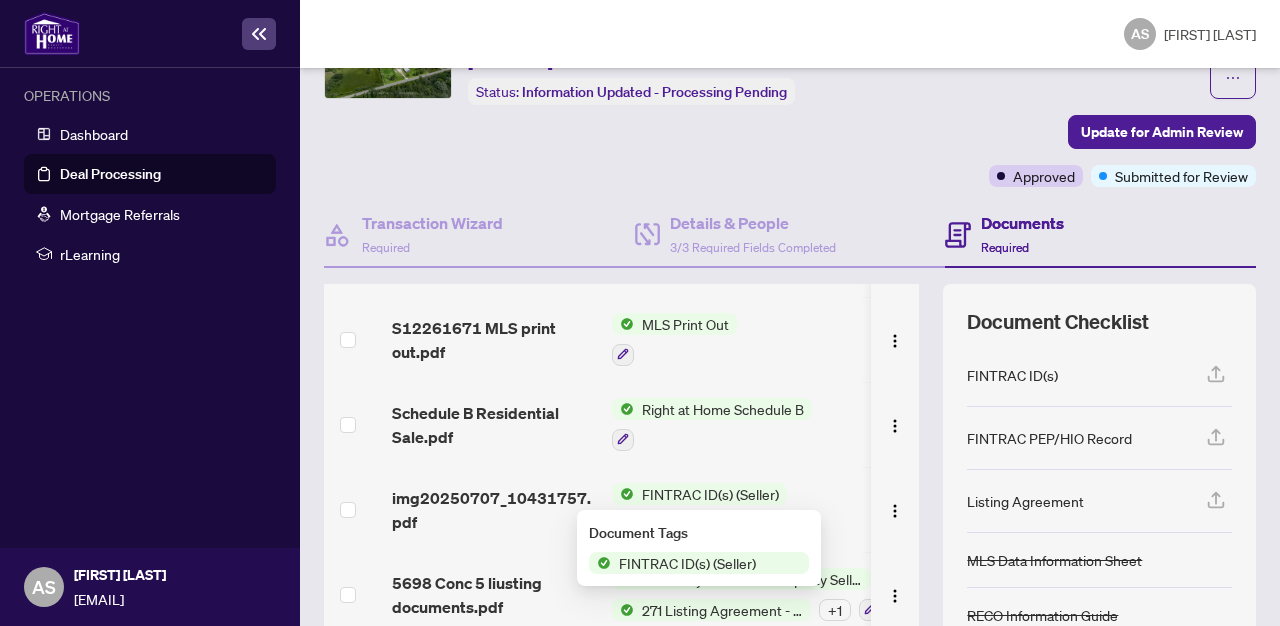 click on "FINTRAC ID(s) (Seller)" at bounding box center [687, 563] 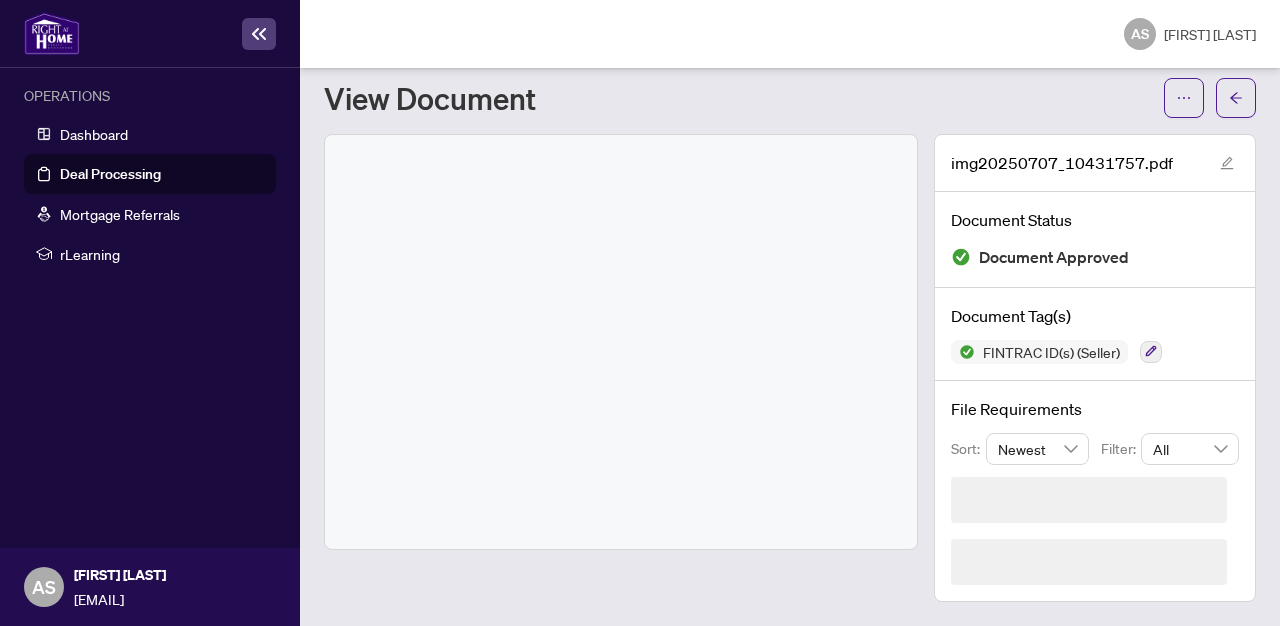 scroll, scrollTop: 0, scrollLeft: 0, axis: both 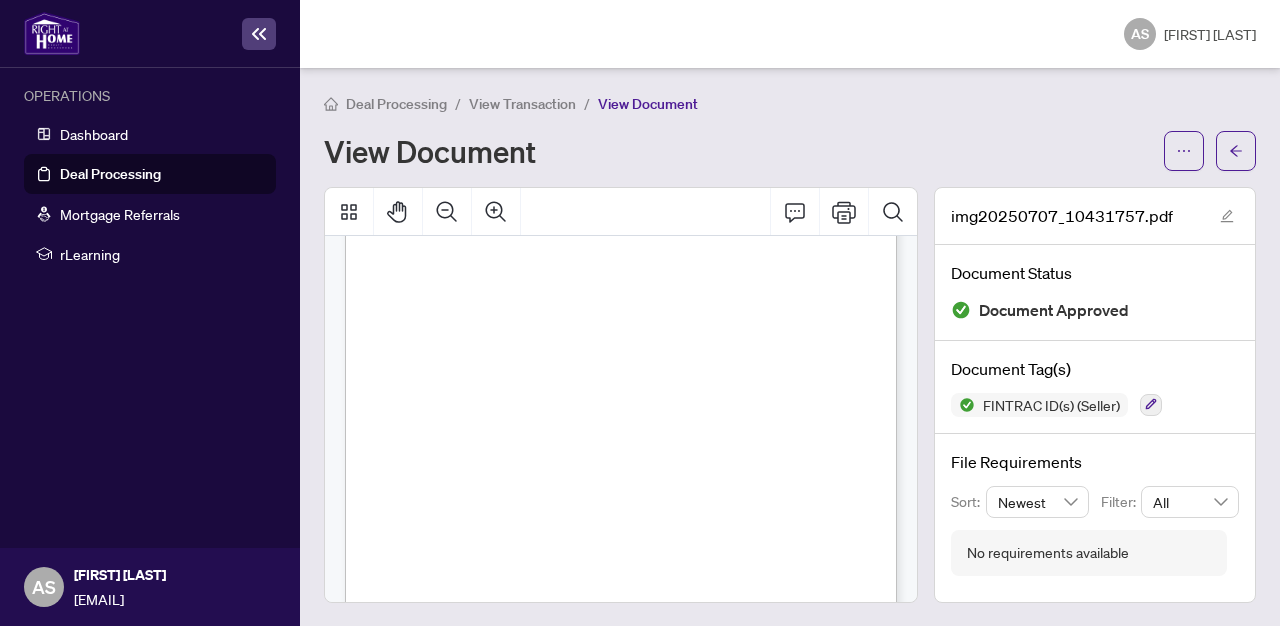 click on "Deal Processing" at bounding box center [110, 174] 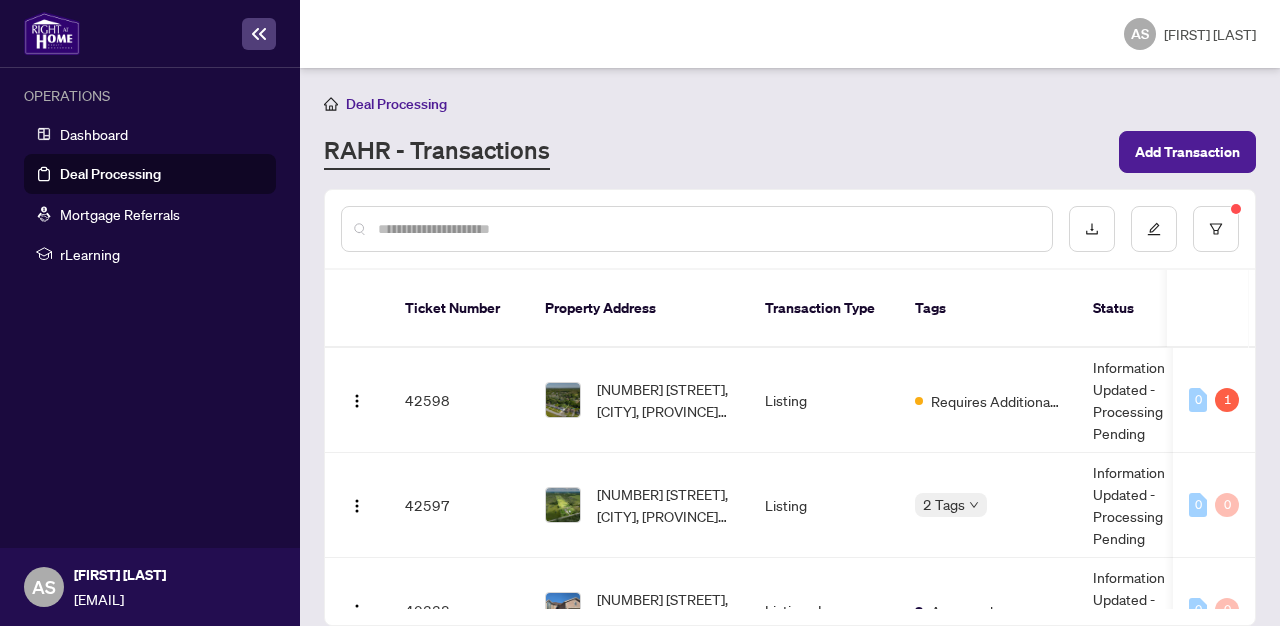 click at bounding box center [707, 229] 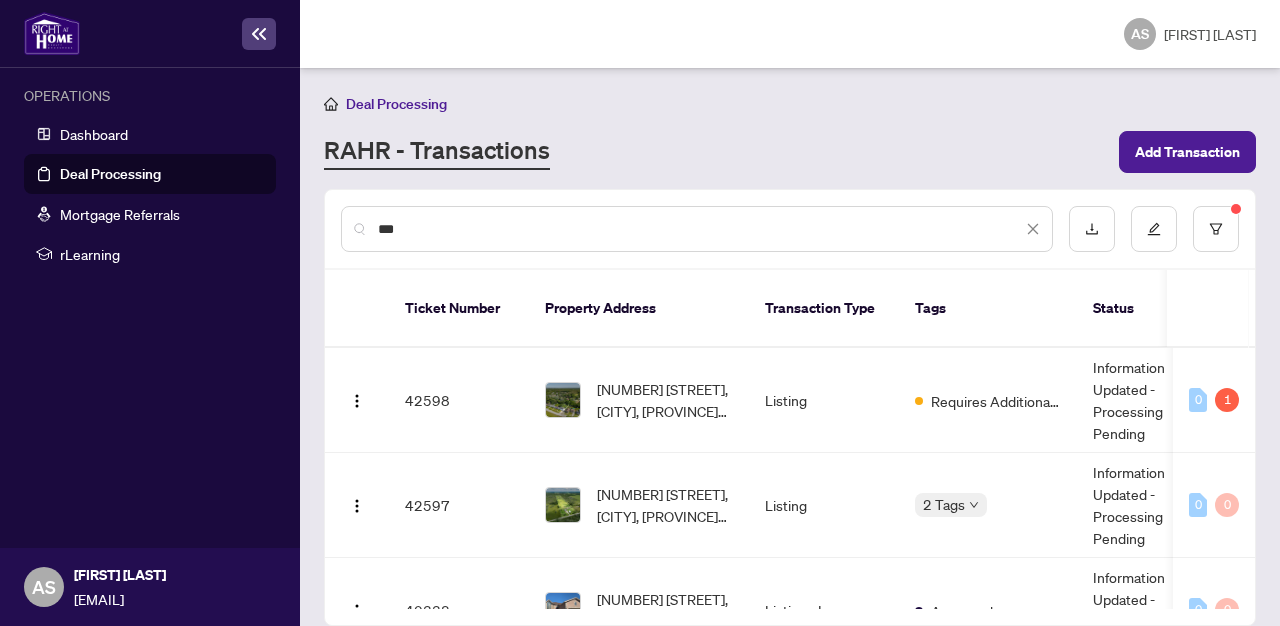 type on "***" 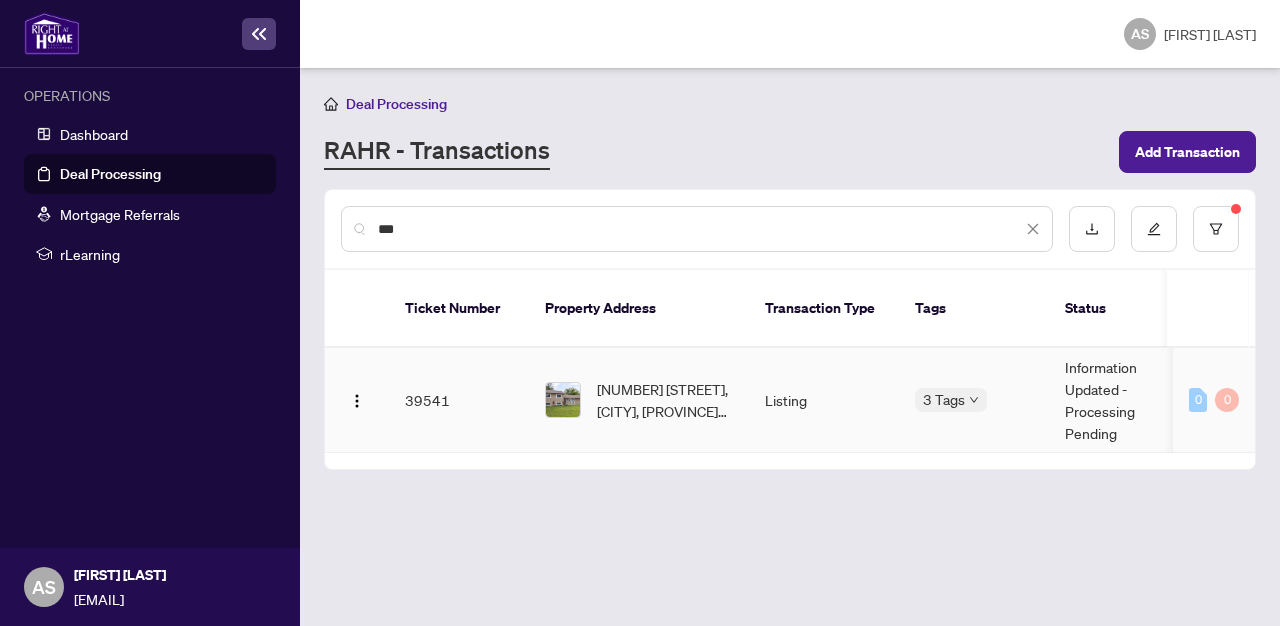 click at bounding box center [563, 400] 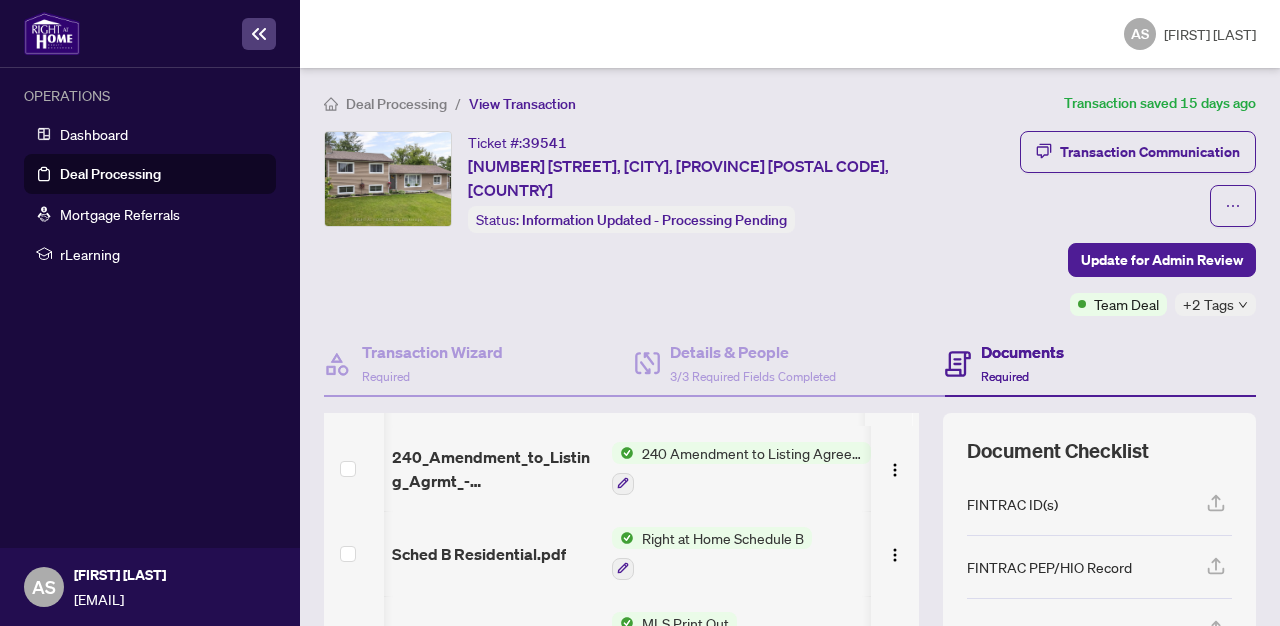scroll, scrollTop: 51, scrollLeft: 0, axis: vertical 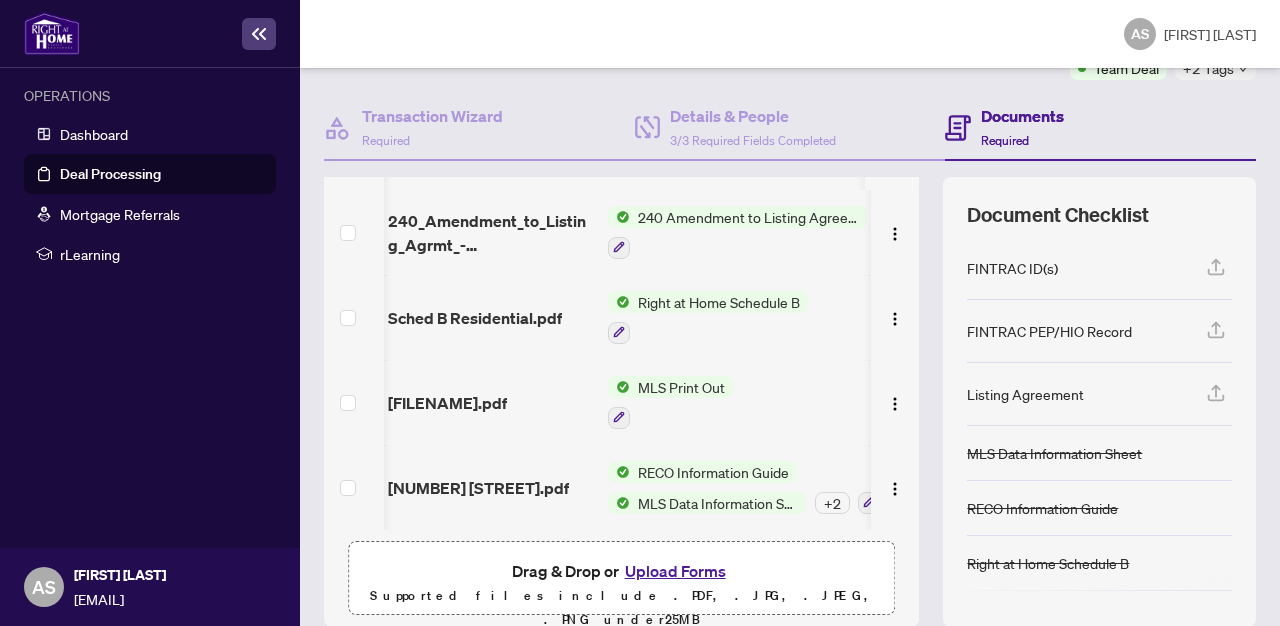 click on "MLS Data Information Sheet" at bounding box center [718, 503] 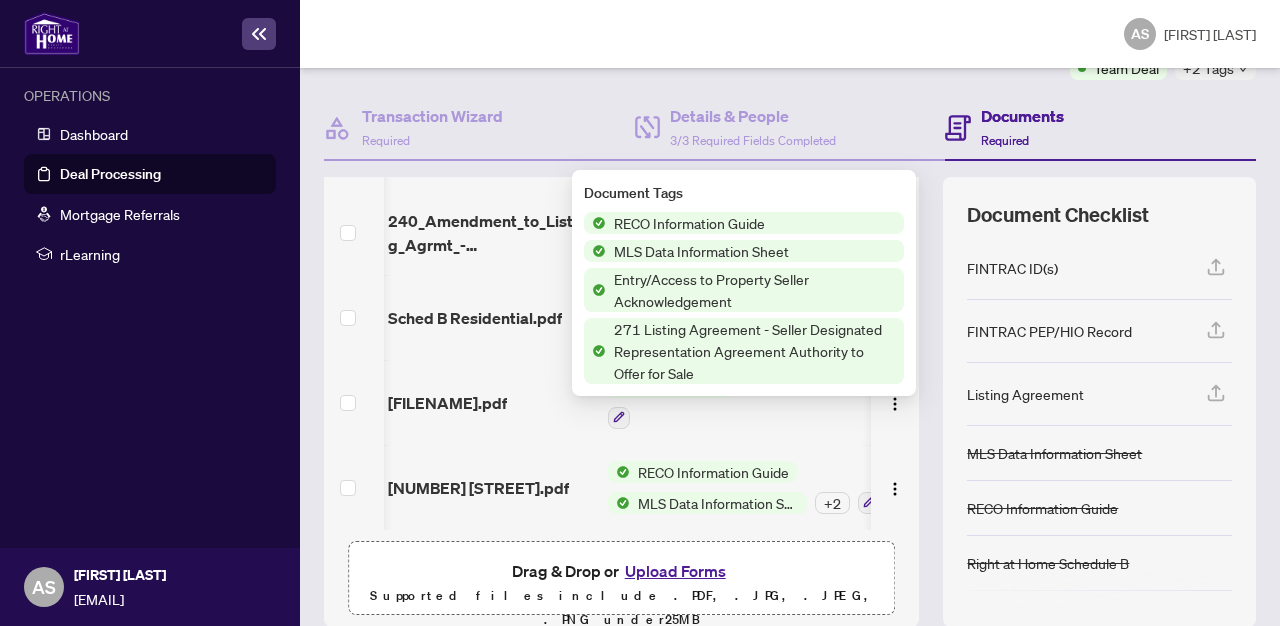 click on "271 Listing Agreement - Seller Designated Representation Agreement Authority
to Offer for Sale" at bounding box center (755, 351) 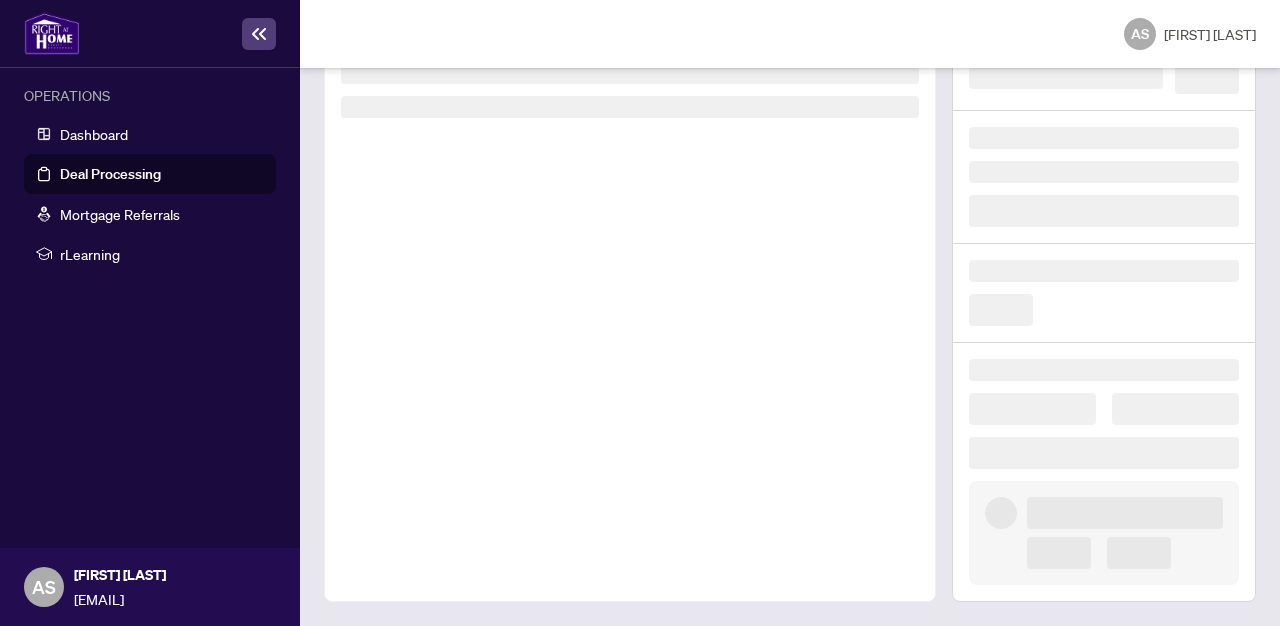 scroll, scrollTop: 123, scrollLeft: 0, axis: vertical 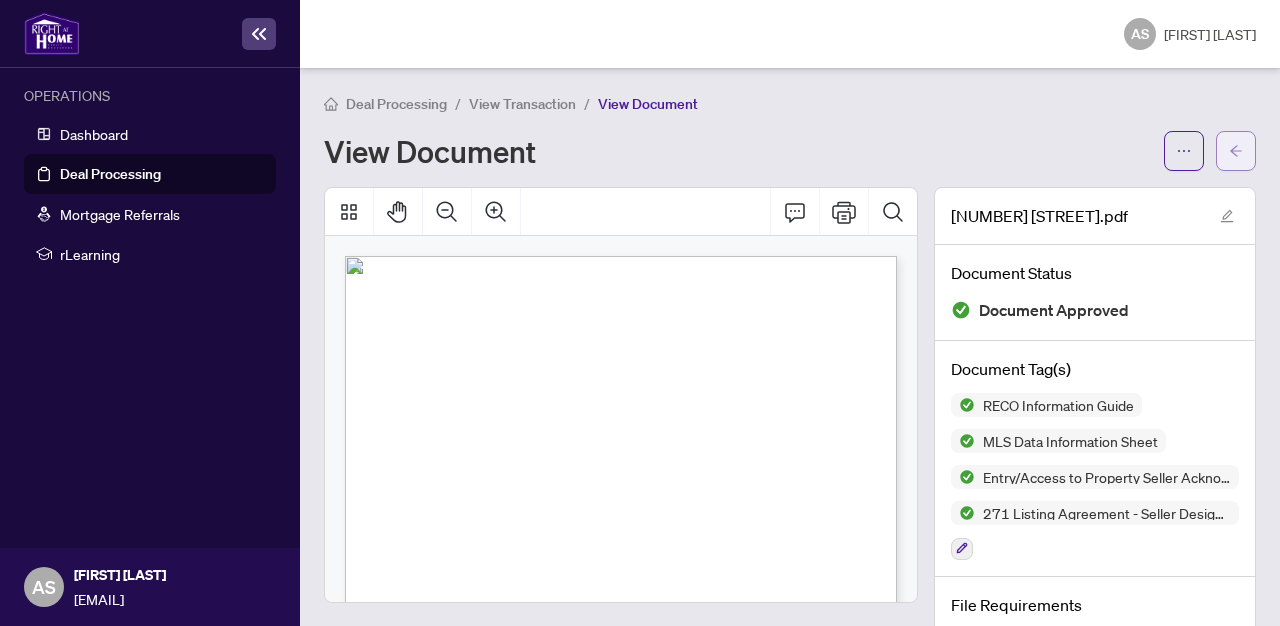 click at bounding box center (1236, 151) 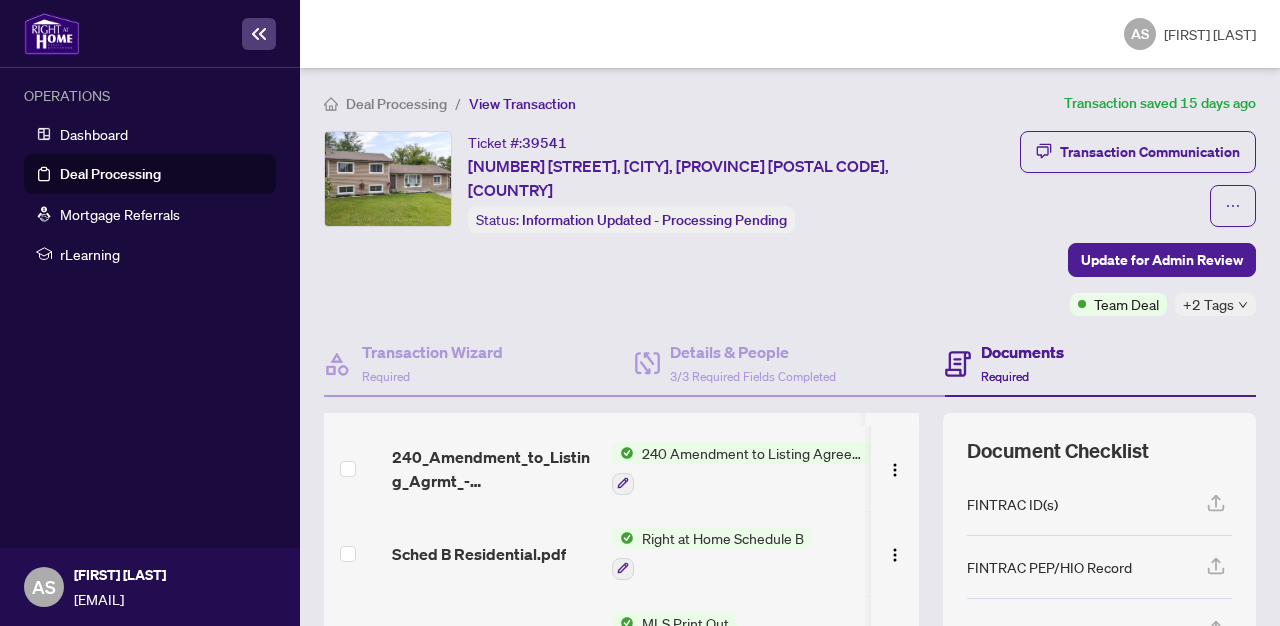 scroll, scrollTop: 49, scrollLeft: 0, axis: vertical 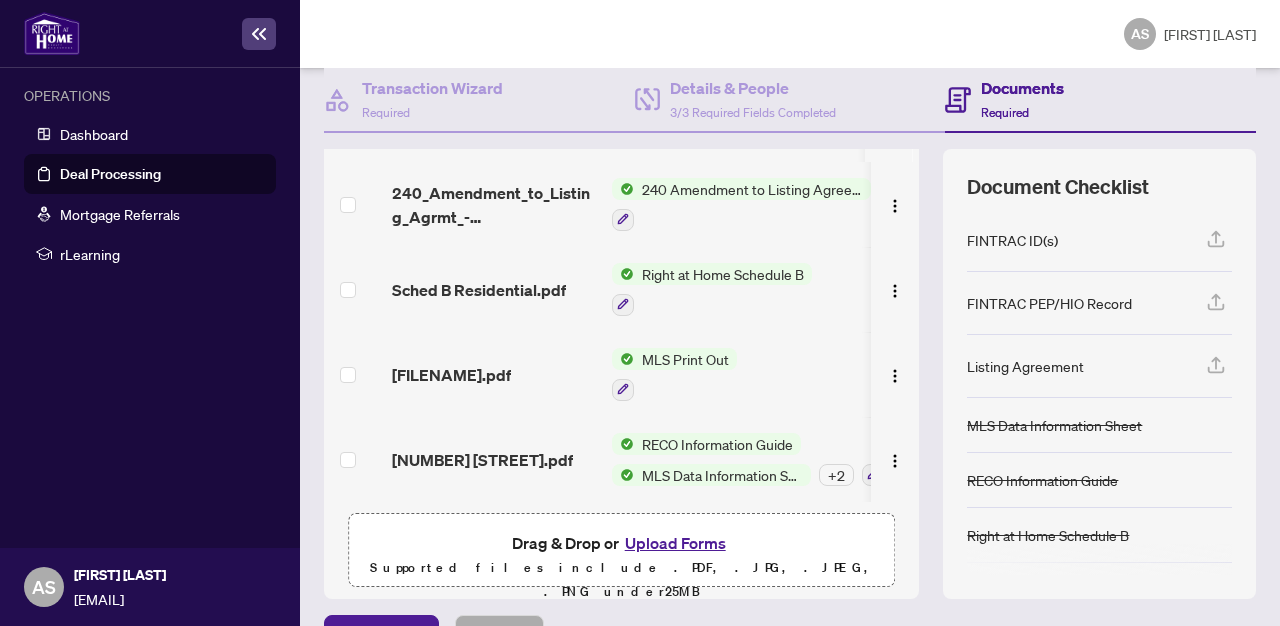 click on "MLS Data Information Sheet" at bounding box center (722, 475) 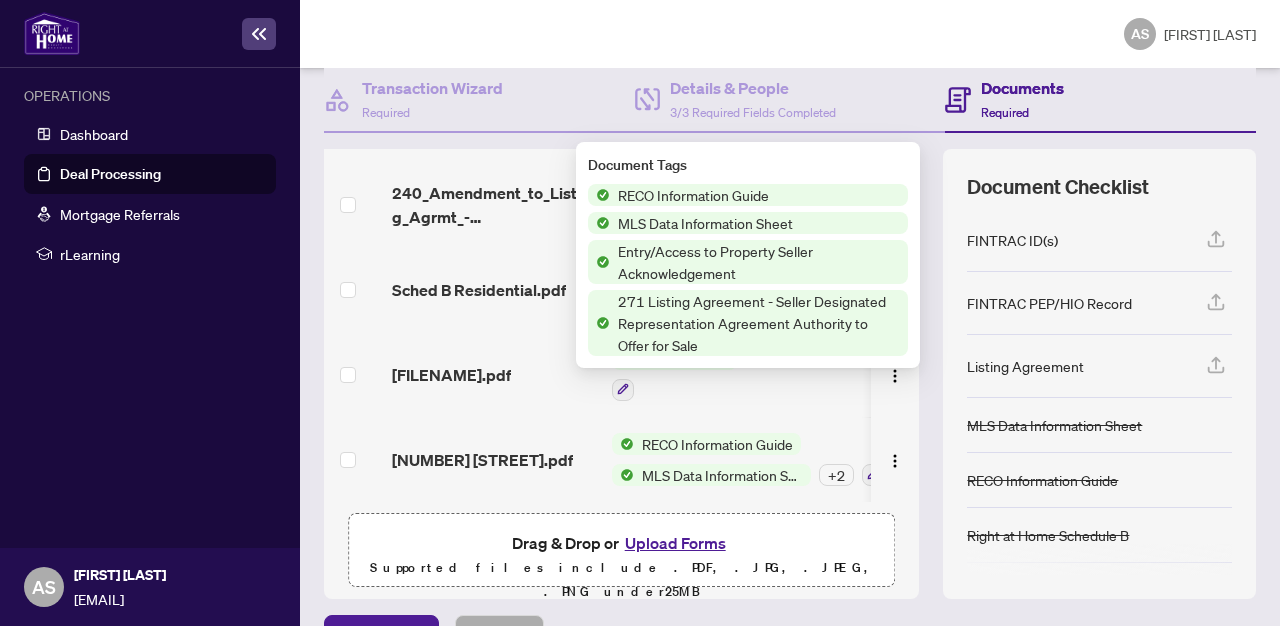 scroll, scrollTop: 0, scrollLeft: 0, axis: both 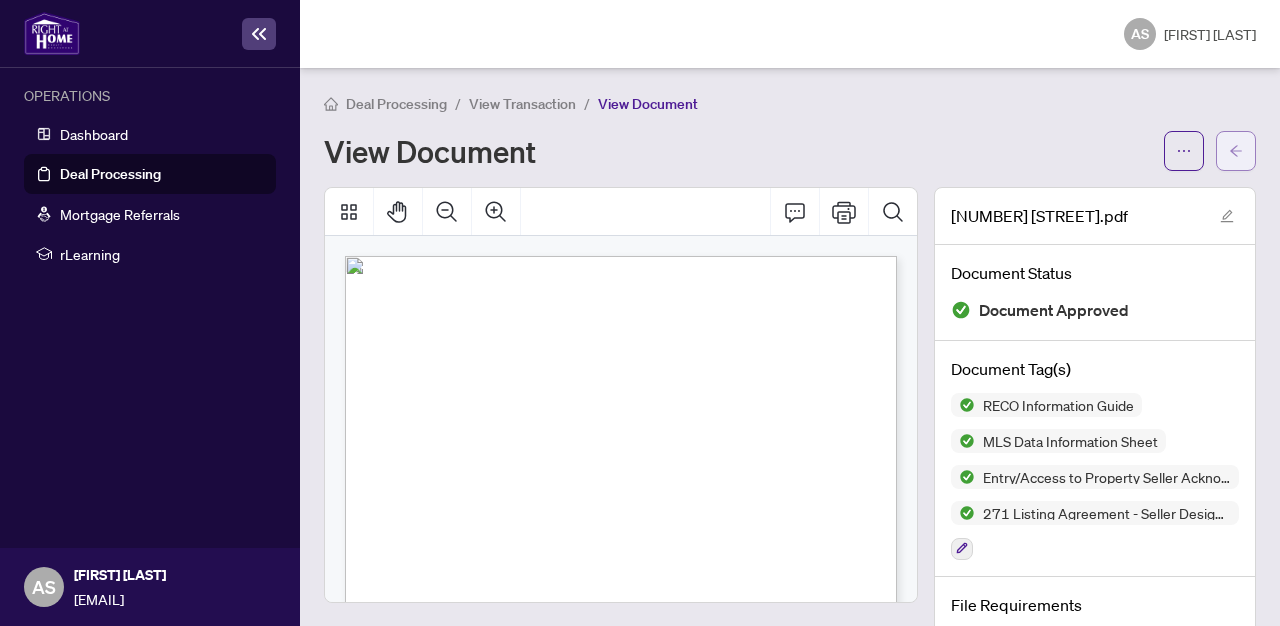click at bounding box center [1236, 151] 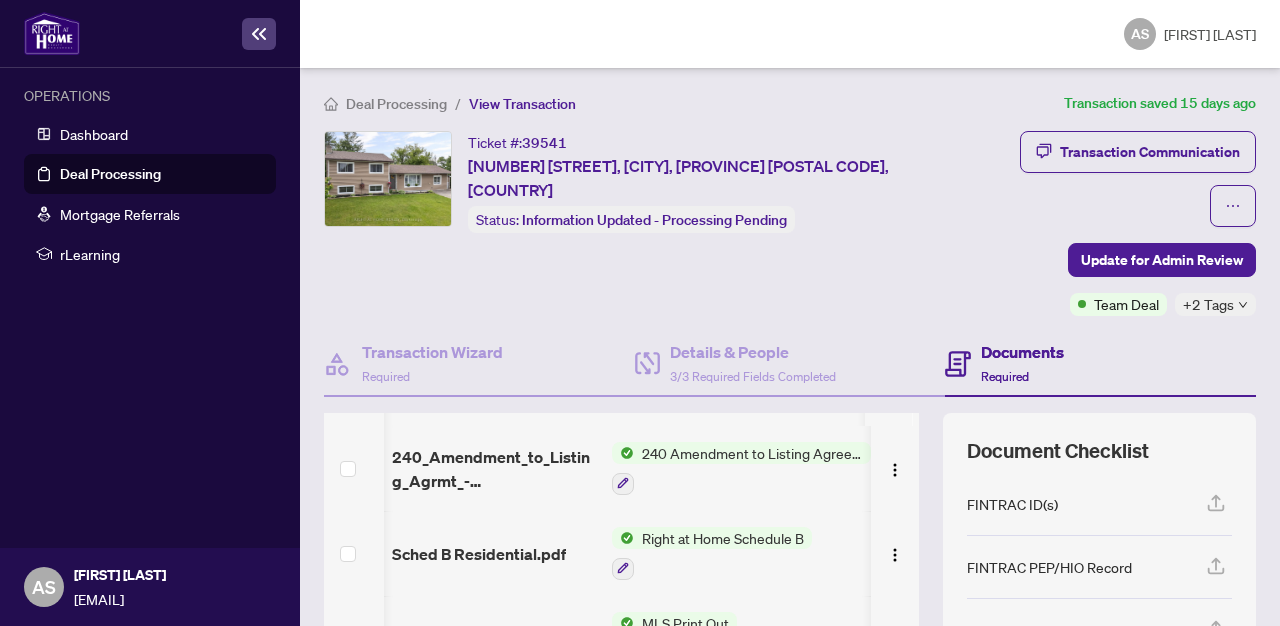 scroll, scrollTop: 49, scrollLeft: 0, axis: vertical 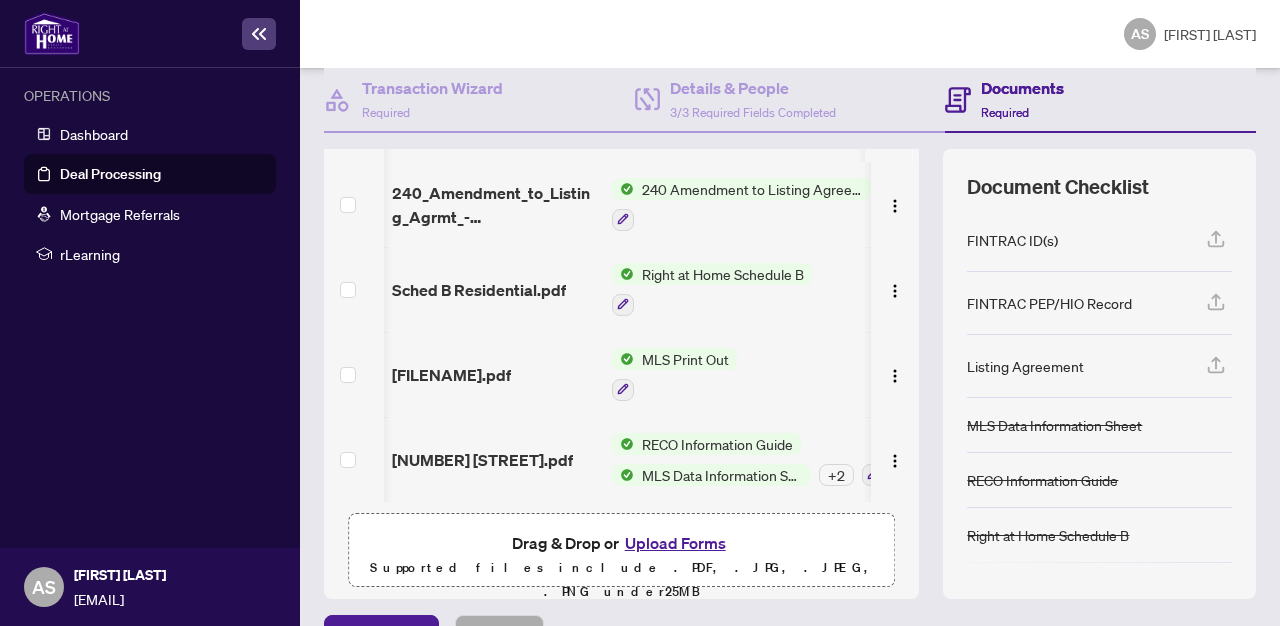 click on "RECO Information Guide" at bounding box center (717, 444) 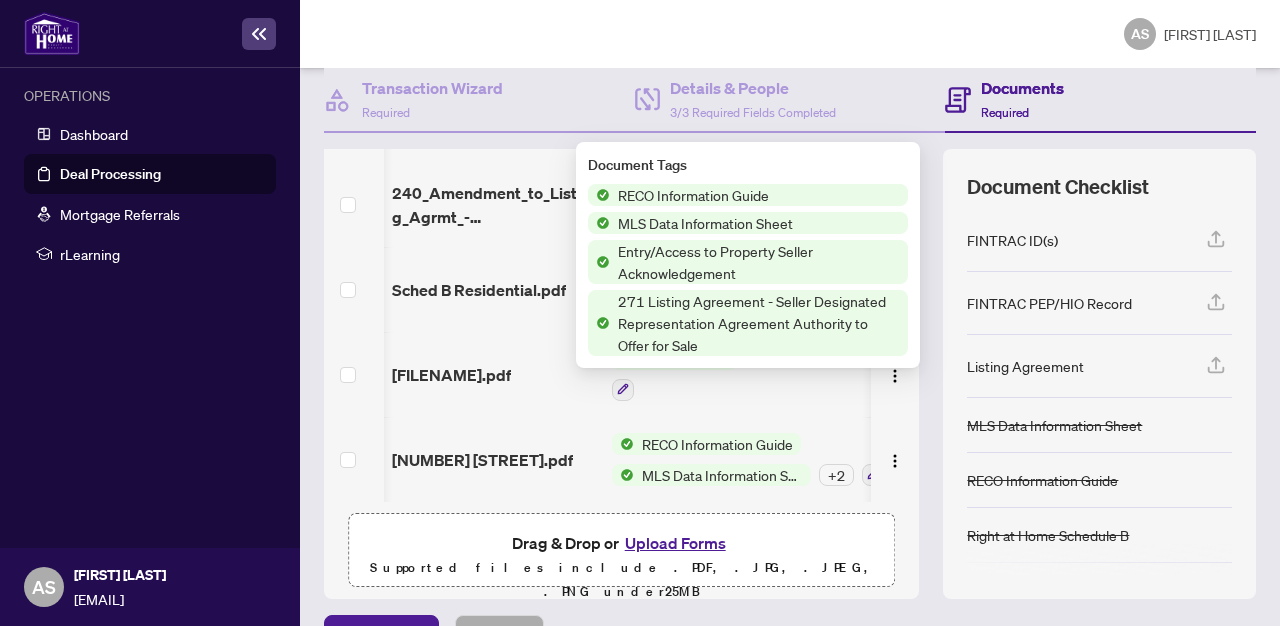 click on "271 Listing Agreement - Seller Designated Representation Agreement Authority
to Offer for Sale" at bounding box center (759, 323) 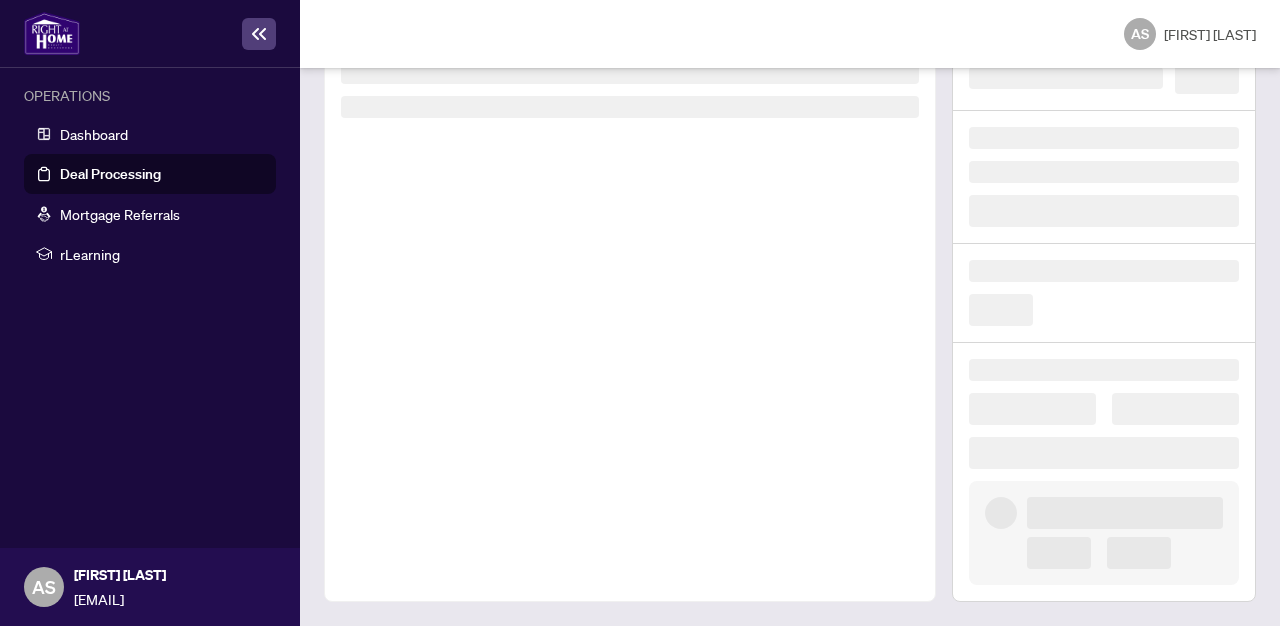 scroll, scrollTop: 123, scrollLeft: 0, axis: vertical 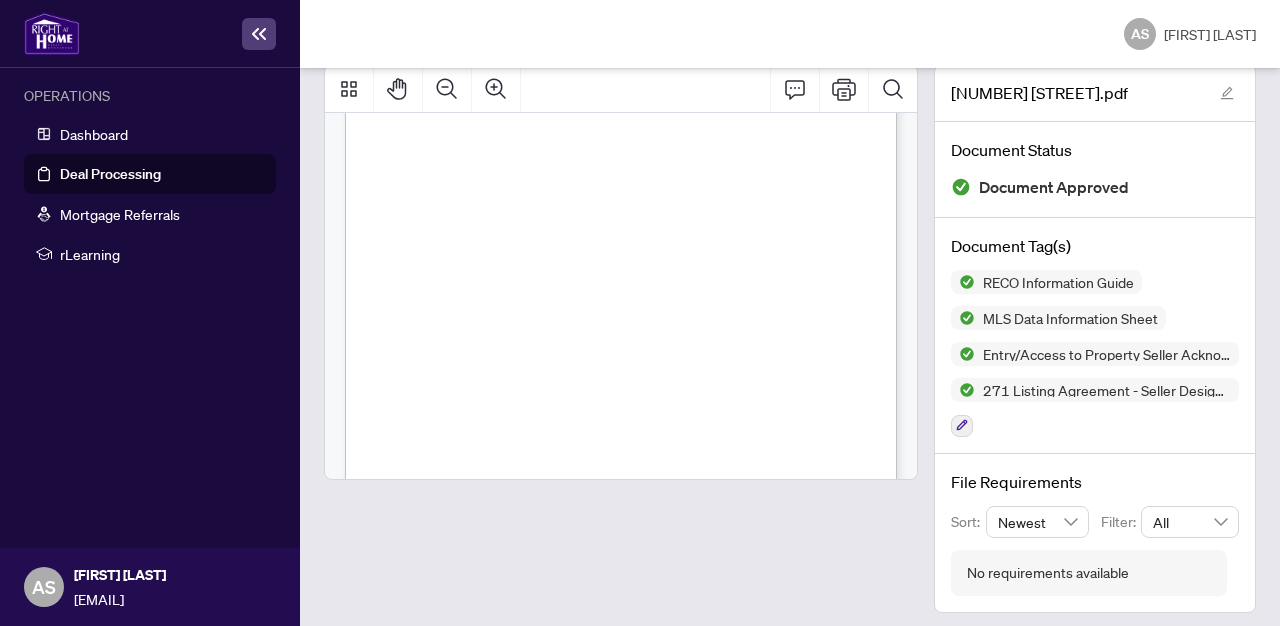 click on "Deal Processing" at bounding box center (110, 174) 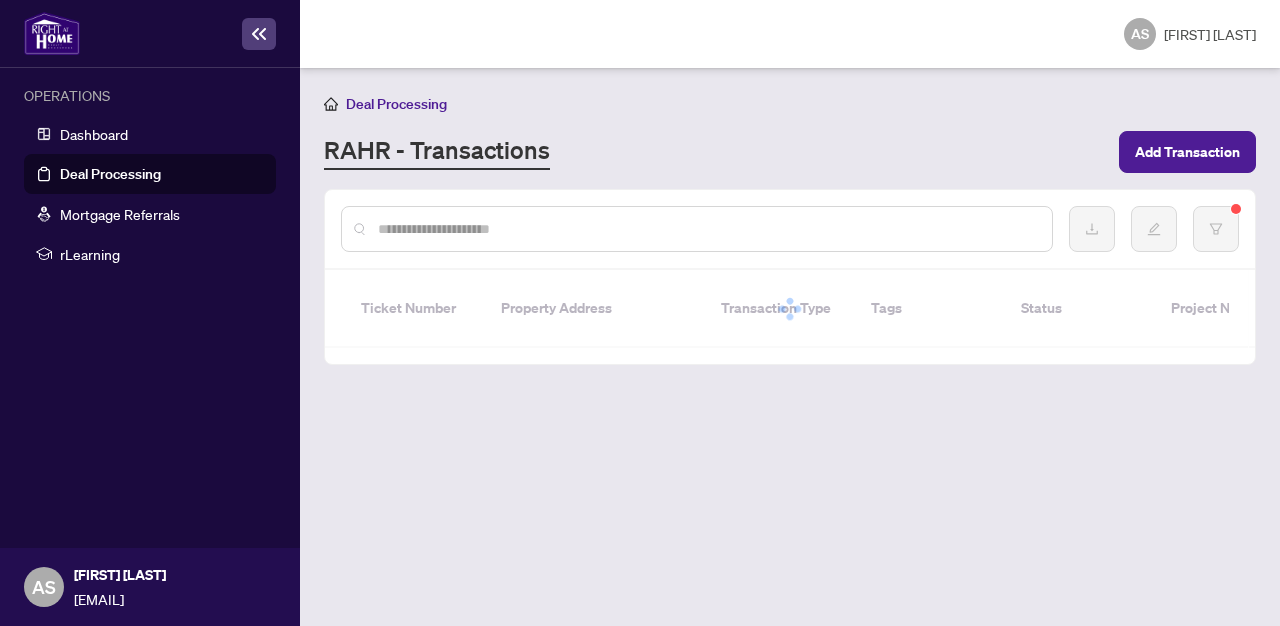 scroll, scrollTop: 0, scrollLeft: 0, axis: both 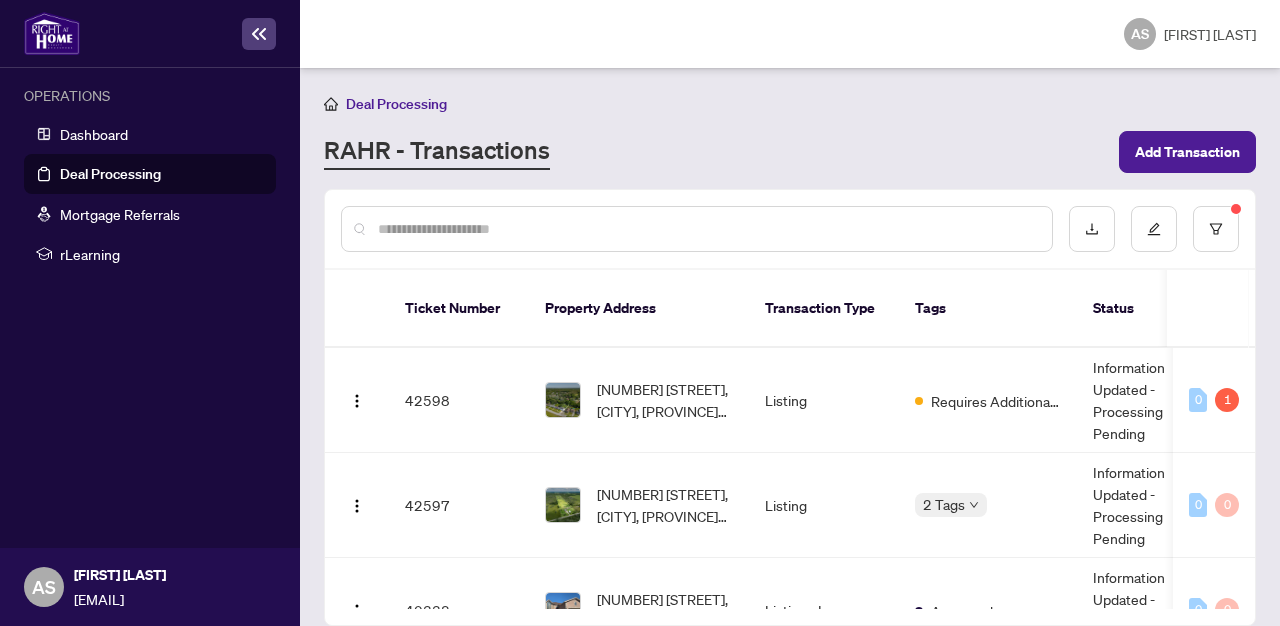click at bounding box center [707, 229] 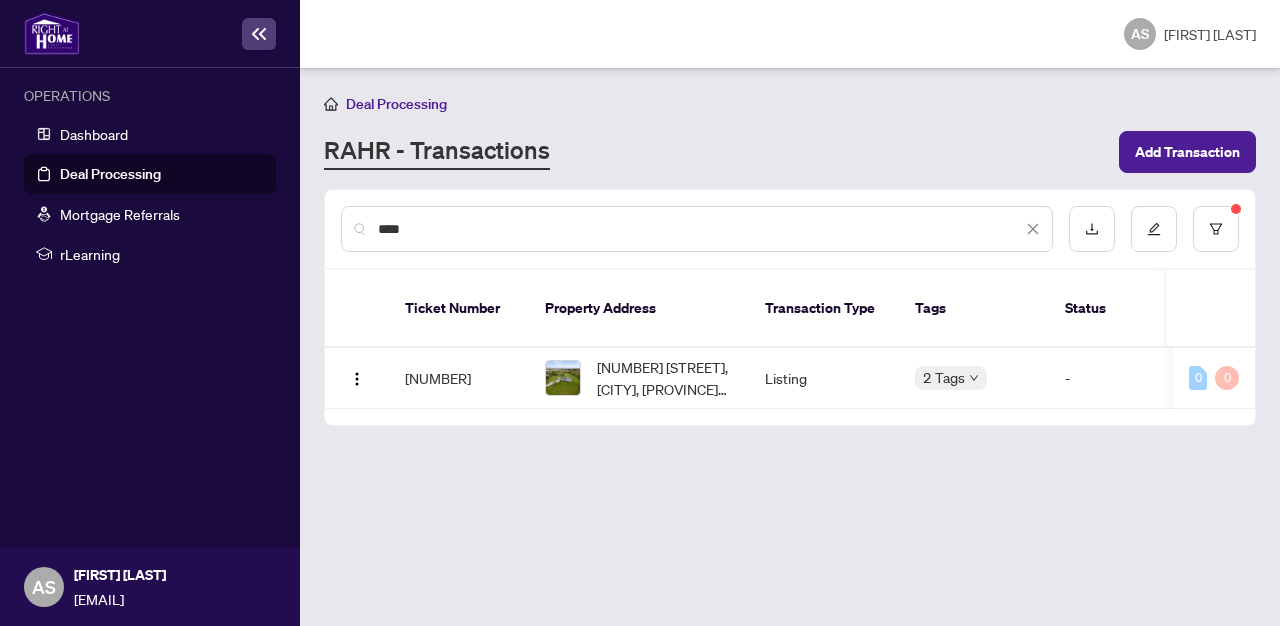 type on "****" 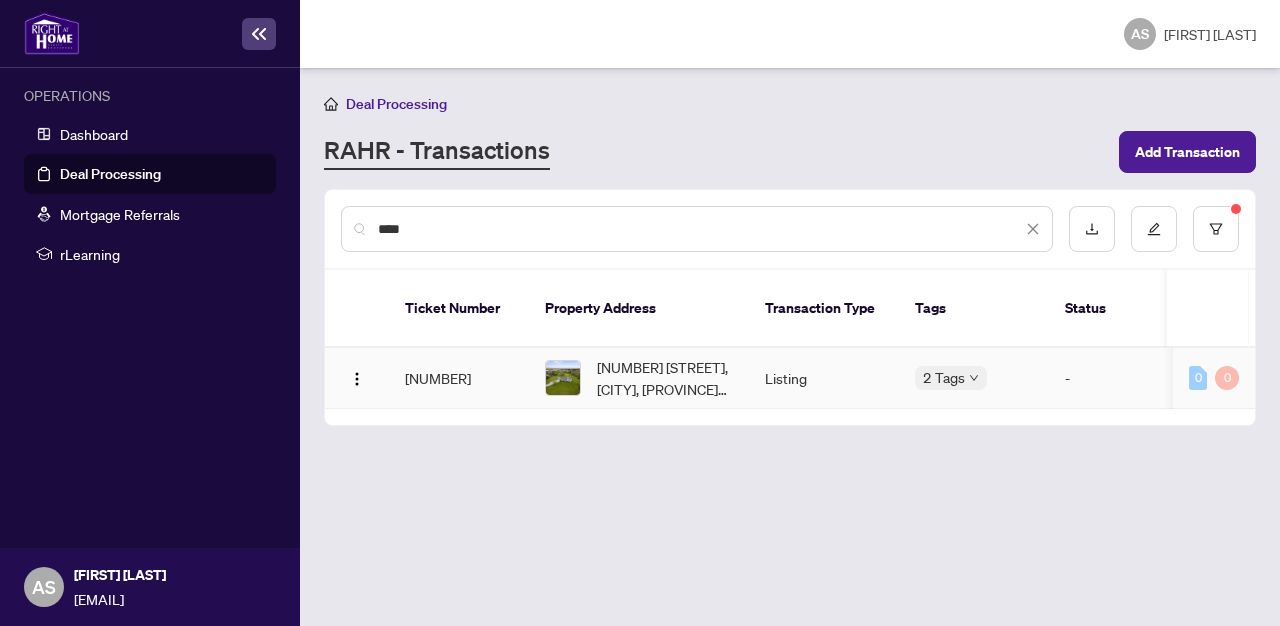click on "[NUMBER] [STREET], [CITY], [PROVINCE] [POSTAL CODE], [COUNTRY]" at bounding box center (639, 378) 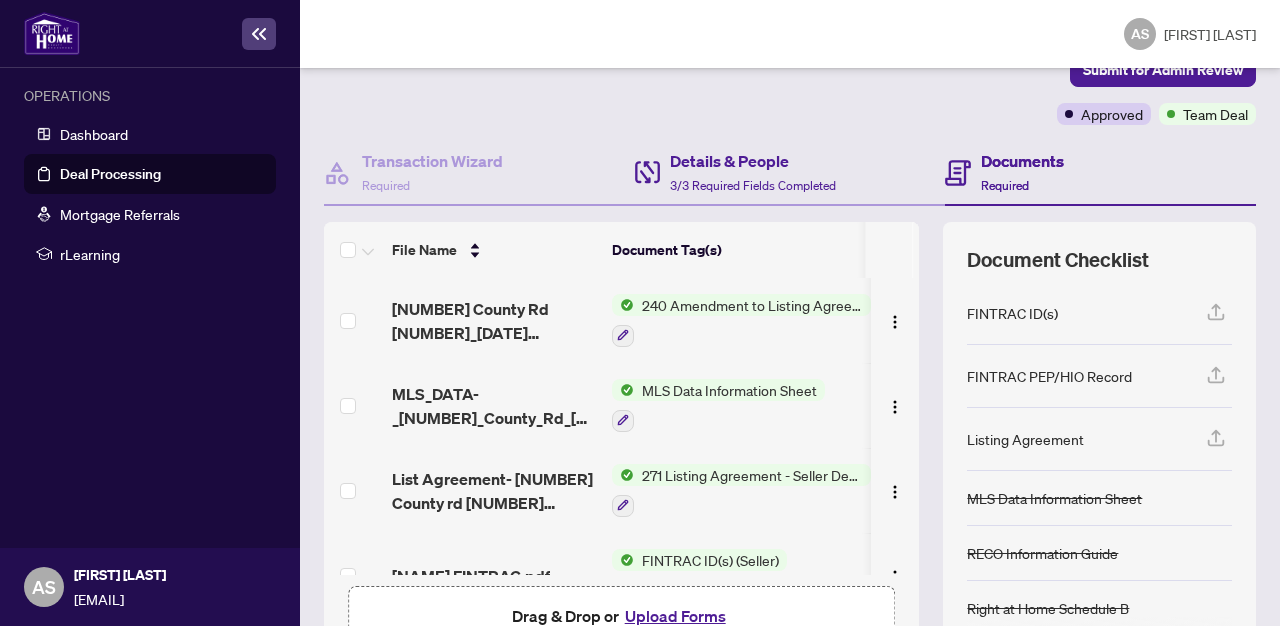 scroll, scrollTop: 271, scrollLeft: 0, axis: vertical 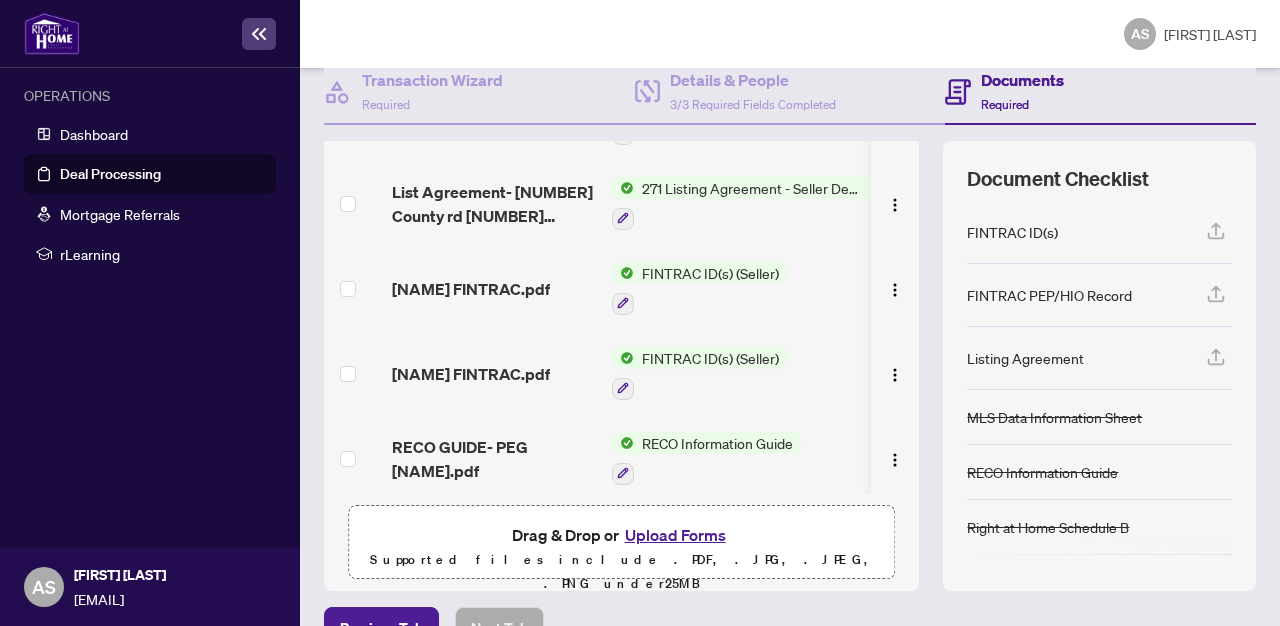 click on "FINTRAC ID(s) (Seller)" at bounding box center [710, 358] 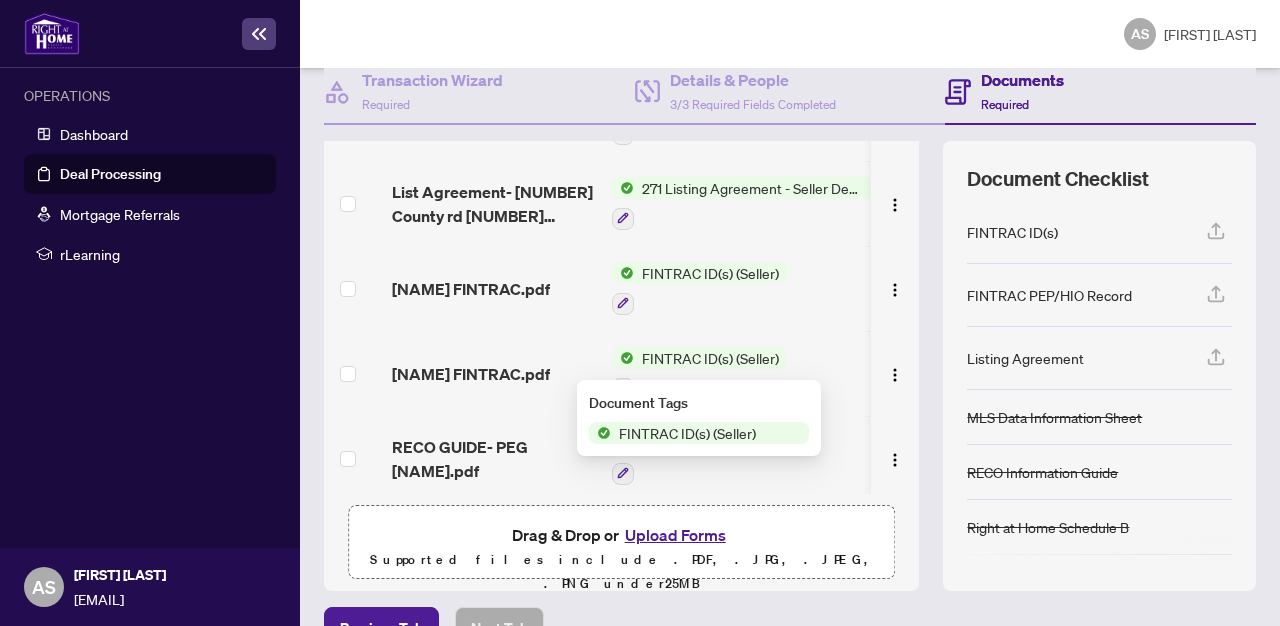 click on "FINTRAC ID(s) (Seller)" at bounding box center [687, 433] 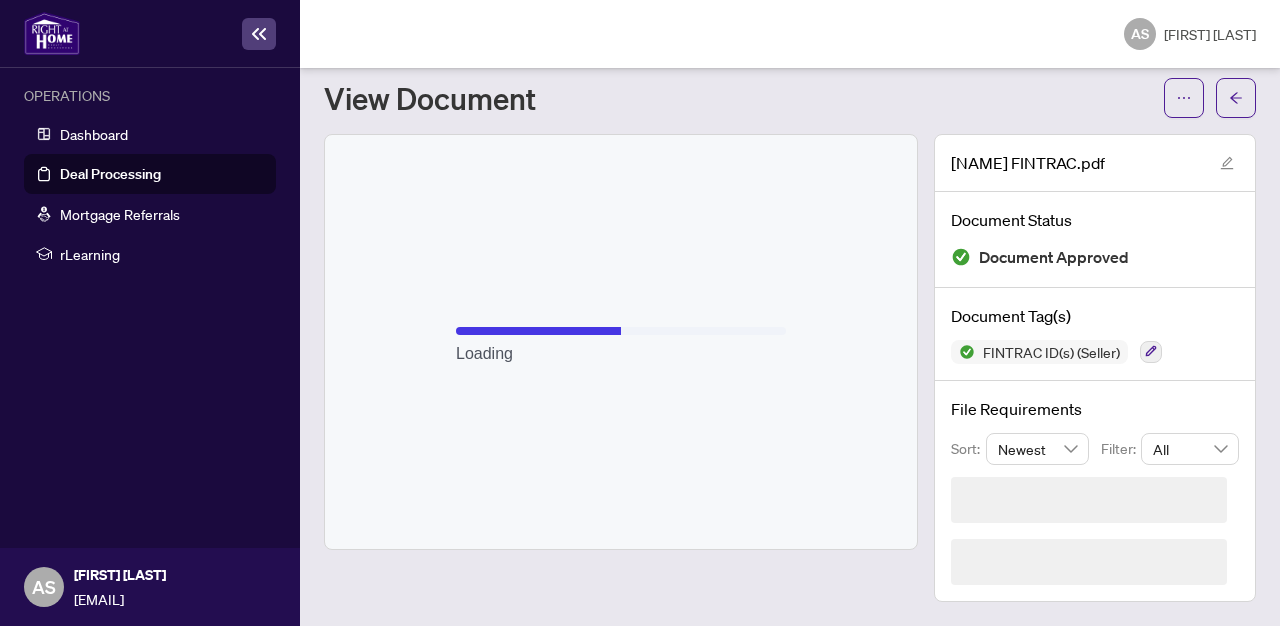 scroll, scrollTop: 0, scrollLeft: 0, axis: both 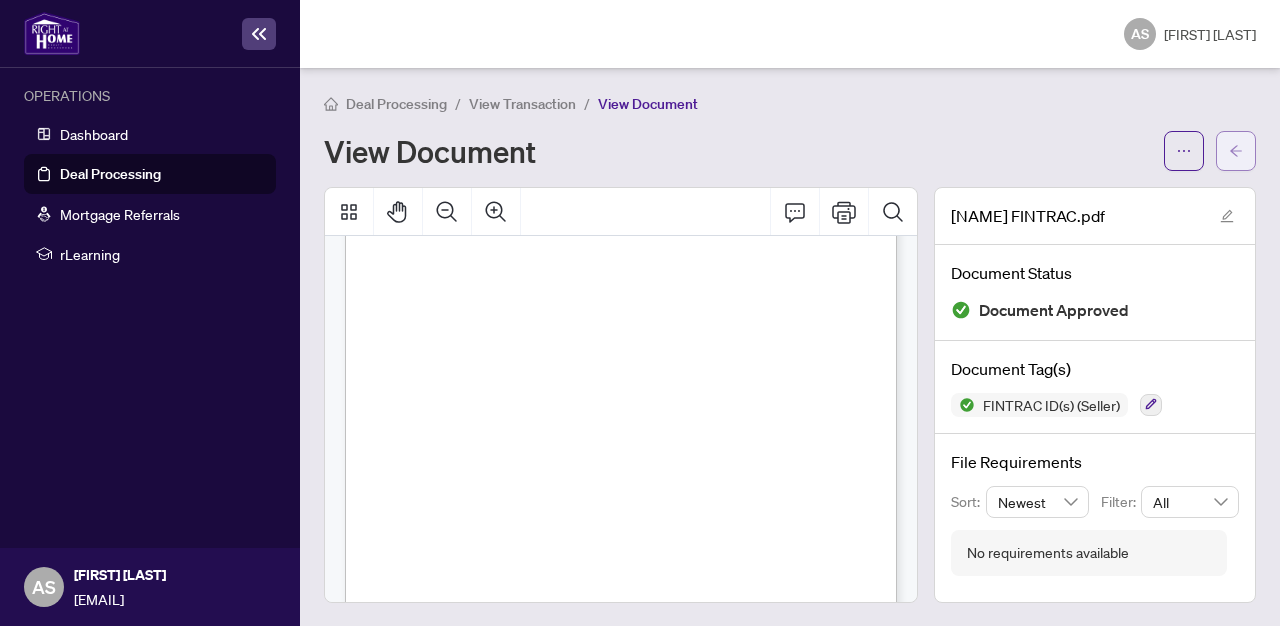 click at bounding box center [1236, 151] 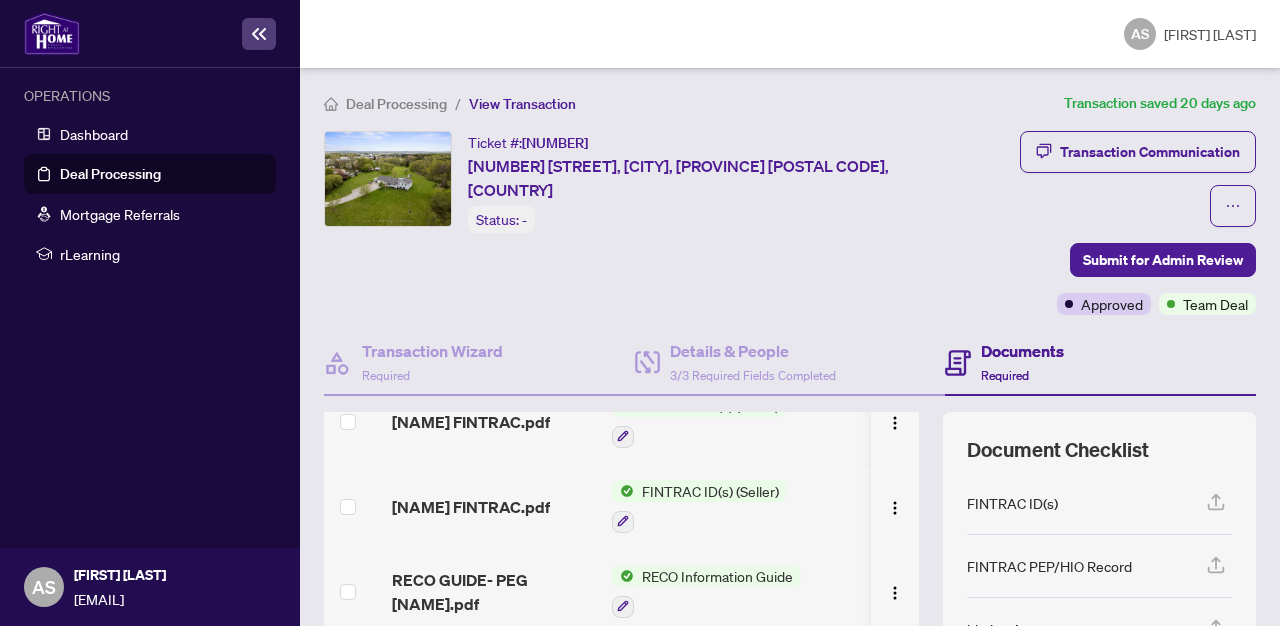 scroll, scrollTop: 338, scrollLeft: 0, axis: vertical 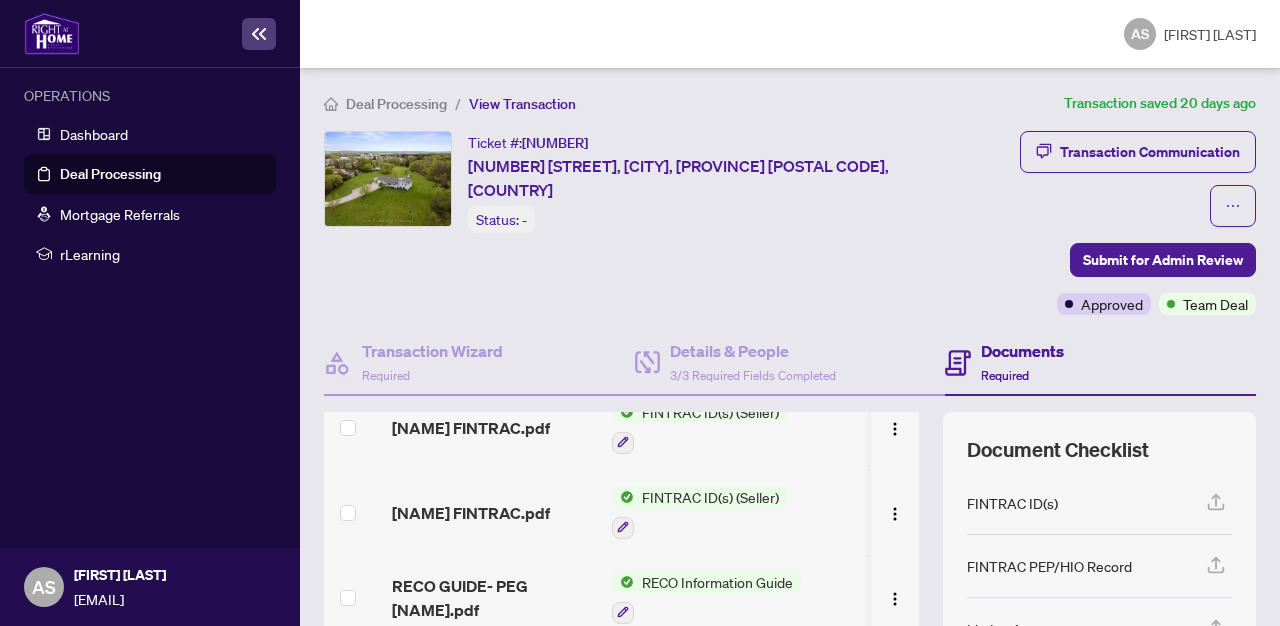 click on "FINTRAC ID(s) (Seller)" at bounding box center [710, 412] 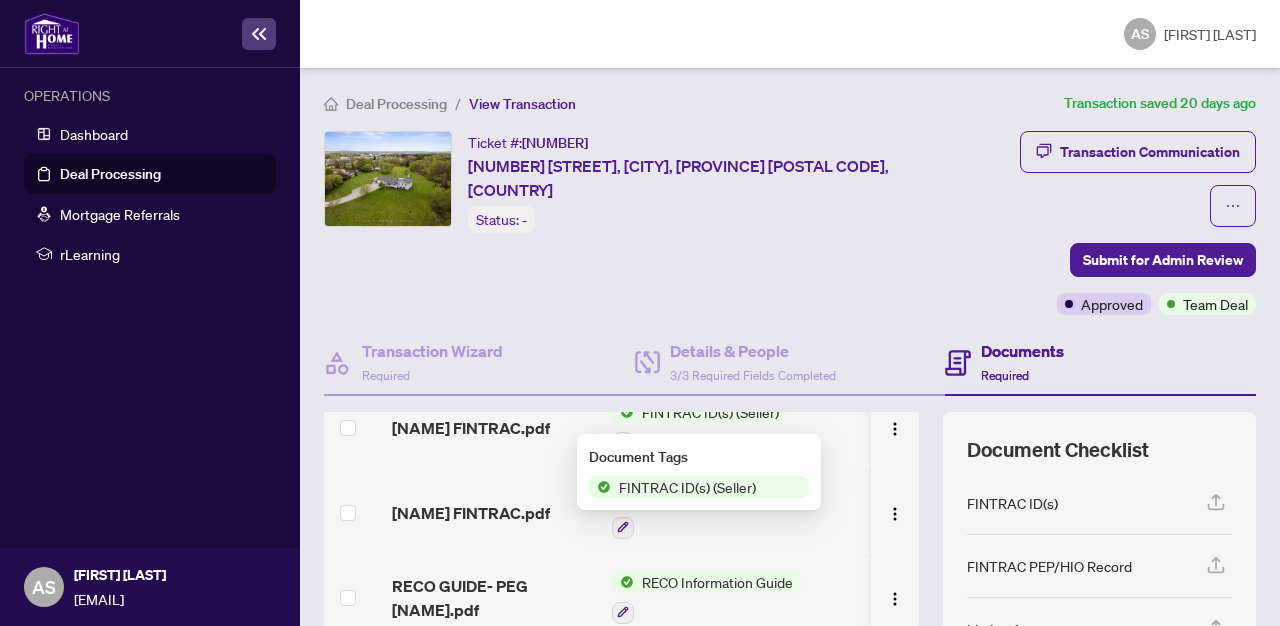 click on "FINTRAC ID(s) (Seller)" at bounding box center [687, 487] 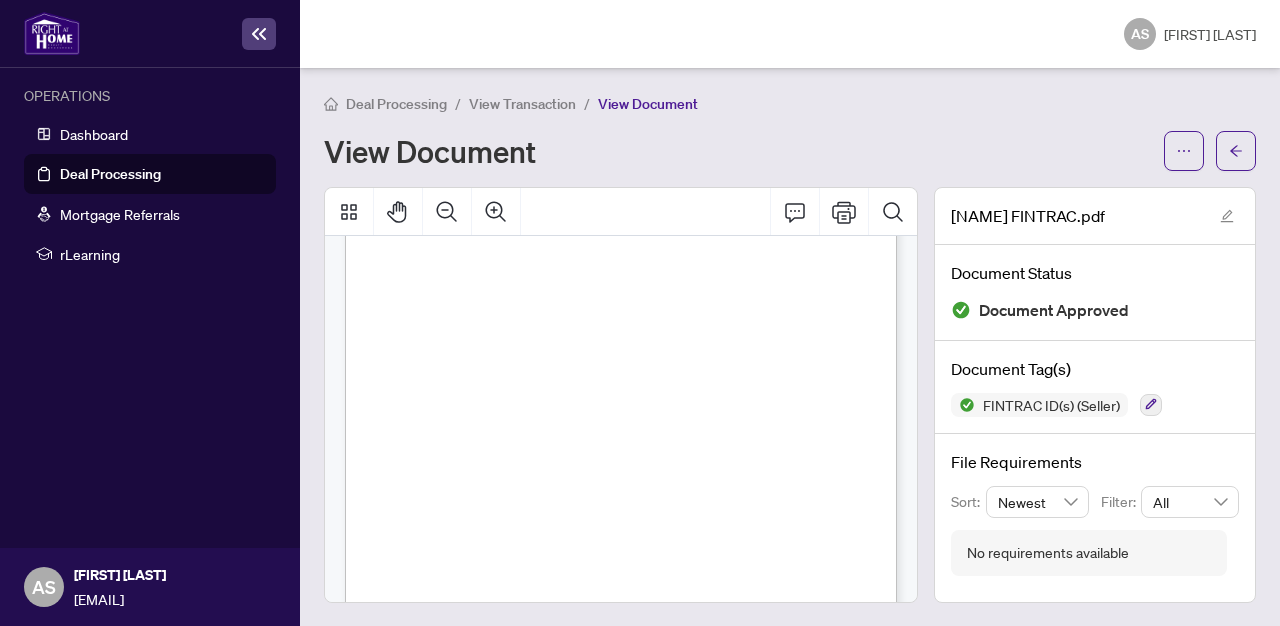 scroll, scrollTop: 236, scrollLeft: 0, axis: vertical 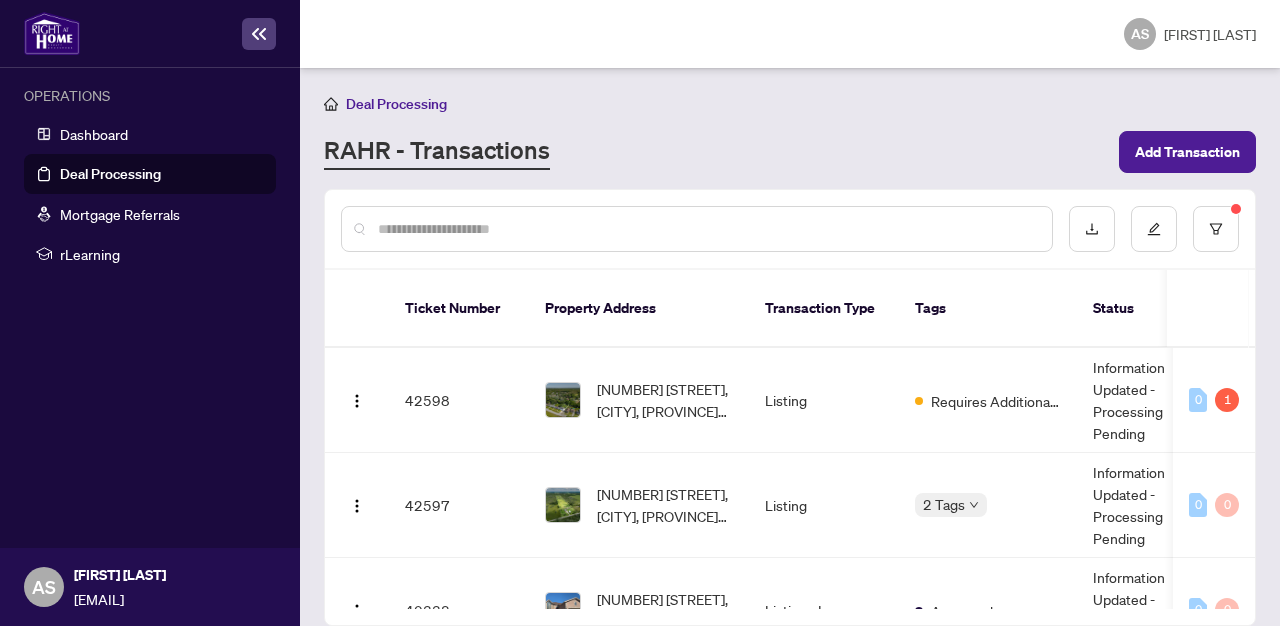 click at bounding box center (697, 229) 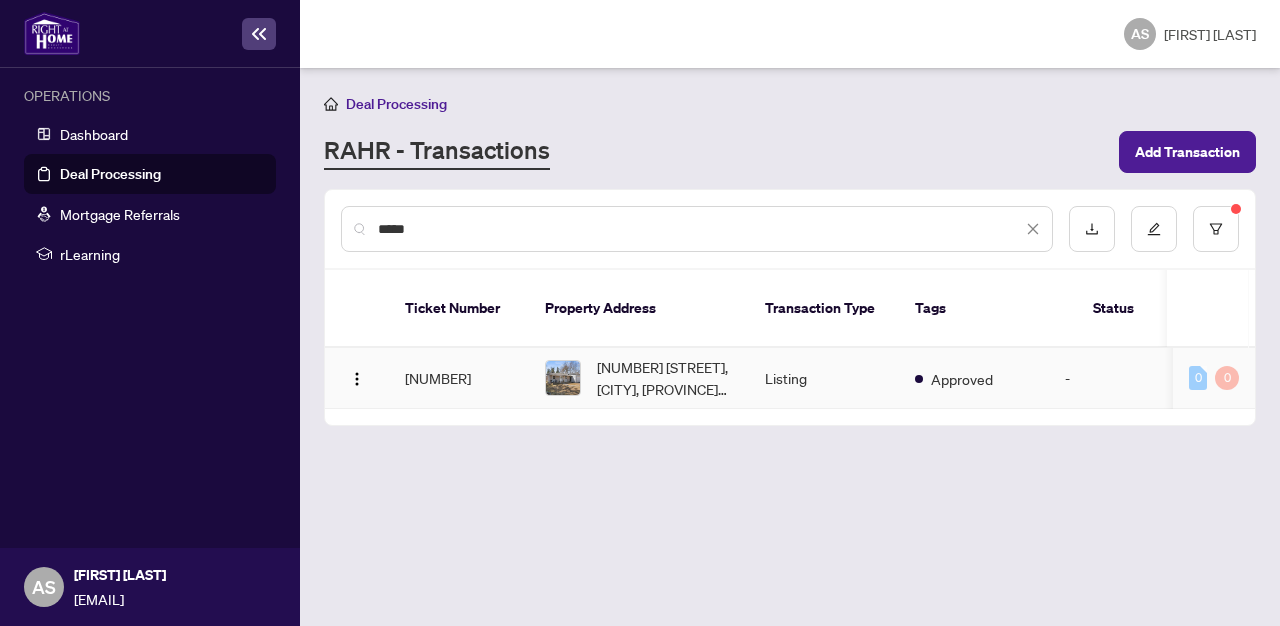 type on "*****" 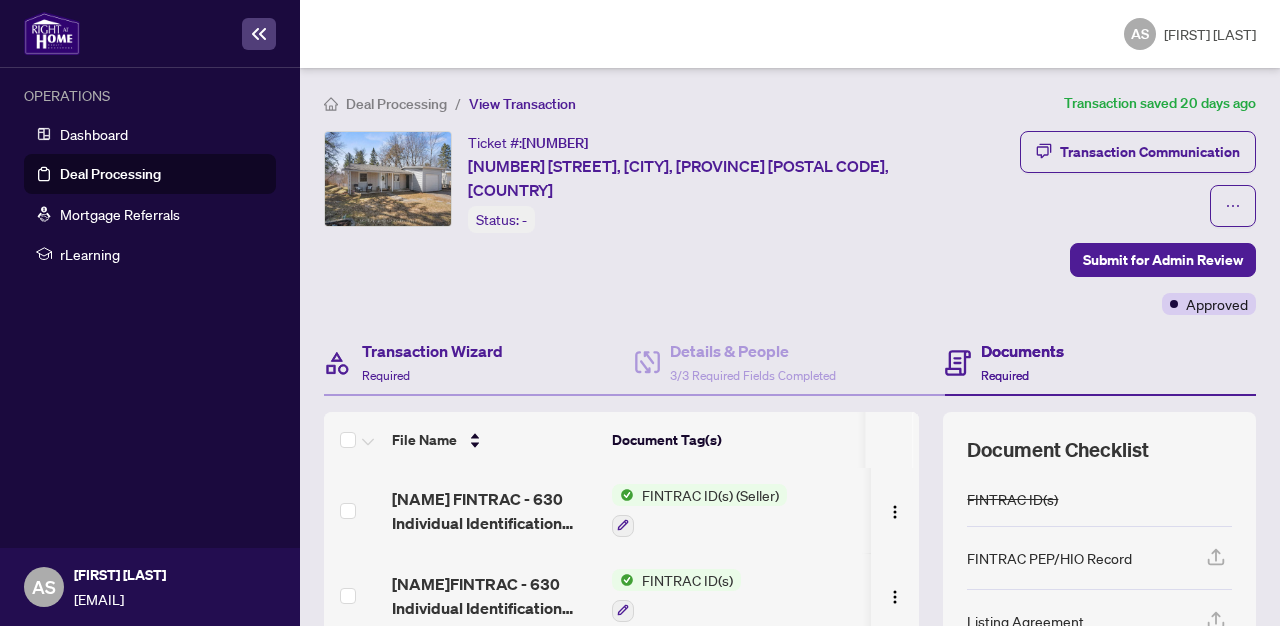 scroll, scrollTop: 0, scrollLeft: 0, axis: both 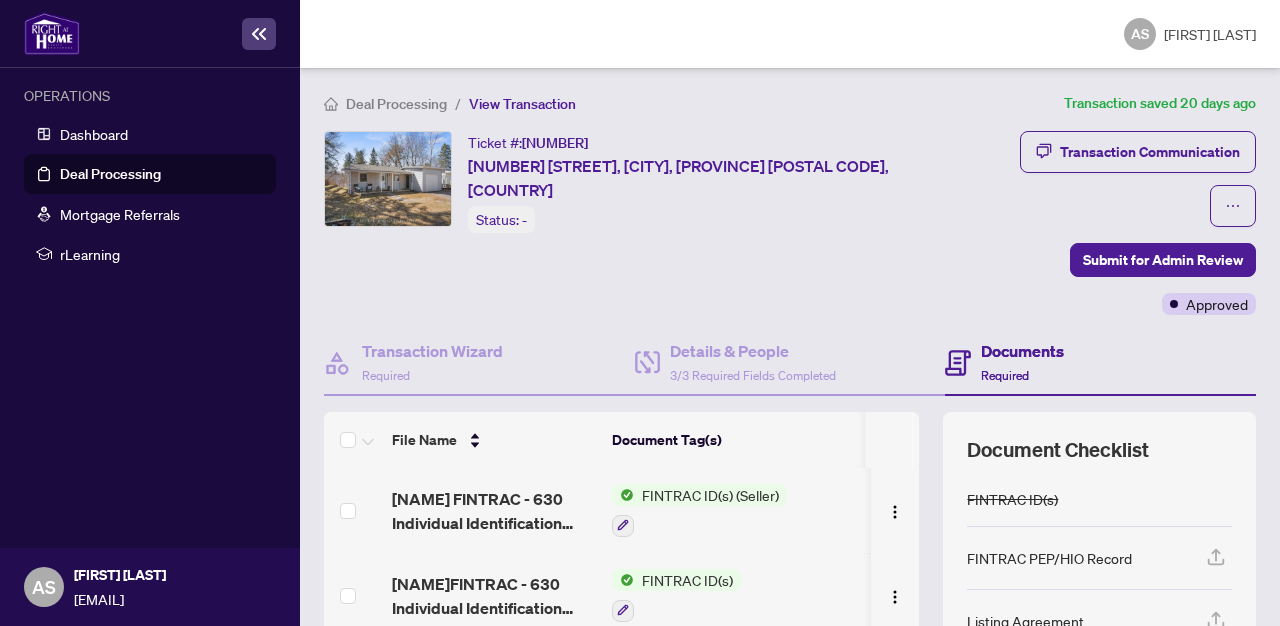 click on "FINTRAC ID(s) (Seller)" at bounding box center [710, 495] 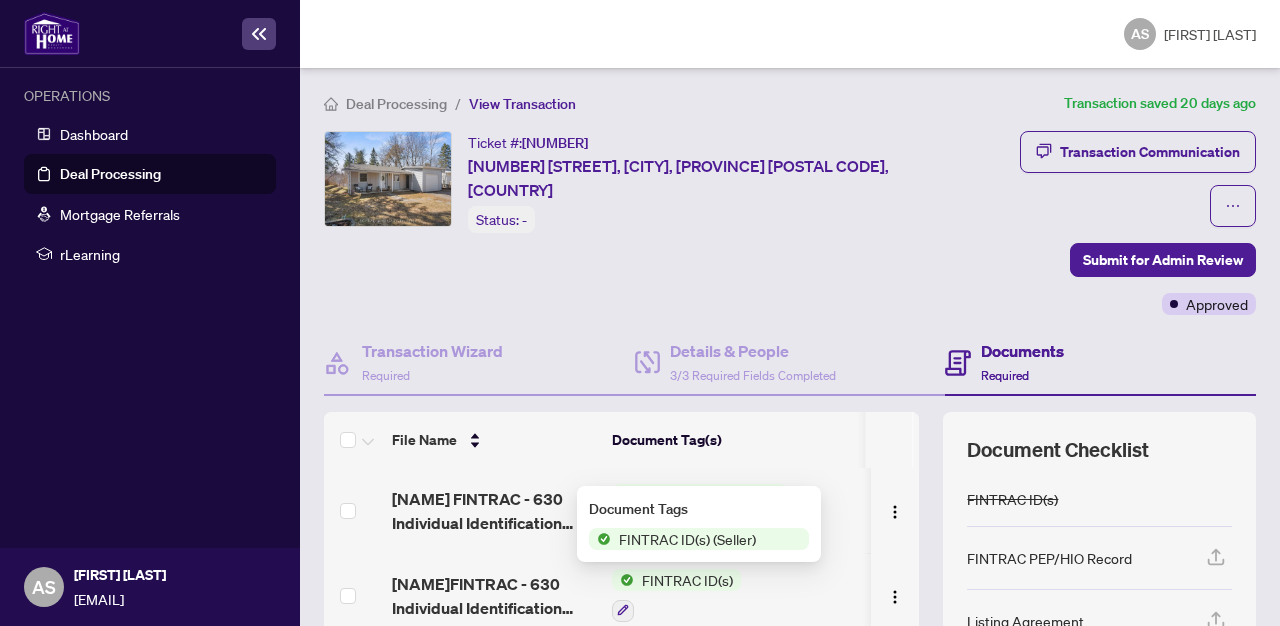 click on "FINTRAC ID(s) (Seller)" at bounding box center (687, 539) 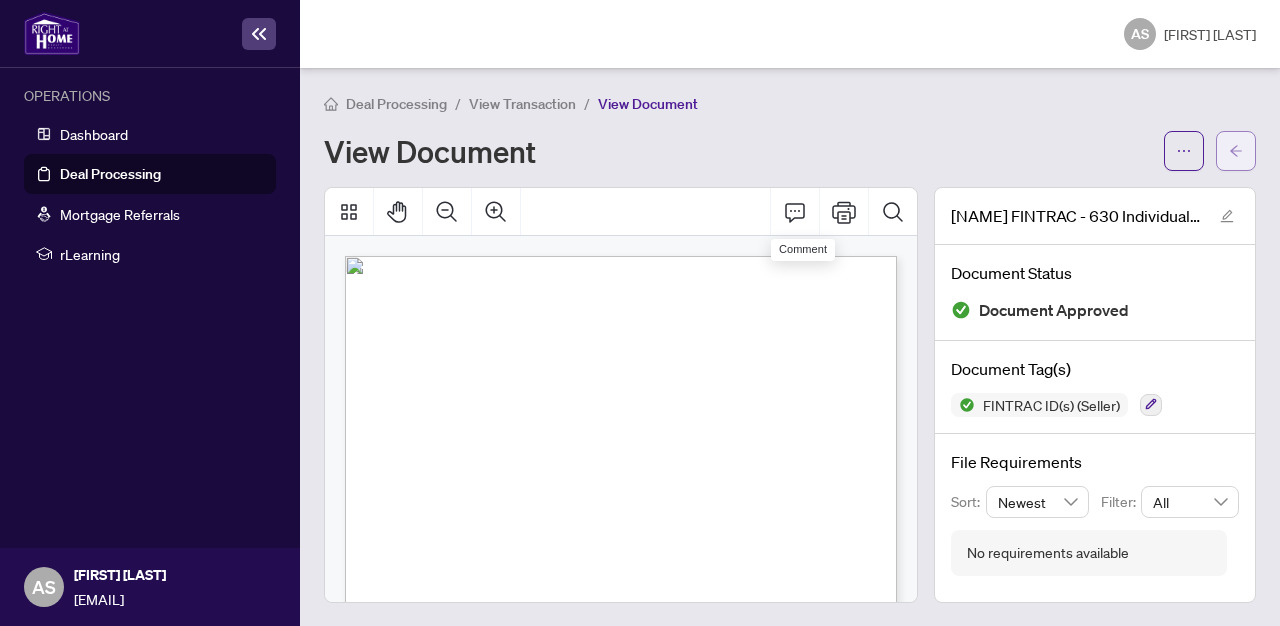 click 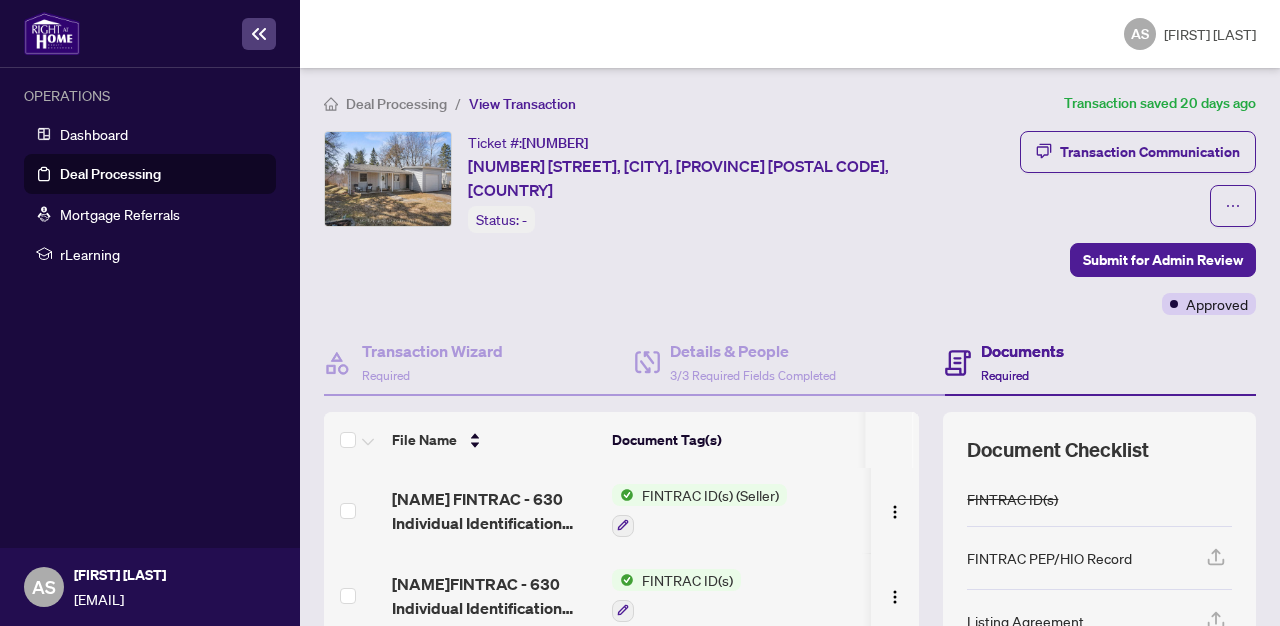 click on "FINTRAC ID(s)" at bounding box center (687, 580) 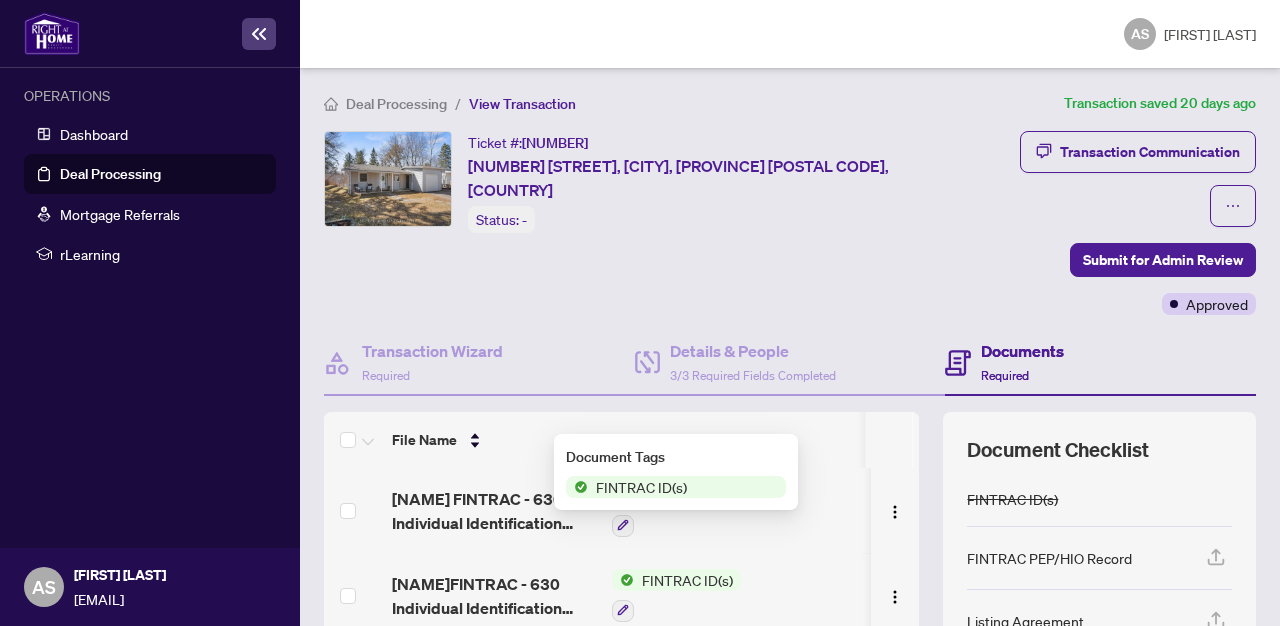 click on "FINTRAC ID(s)" at bounding box center (641, 487) 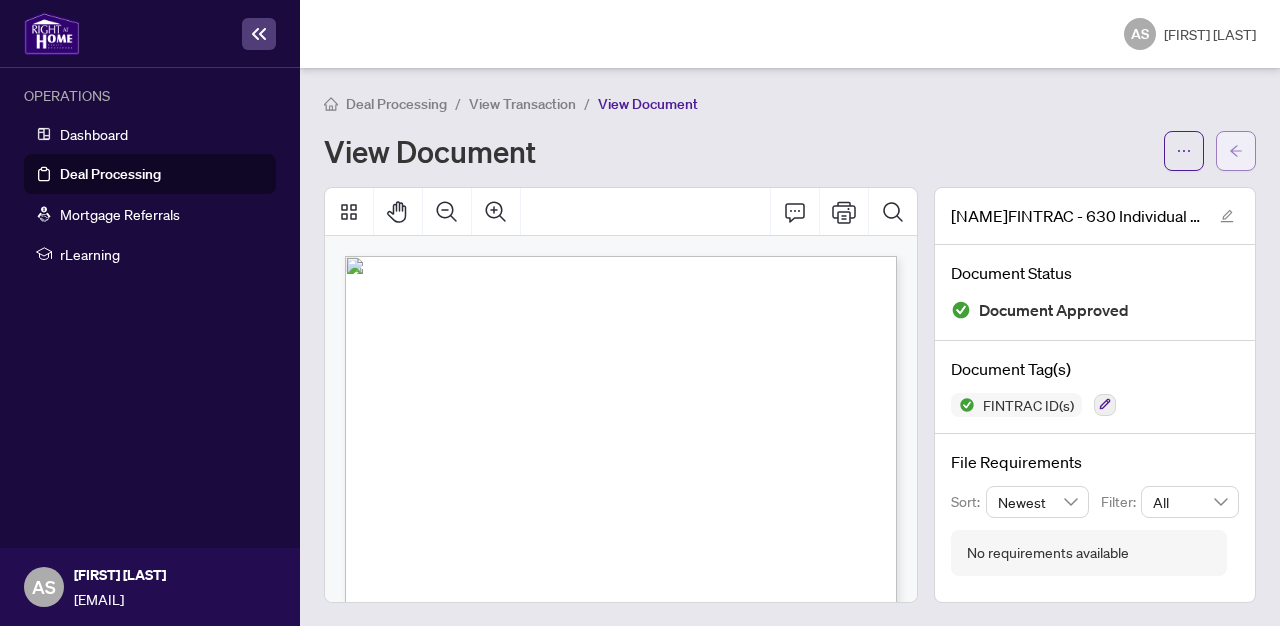 click 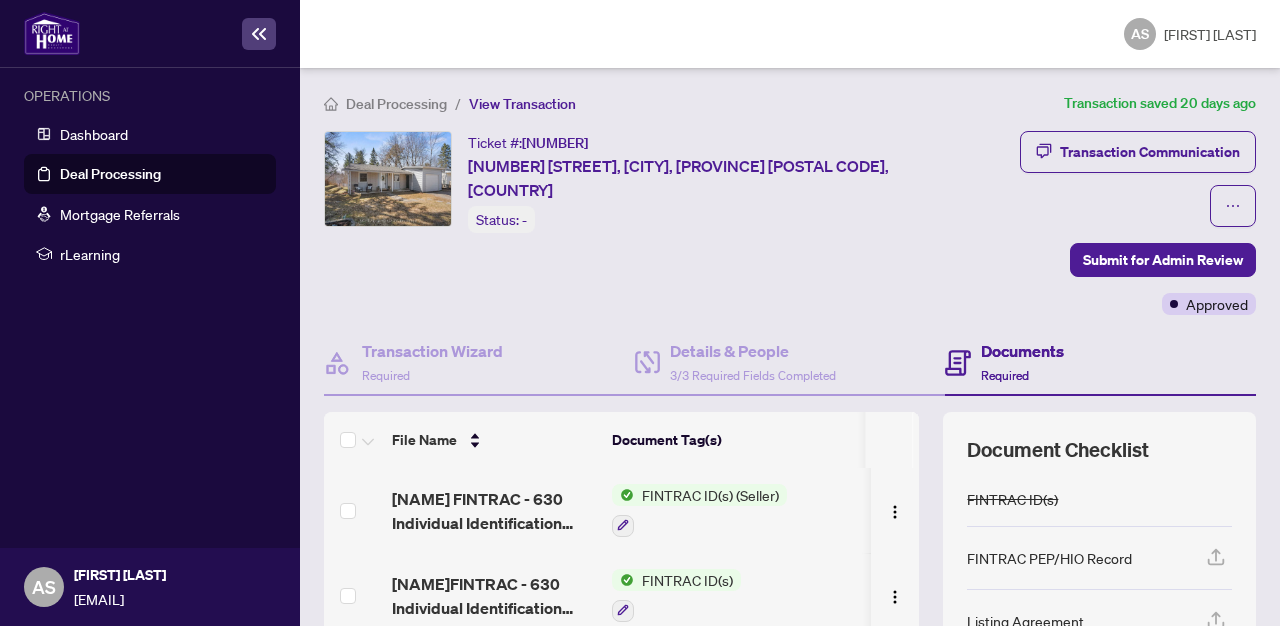 click on "FINTRAC ID(s) (Seller)" at bounding box center (710, 495) 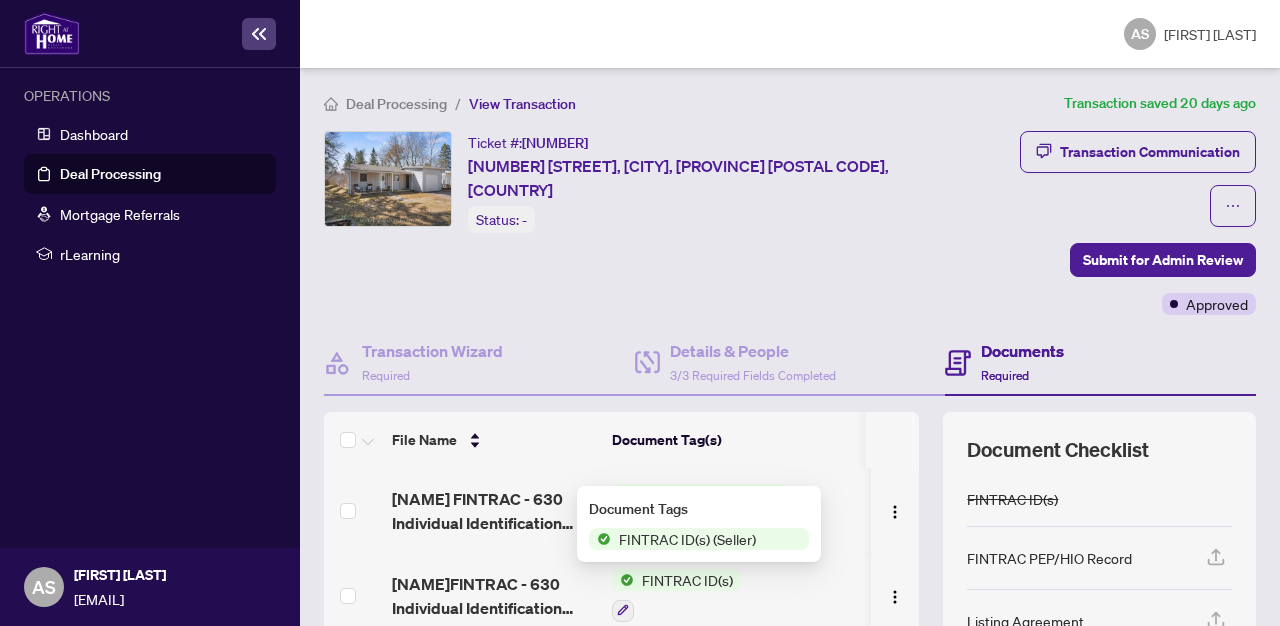 click on "FINTRAC ID(s) (Seller)" at bounding box center [687, 539] 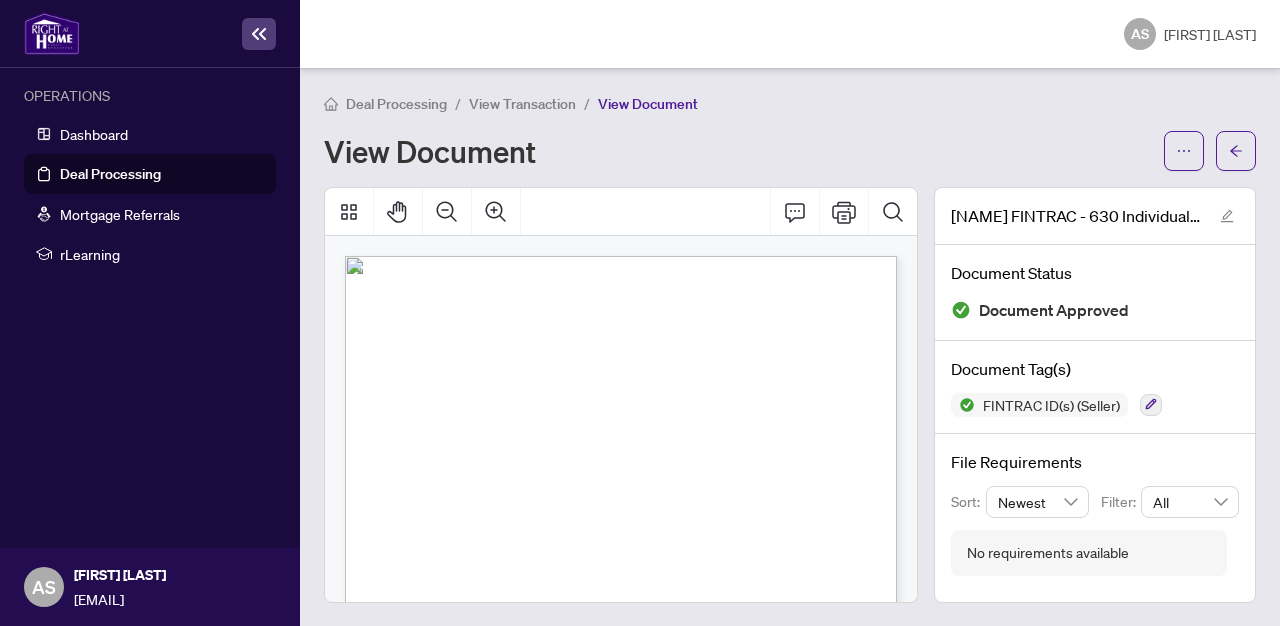 scroll, scrollTop: 74, scrollLeft: 0, axis: vertical 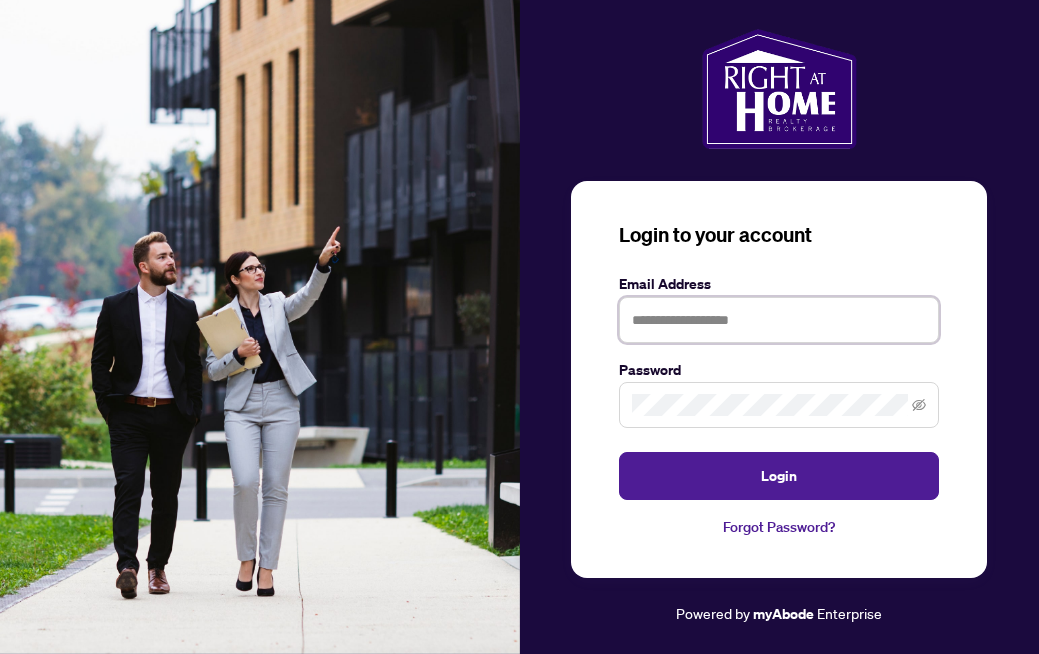 type on "**********" 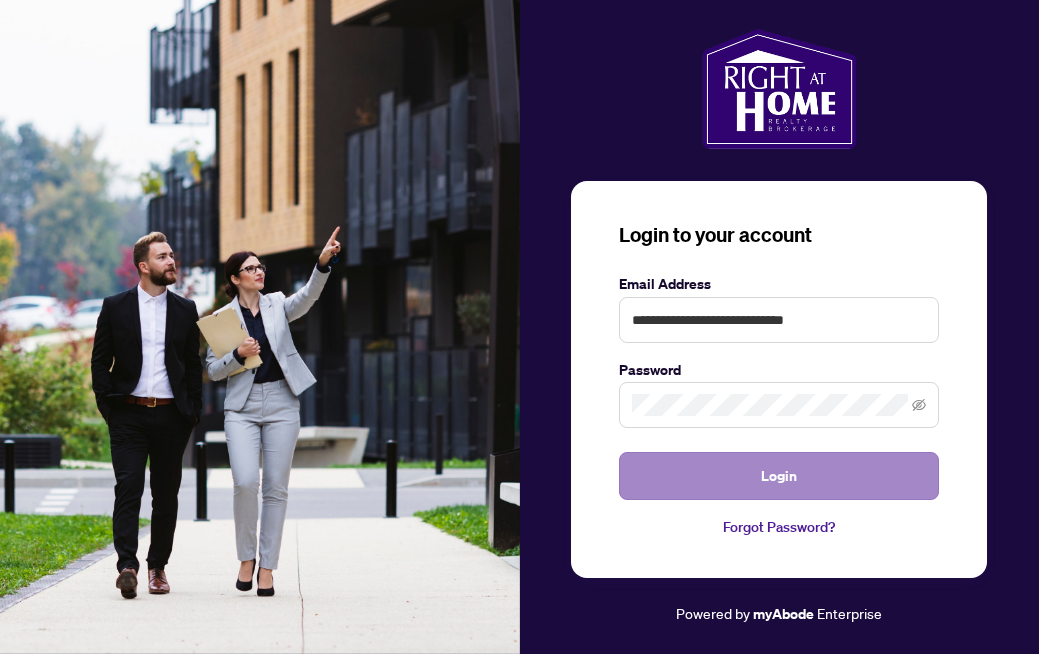 click on "Login" at bounding box center (779, 476) 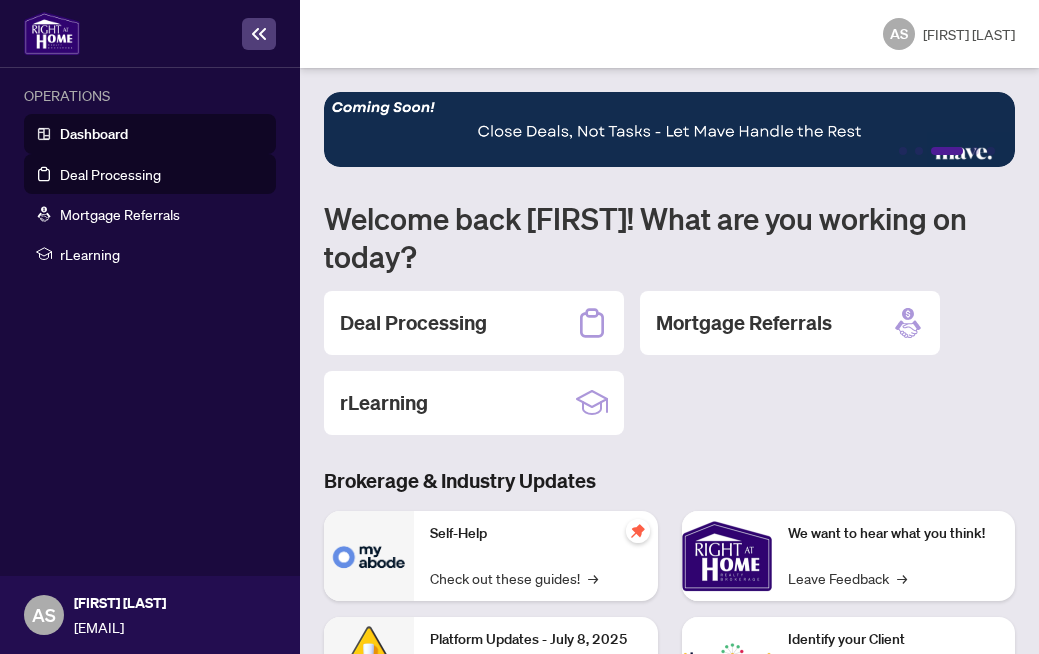 click on "Deal Processing" at bounding box center [110, 174] 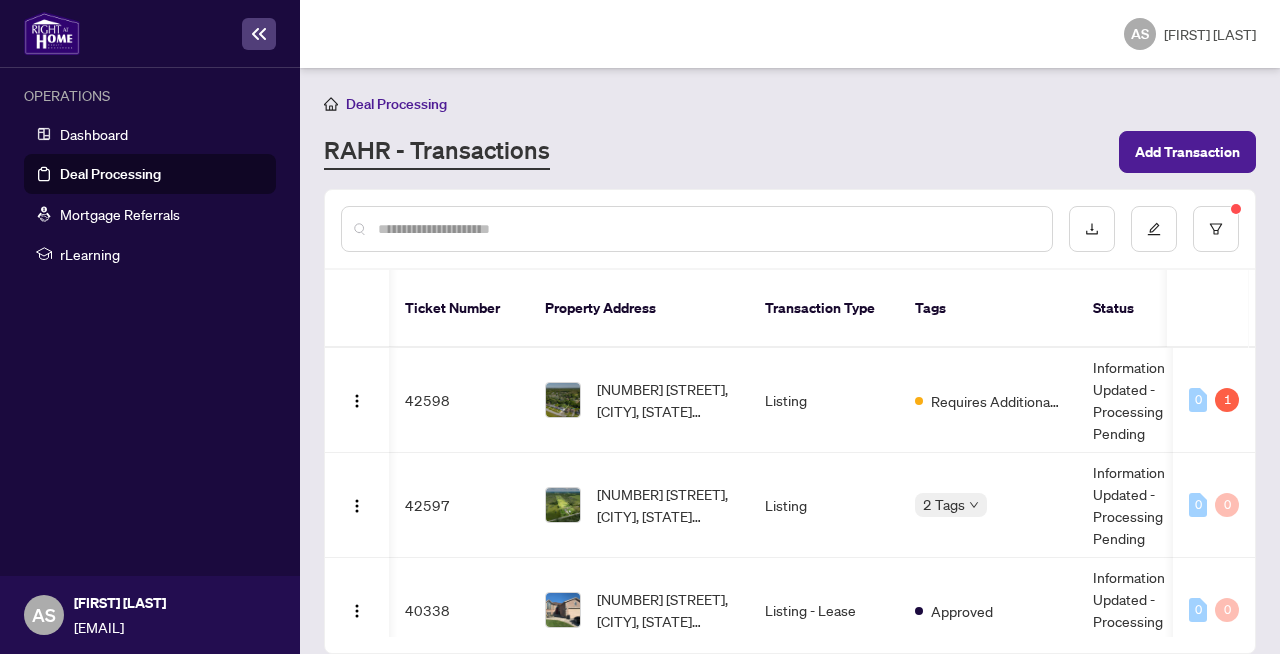 scroll, scrollTop: 11, scrollLeft: 0, axis: vertical 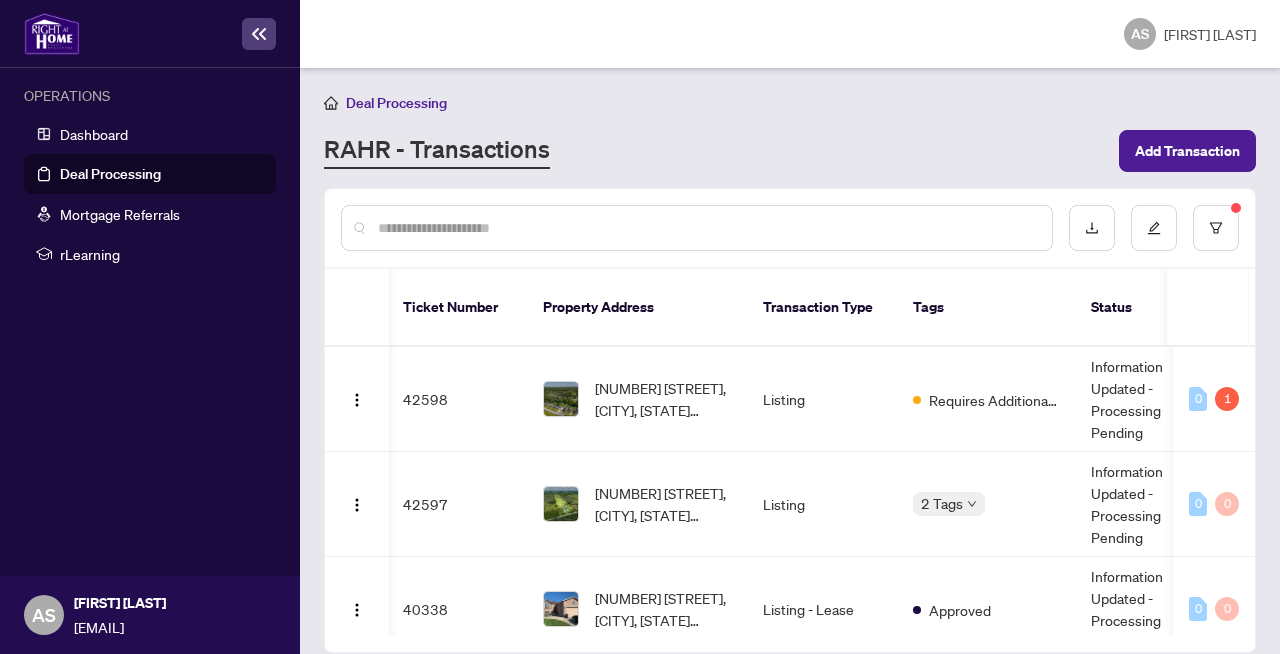 click at bounding box center [707, 228] 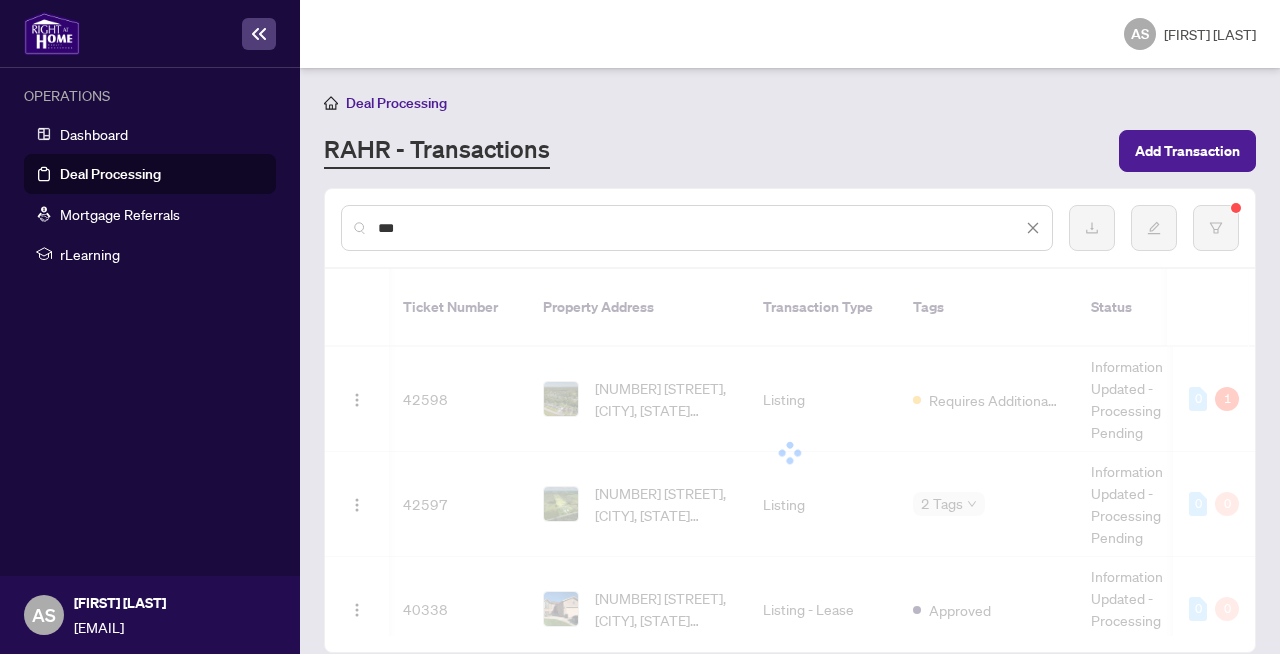 scroll, scrollTop: 0, scrollLeft: 0, axis: both 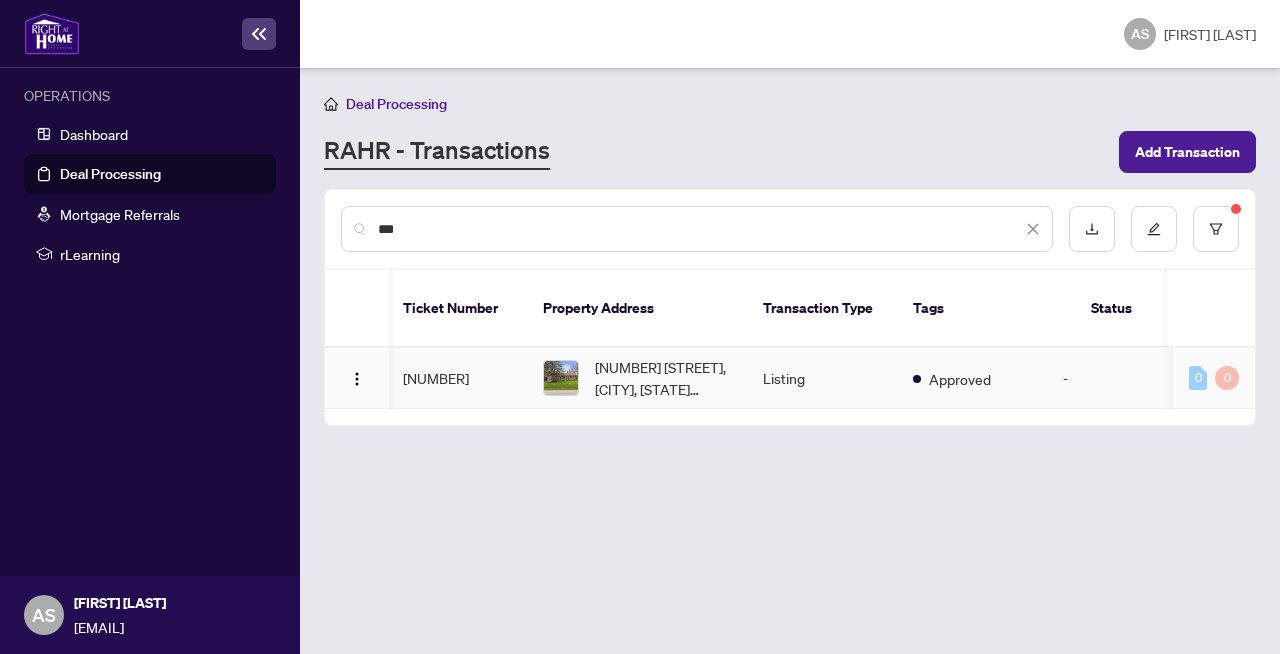 type on "***" 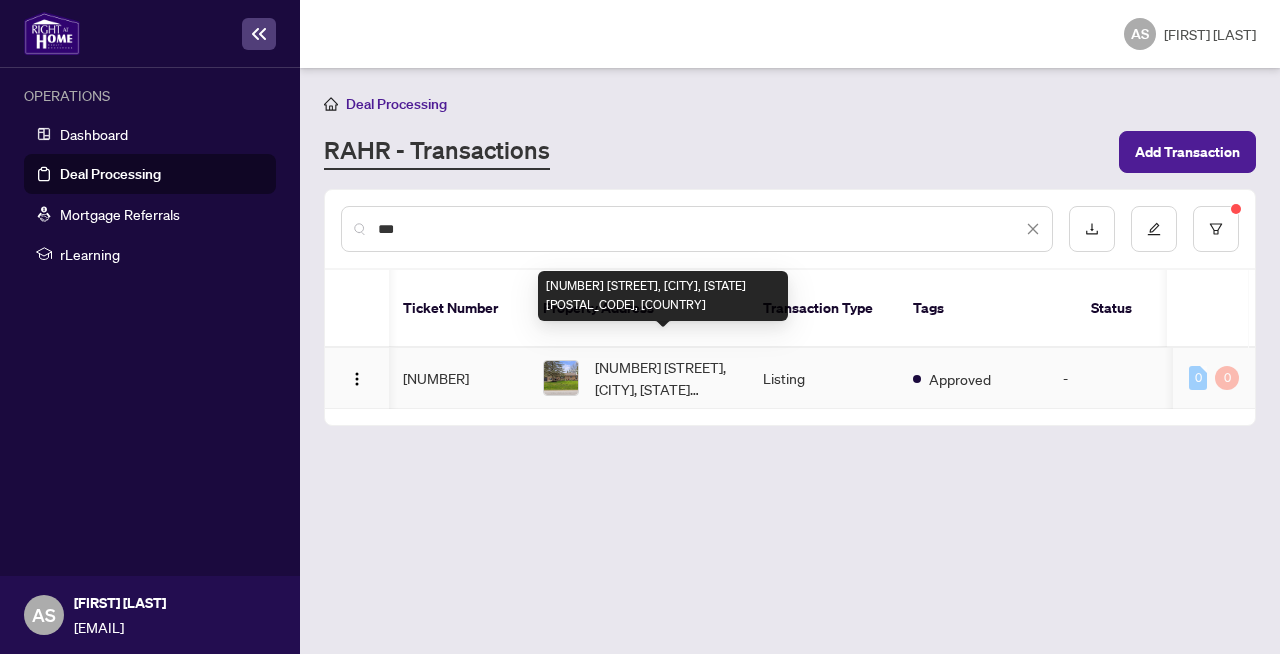 click on "[NUMBER] [STREET], [CITY], [PROVINCE] [POSTAL CODE], [COUNTRY]" at bounding box center [637, 378] 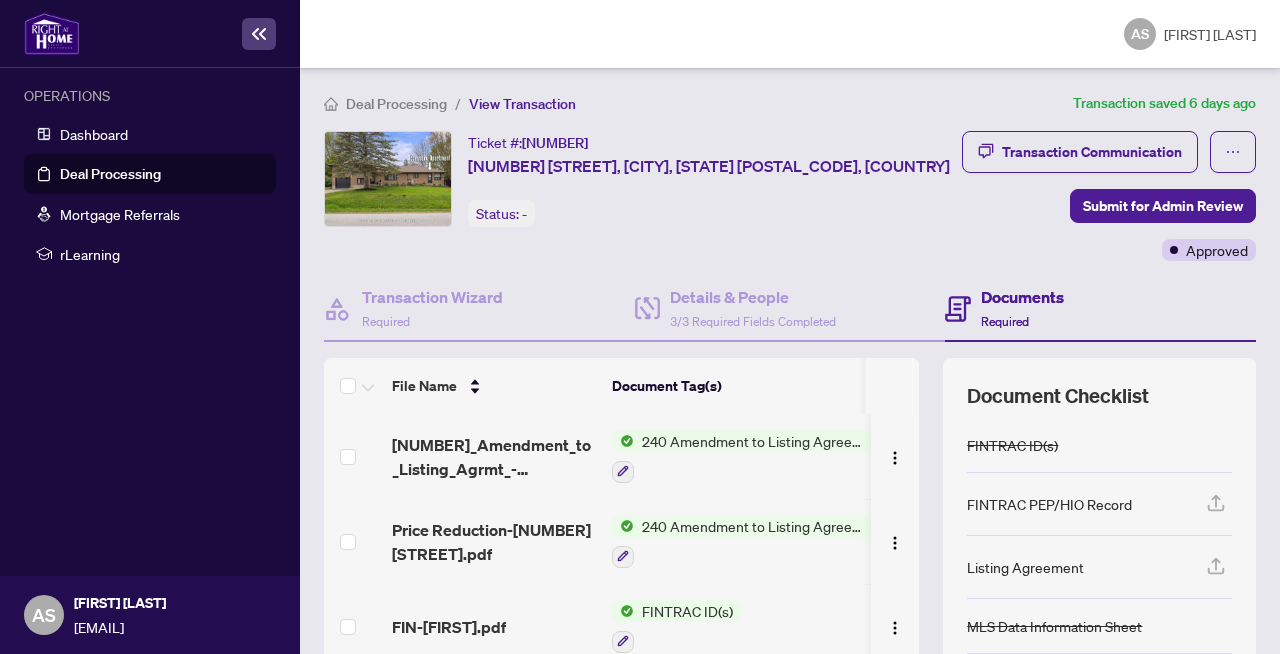 scroll, scrollTop: 53, scrollLeft: 0, axis: vertical 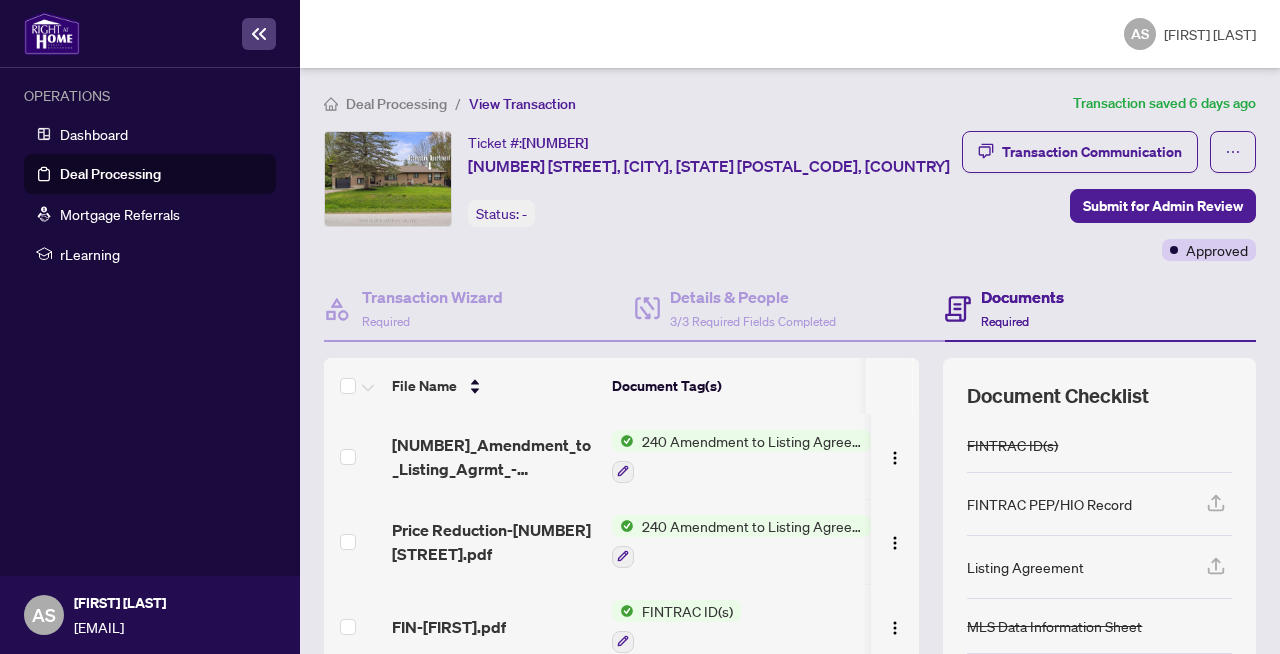 click on "240 Amendment to Listing Agreement - Authority to Offer for Sale
Price Change/Extension/Amendment(s)" at bounding box center (752, 441) 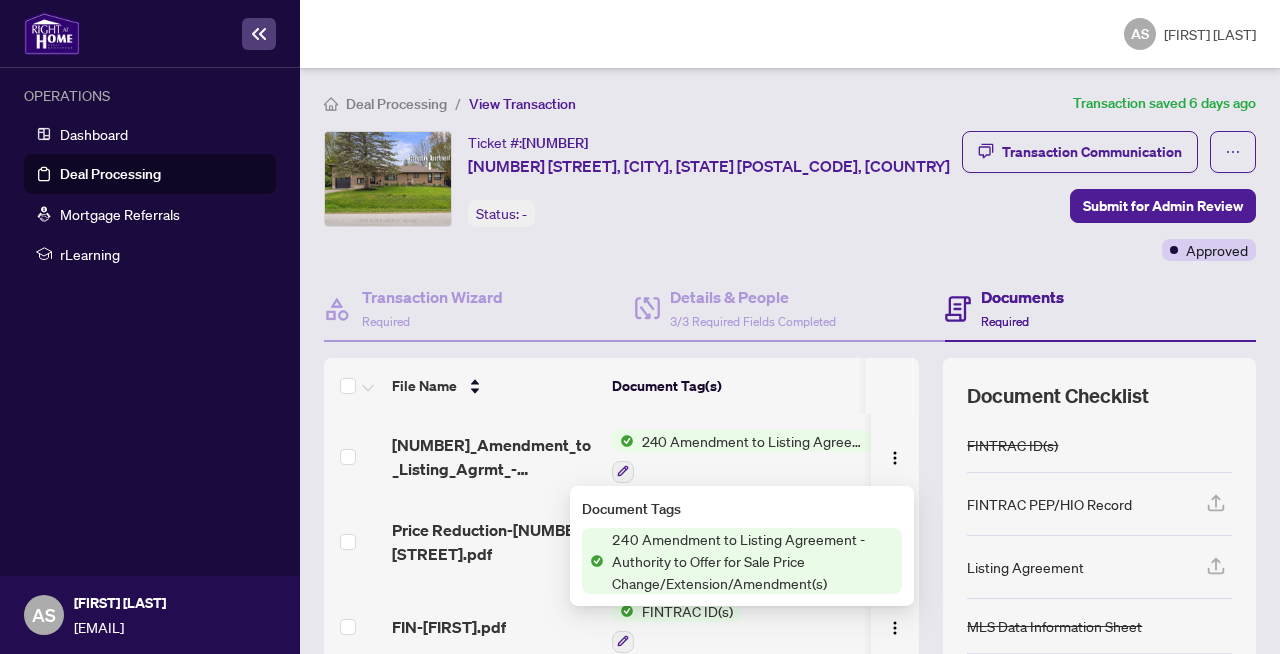 click on "240 Amendment to Listing Agreement - Authority to Offer for Sale
Price Change/Extension/Amendment(s)" at bounding box center [753, 561] 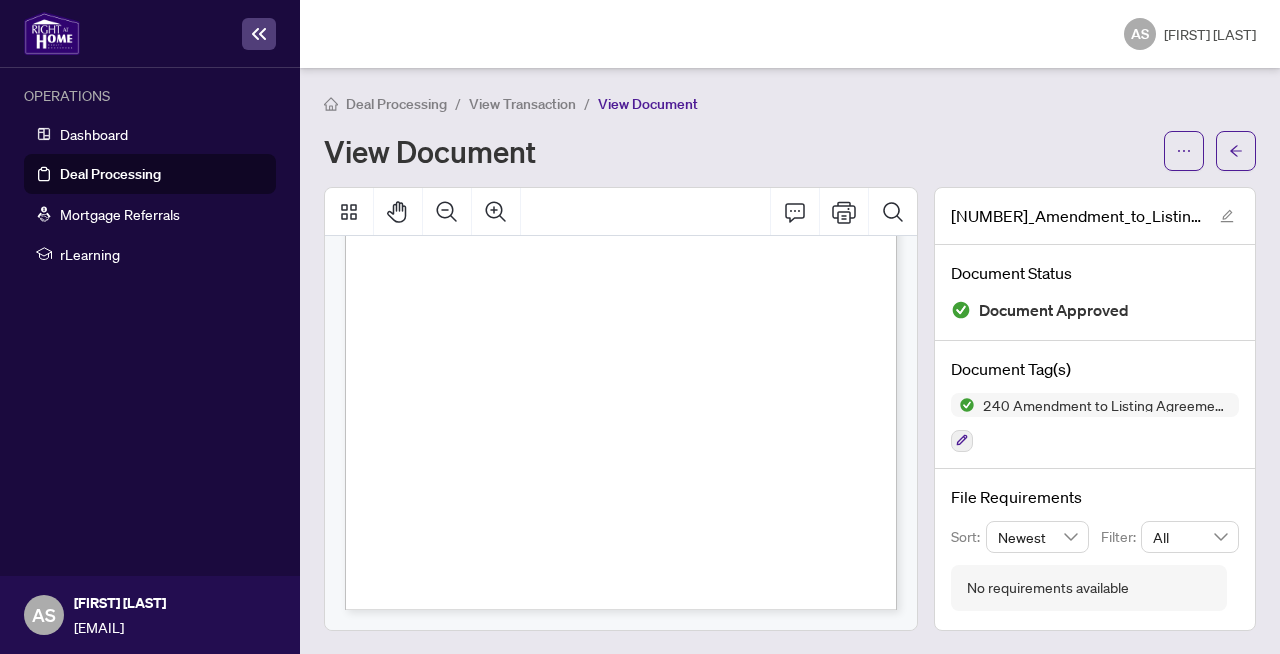 scroll, scrollTop: 360, scrollLeft: 0, axis: vertical 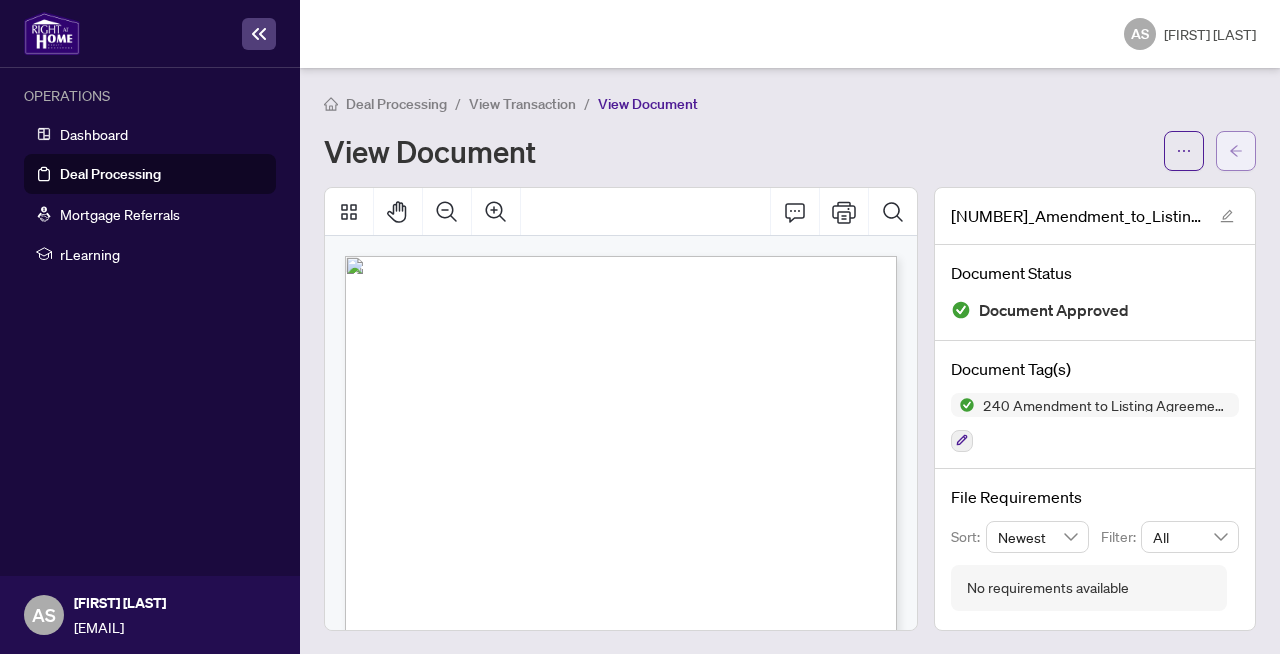 click at bounding box center [1236, 151] 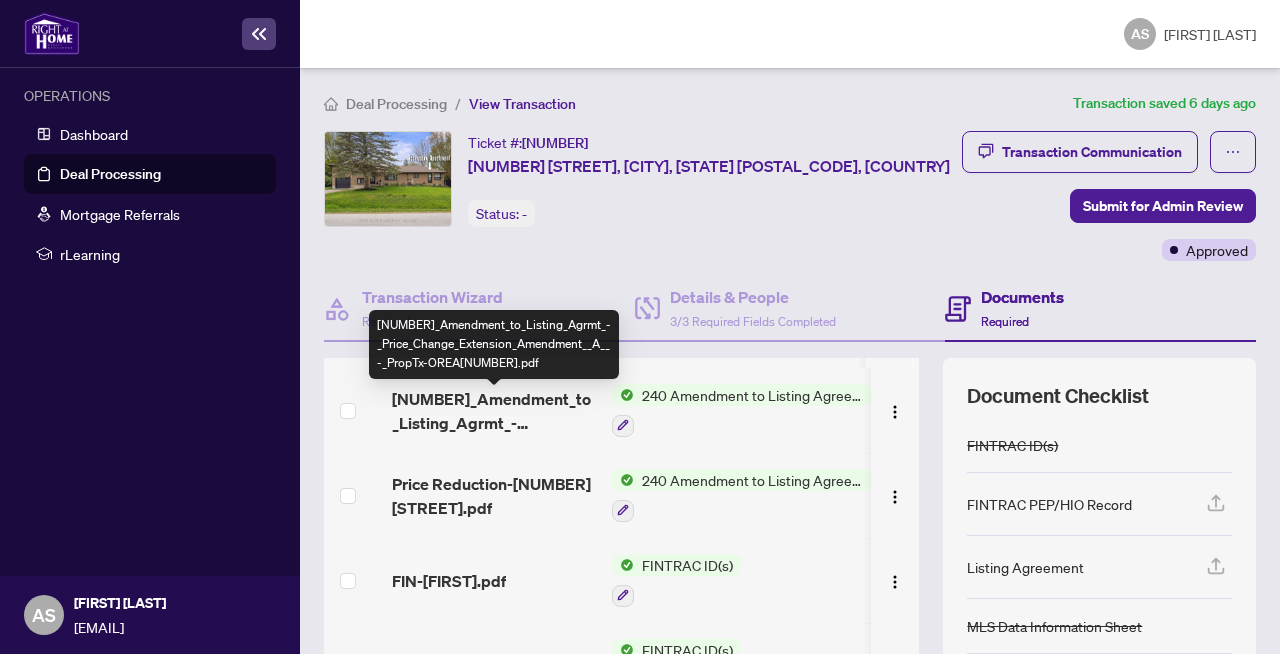 scroll, scrollTop: 53, scrollLeft: 0, axis: vertical 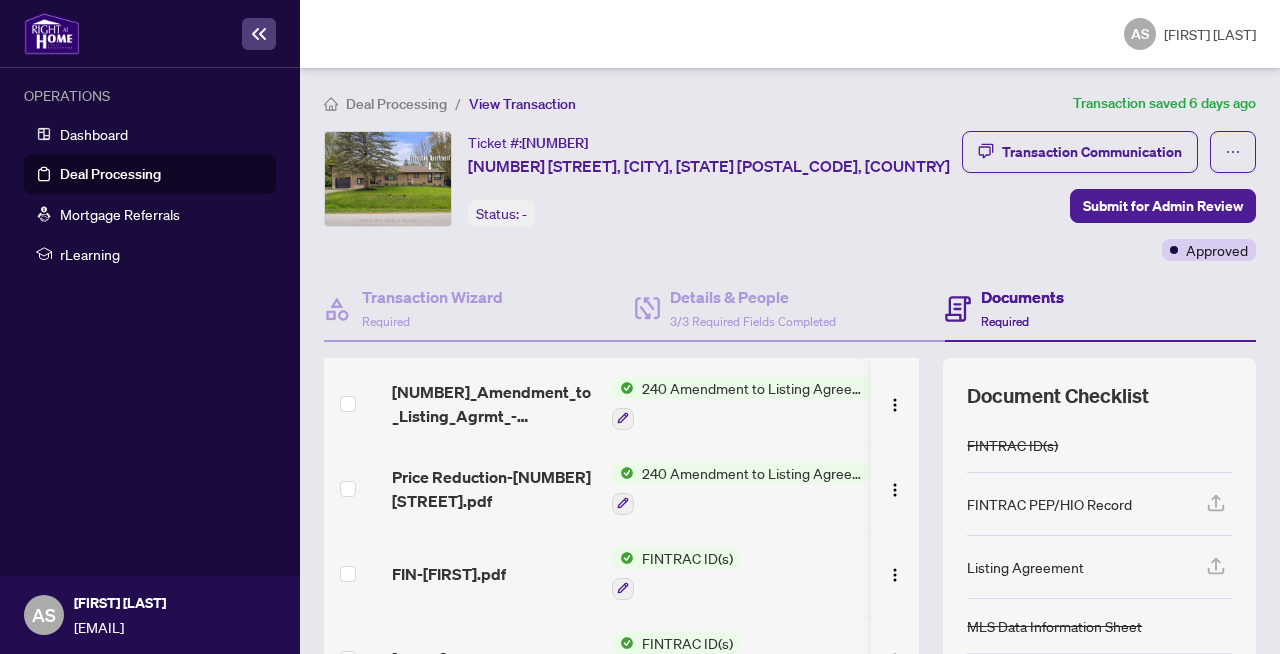 click on "240 Amendment to Listing Agreement - Authority to Offer for Sale
Price Change/Extension/Amendment(s)" at bounding box center (752, 473) 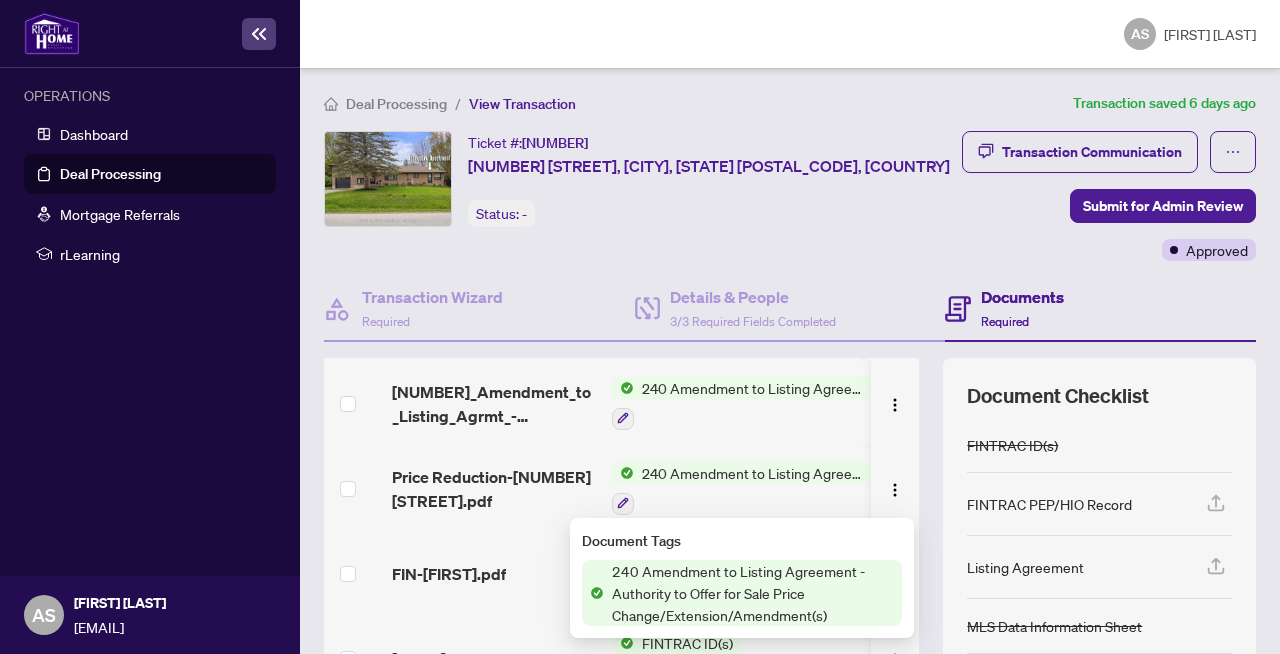 click on "240 Amendment to Listing Agreement - Authority to Offer for Sale
Price Change/Extension/Amendment(s)" at bounding box center (753, 593) 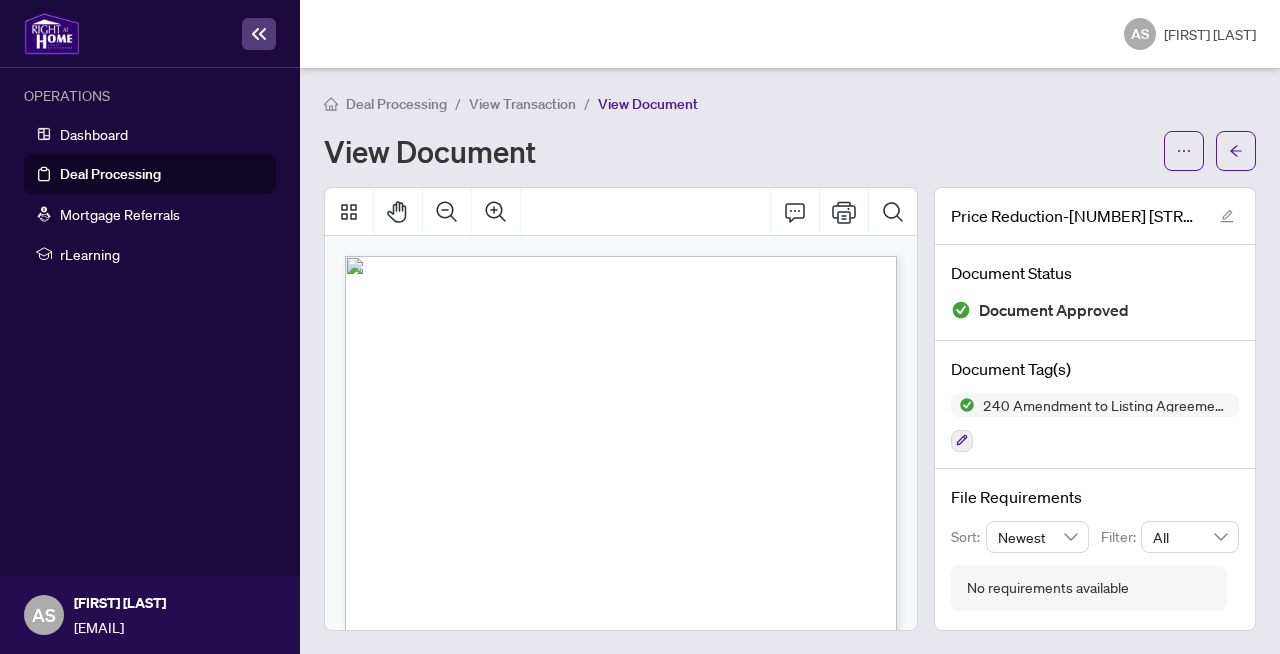 scroll, scrollTop: 0, scrollLeft: 0, axis: both 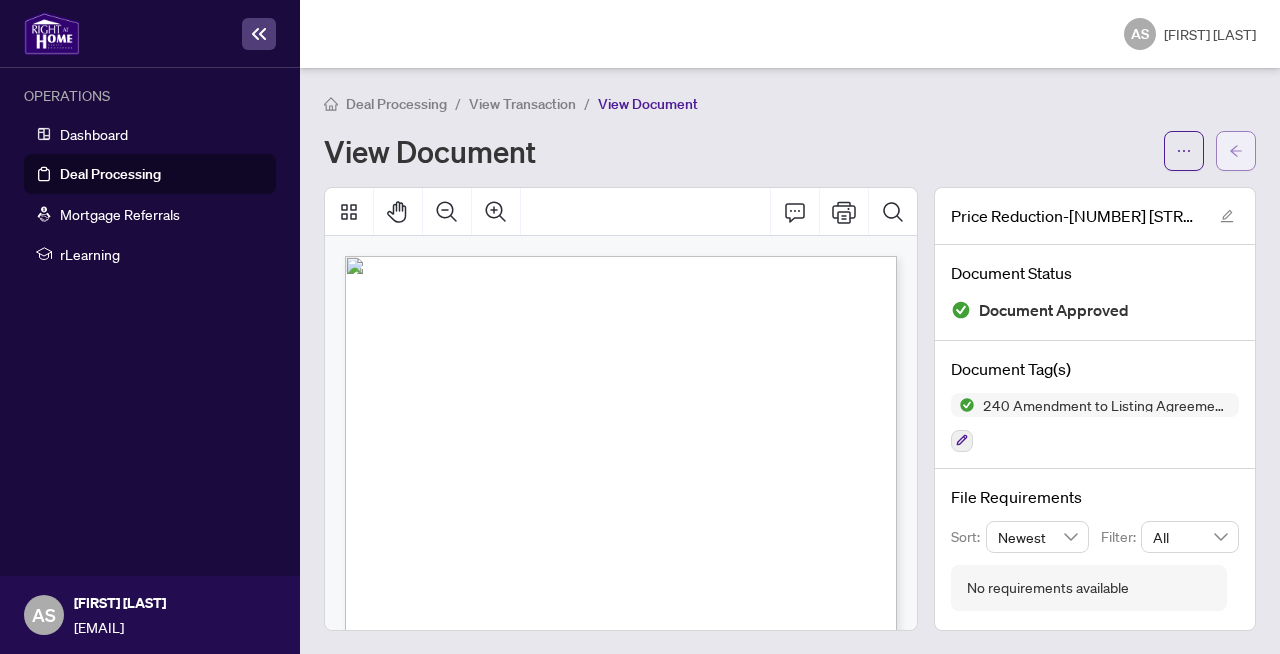 click 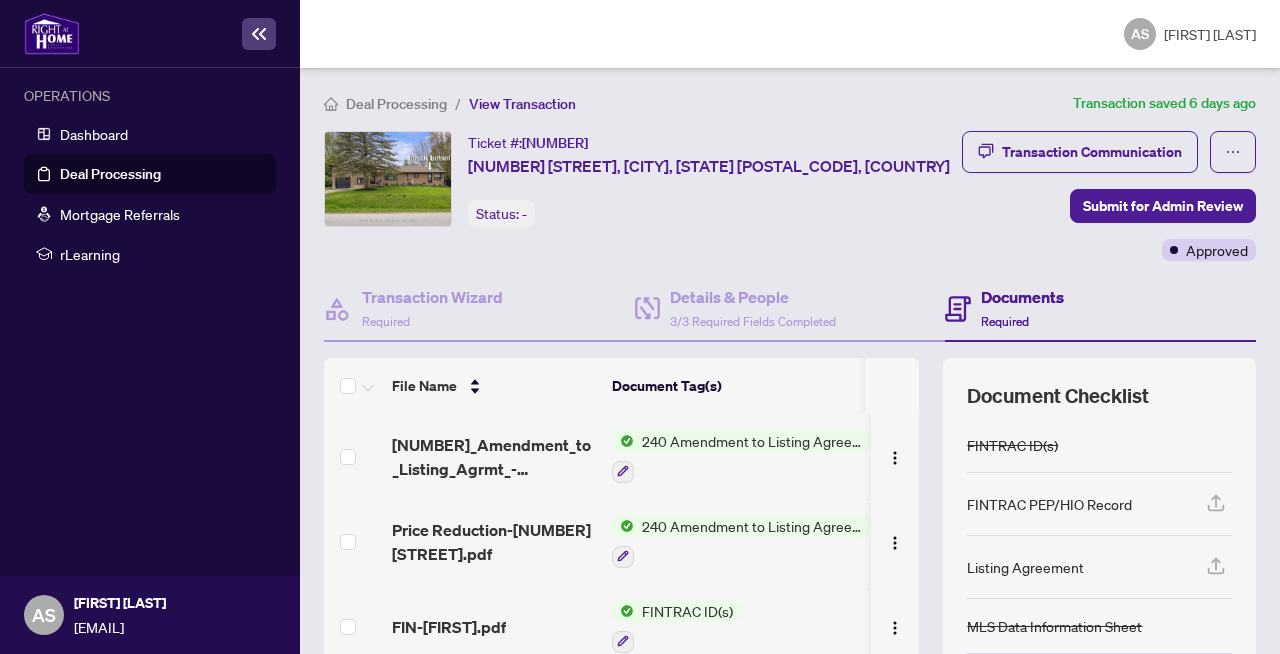 scroll, scrollTop: 0, scrollLeft: 0, axis: both 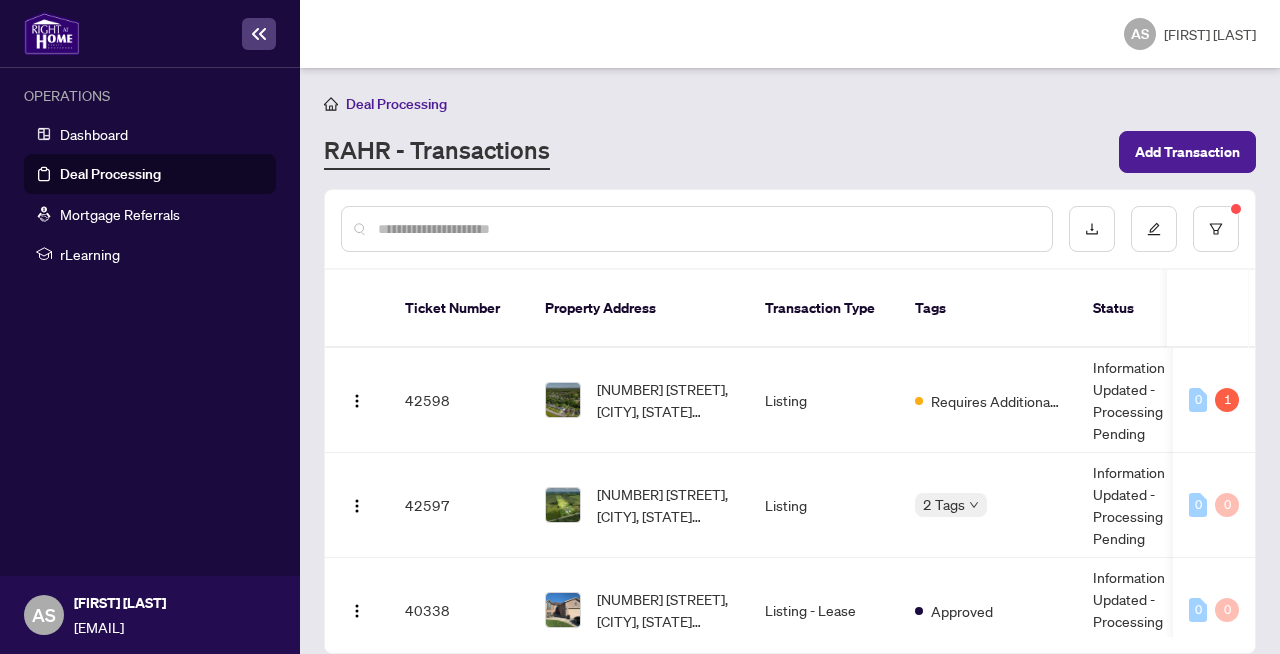 click at bounding box center [707, 229] 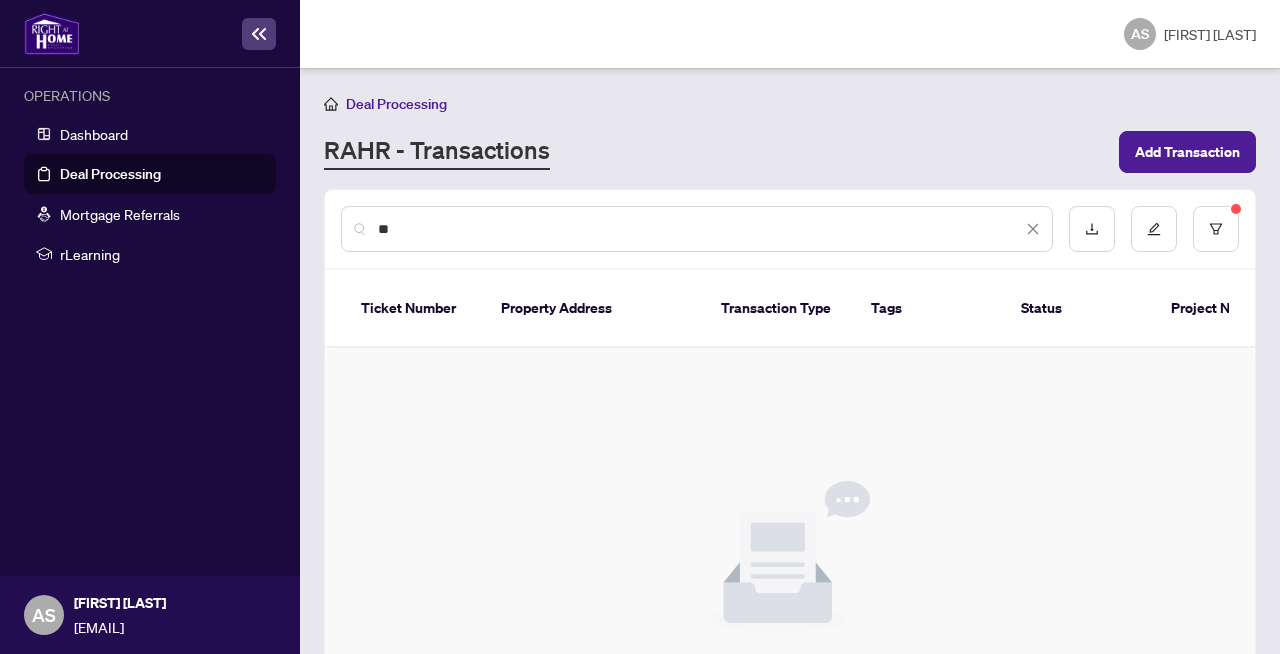type on "*" 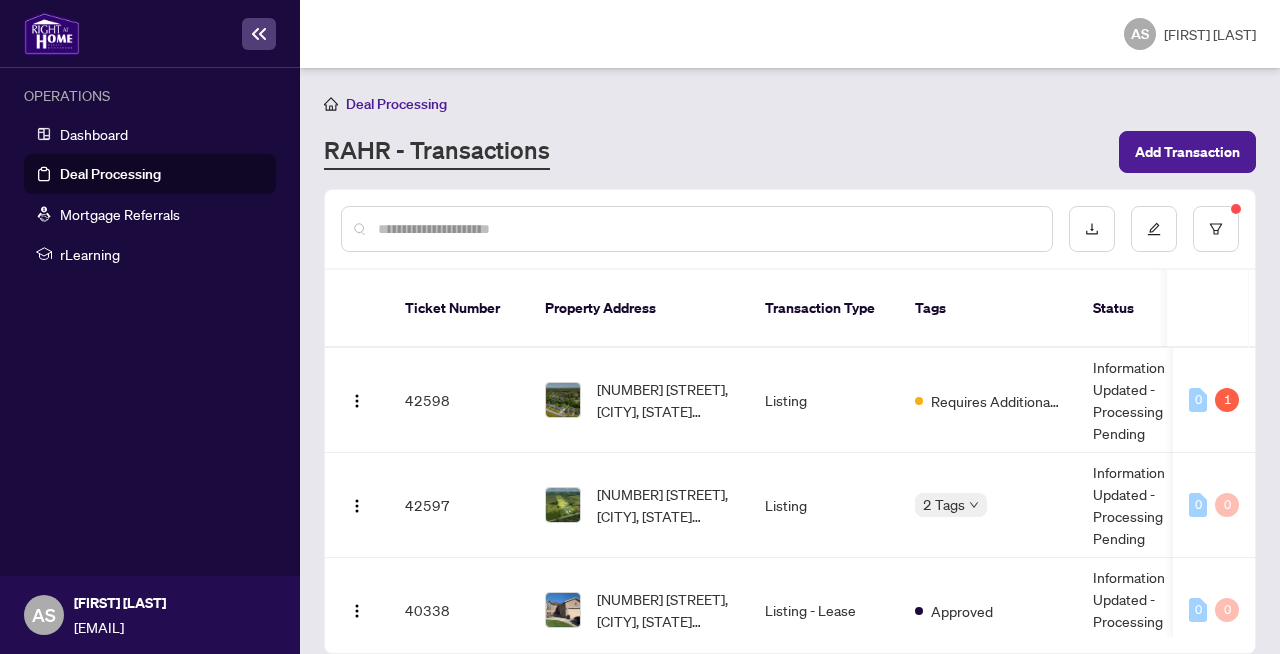 scroll, scrollTop: 0, scrollLeft: 0, axis: both 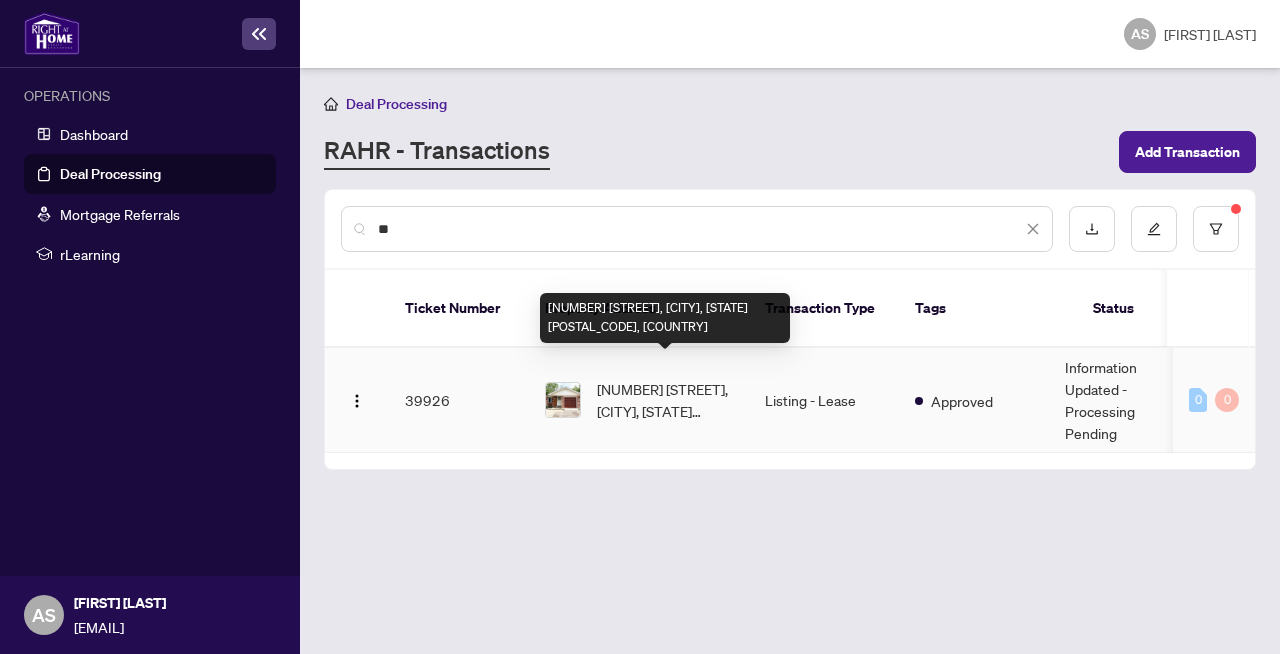 type on "**" 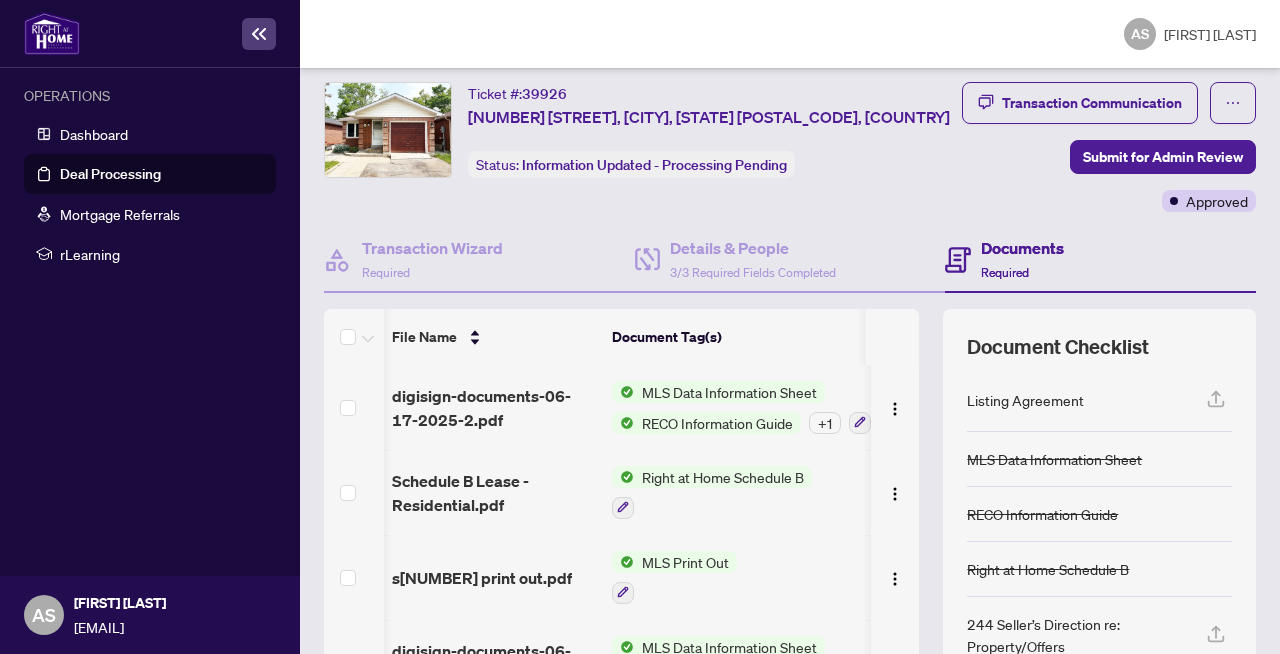 scroll, scrollTop: 52, scrollLeft: 0, axis: vertical 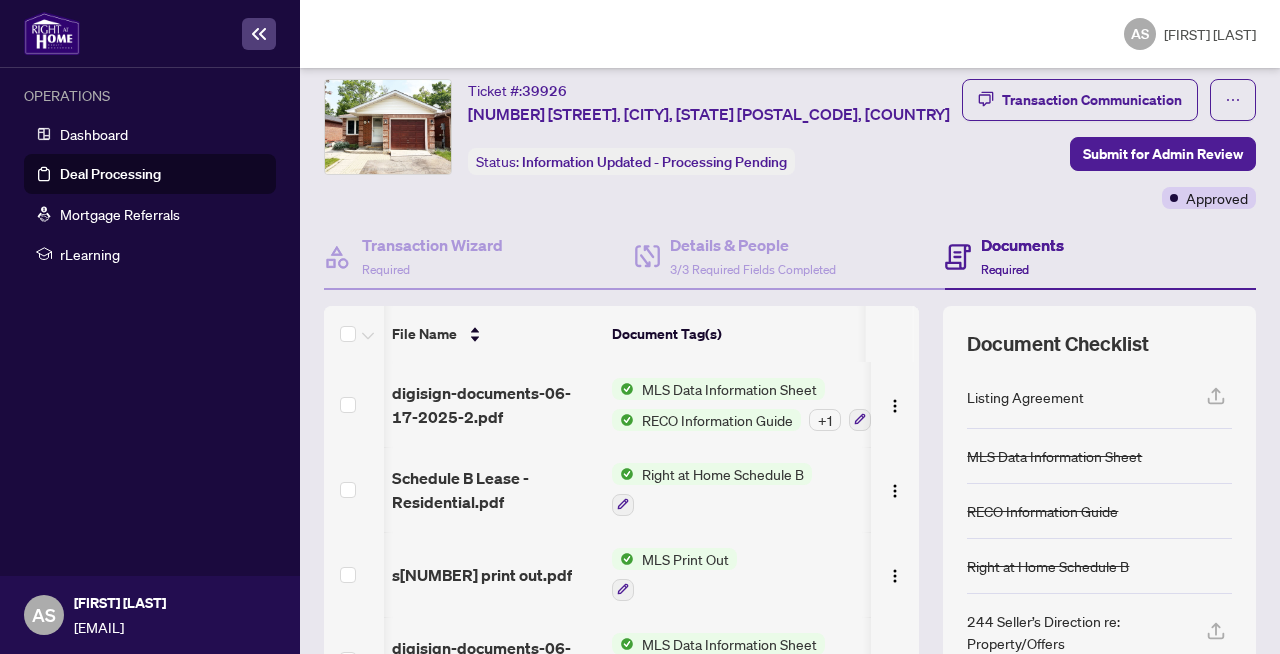 click on "MLS Data Information Sheet" at bounding box center (729, 389) 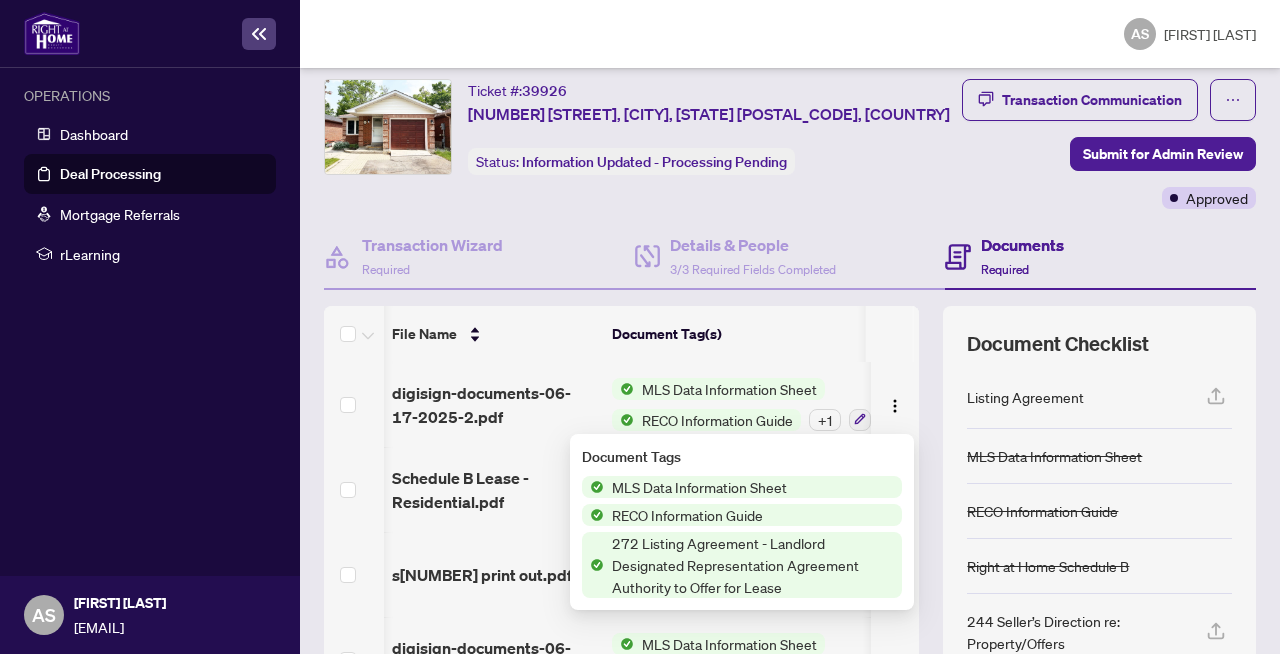 click on "MLS Data Information Sheet" at bounding box center (699, 487) 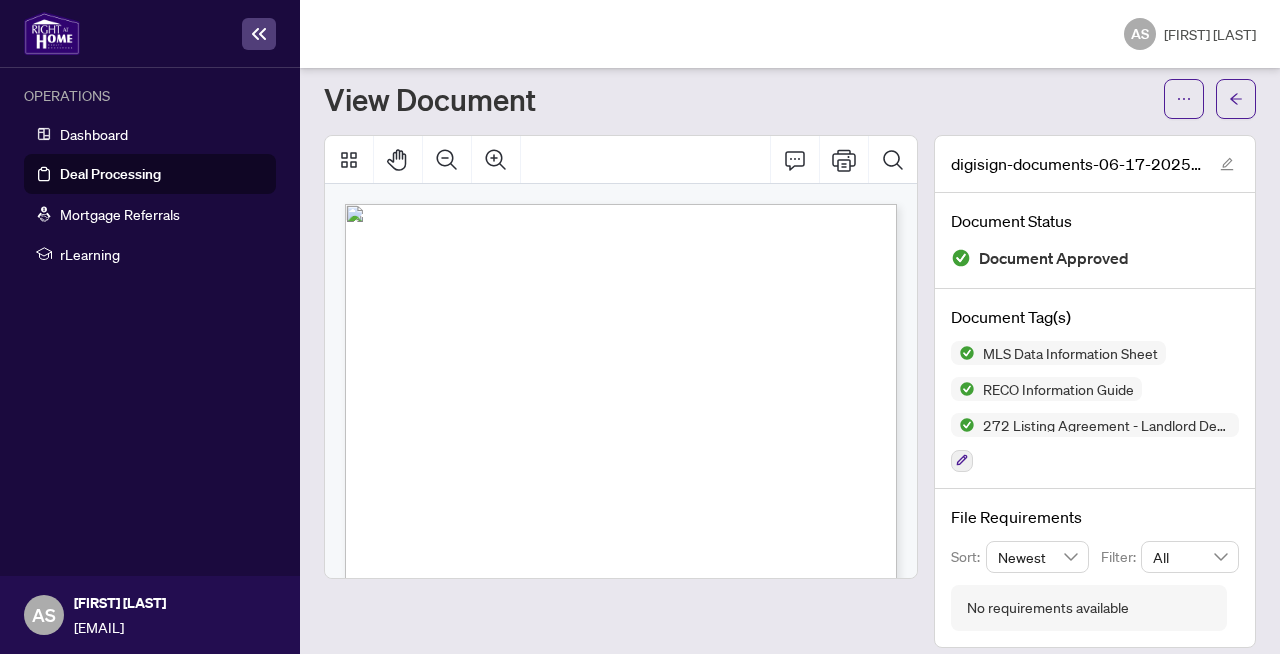 scroll, scrollTop: 0, scrollLeft: 0, axis: both 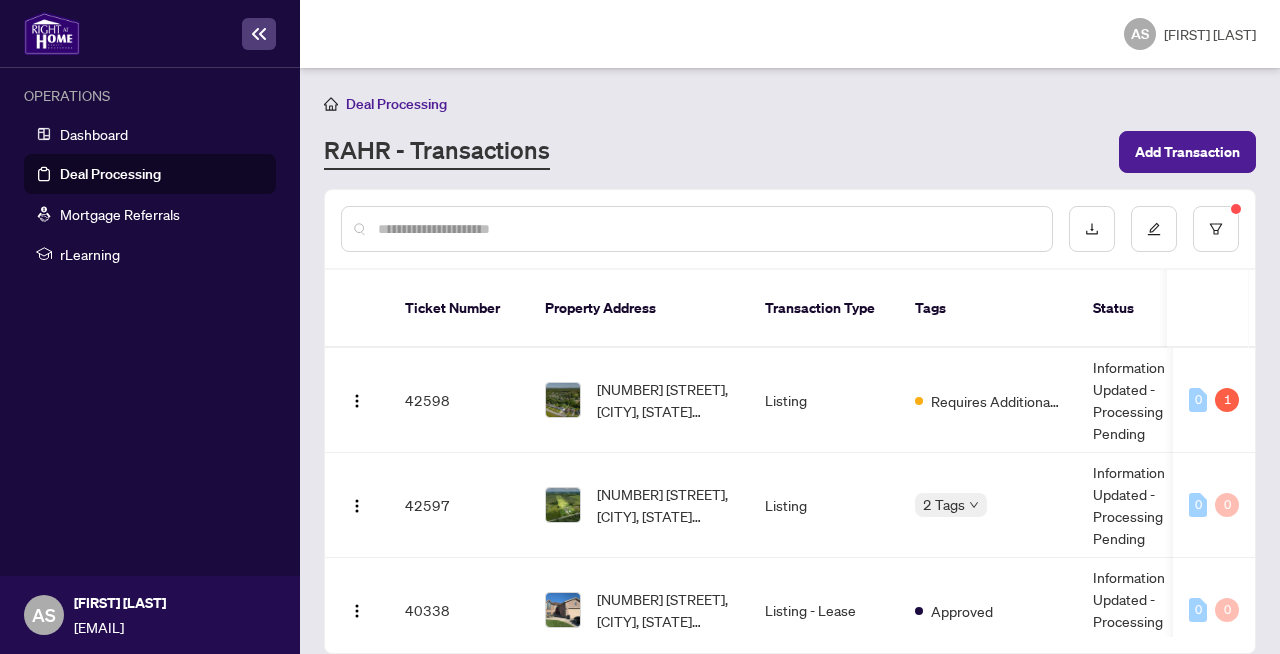 click at bounding box center (707, 229) 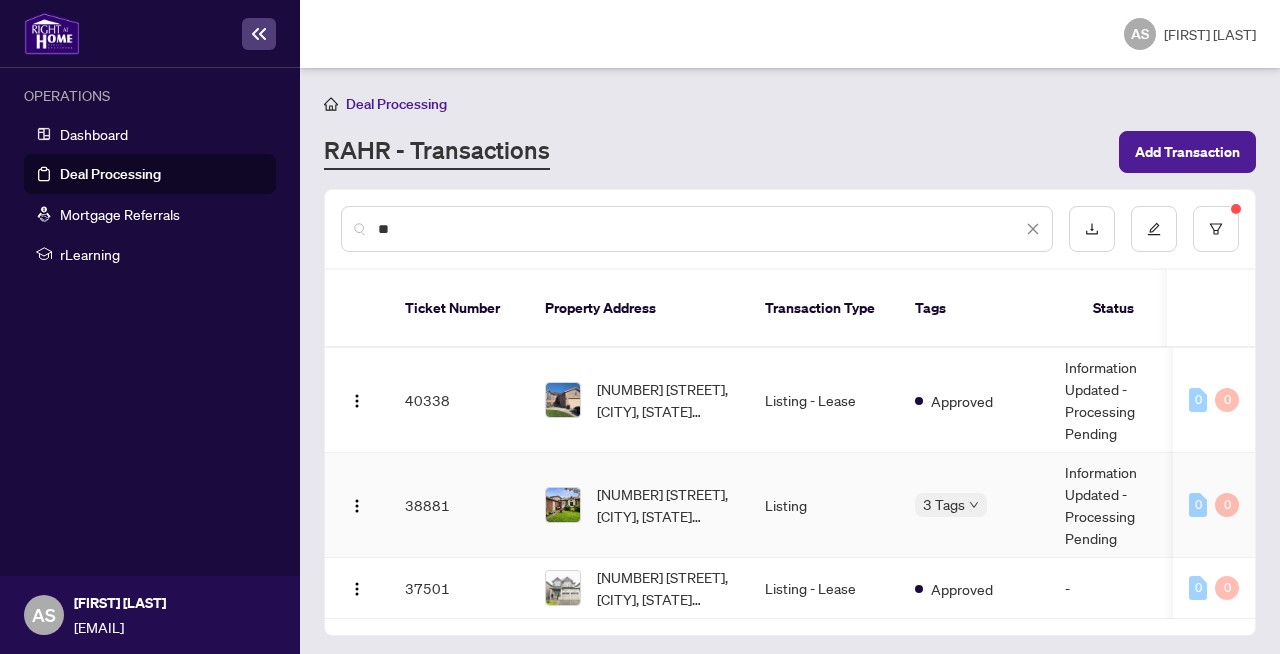 type on "**" 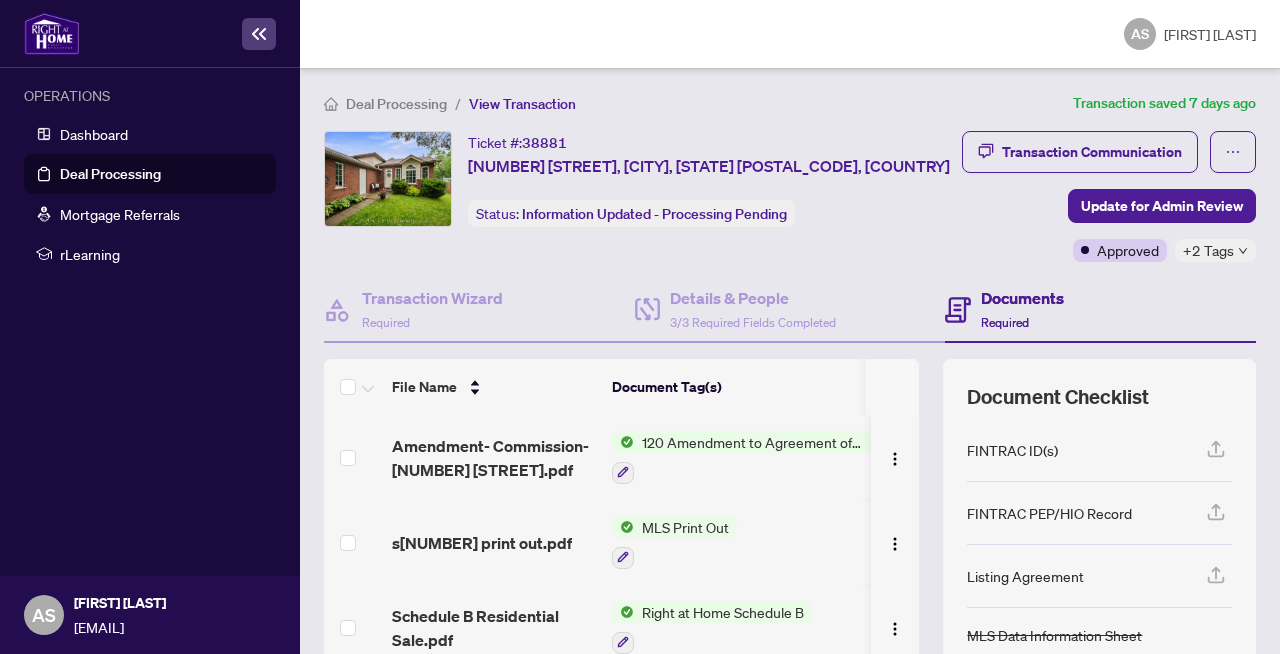 scroll, scrollTop: 0, scrollLeft: 0, axis: both 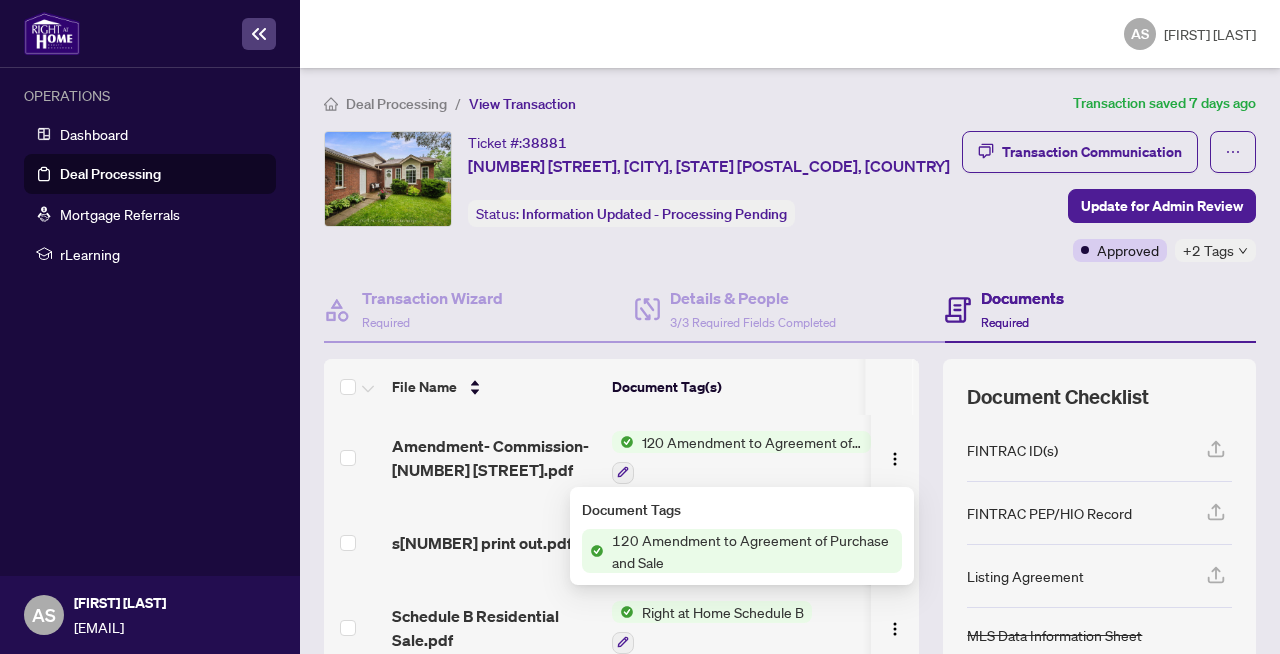 click on "120 Amendment to Agreement of Purchase and Sale" at bounding box center (753, 551) 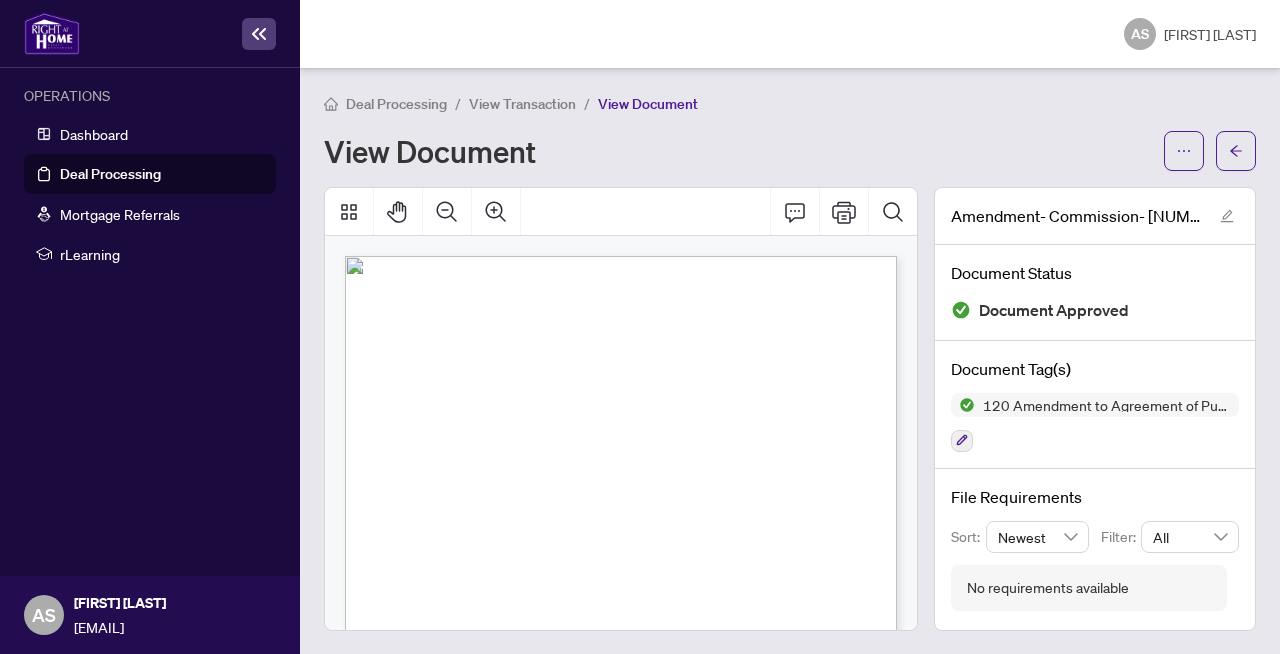 scroll, scrollTop: -11, scrollLeft: 0, axis: vertical 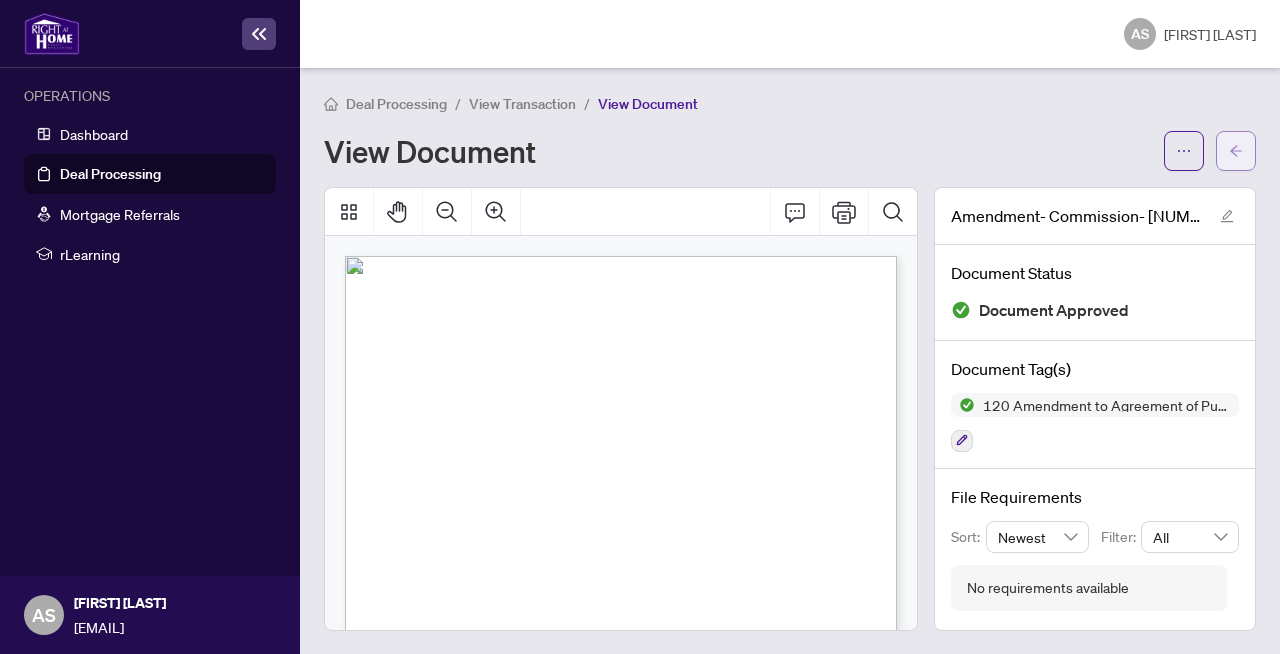 click 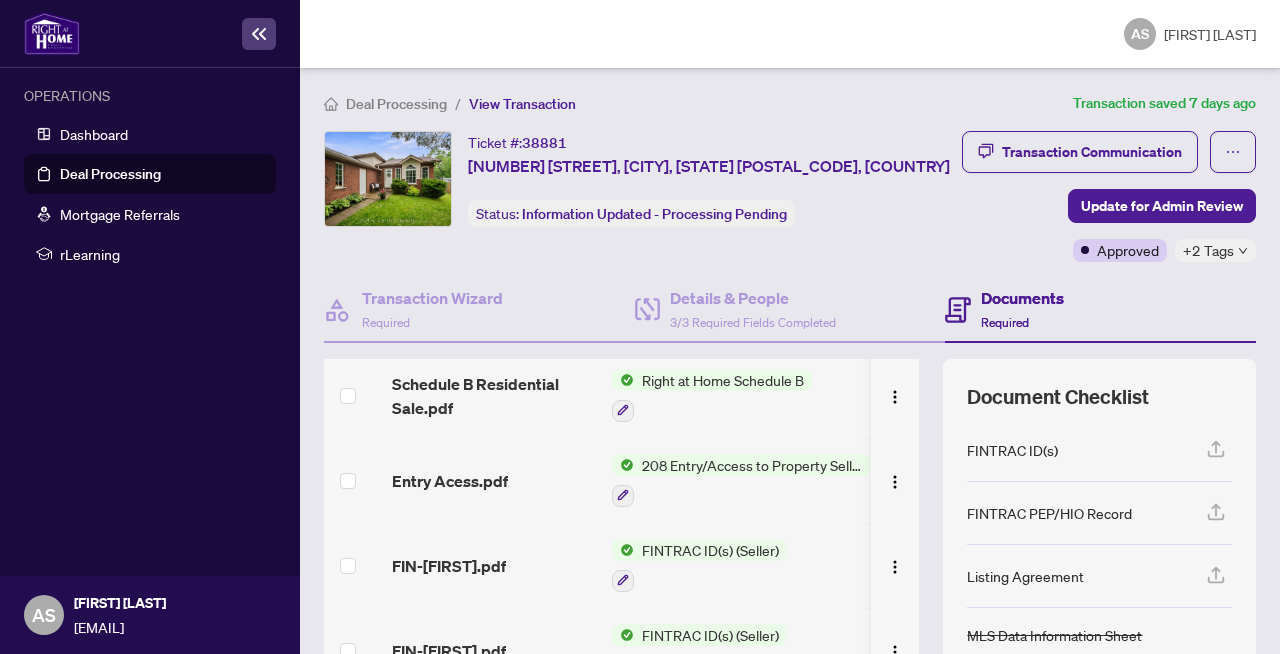 scroll, scrollTop: 221, scrollLeft: 0, axis: vertical 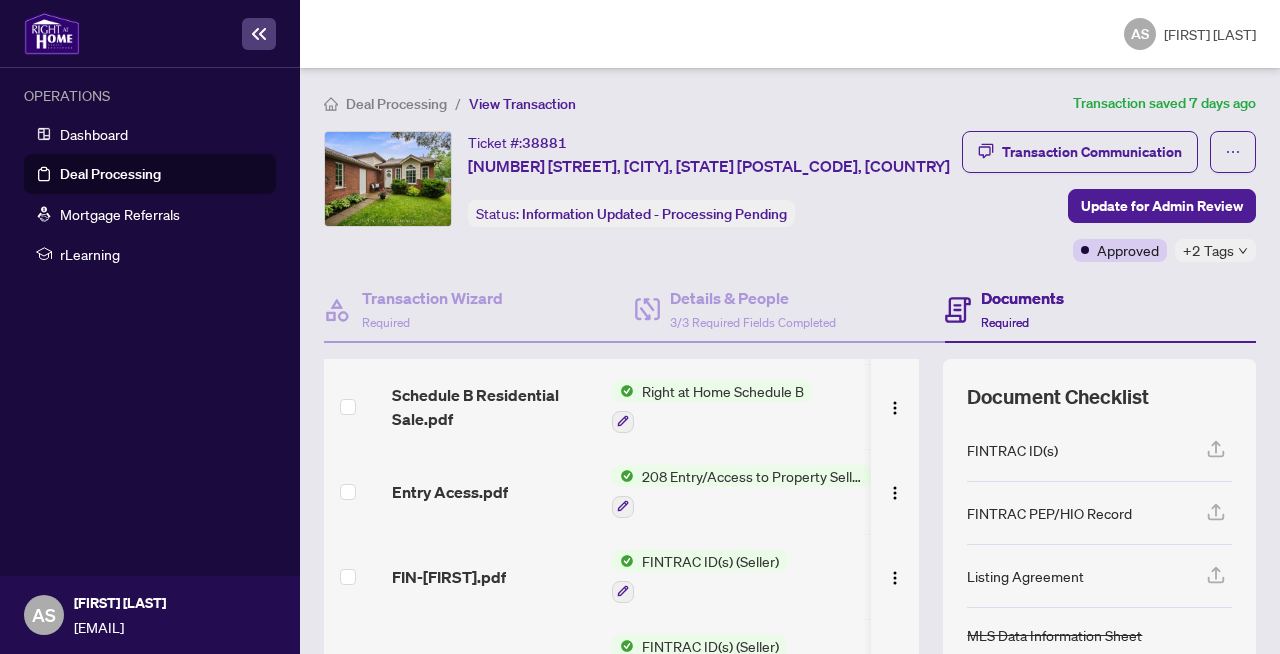 click on "208 Entry/Access to Property Seller Acknowledgement" at bounding box center (752, 476) 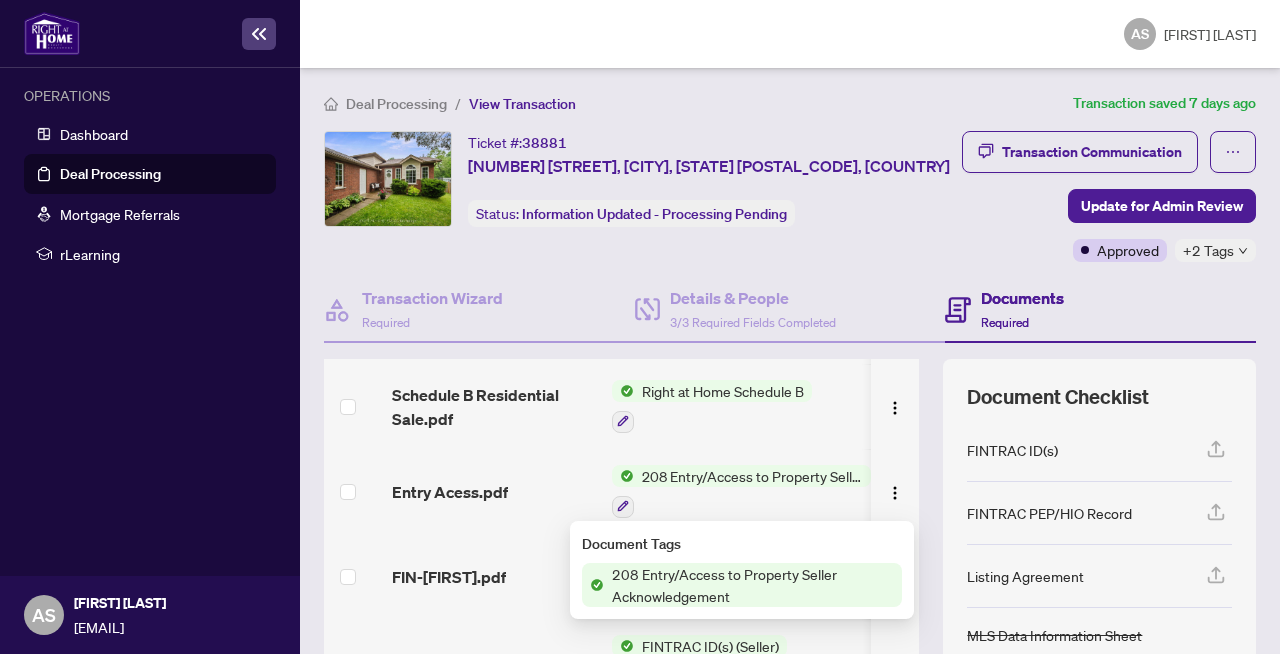 click on "208 Entry/Access to Property Seller Acknowledgement" at bounding box center (753, 585) 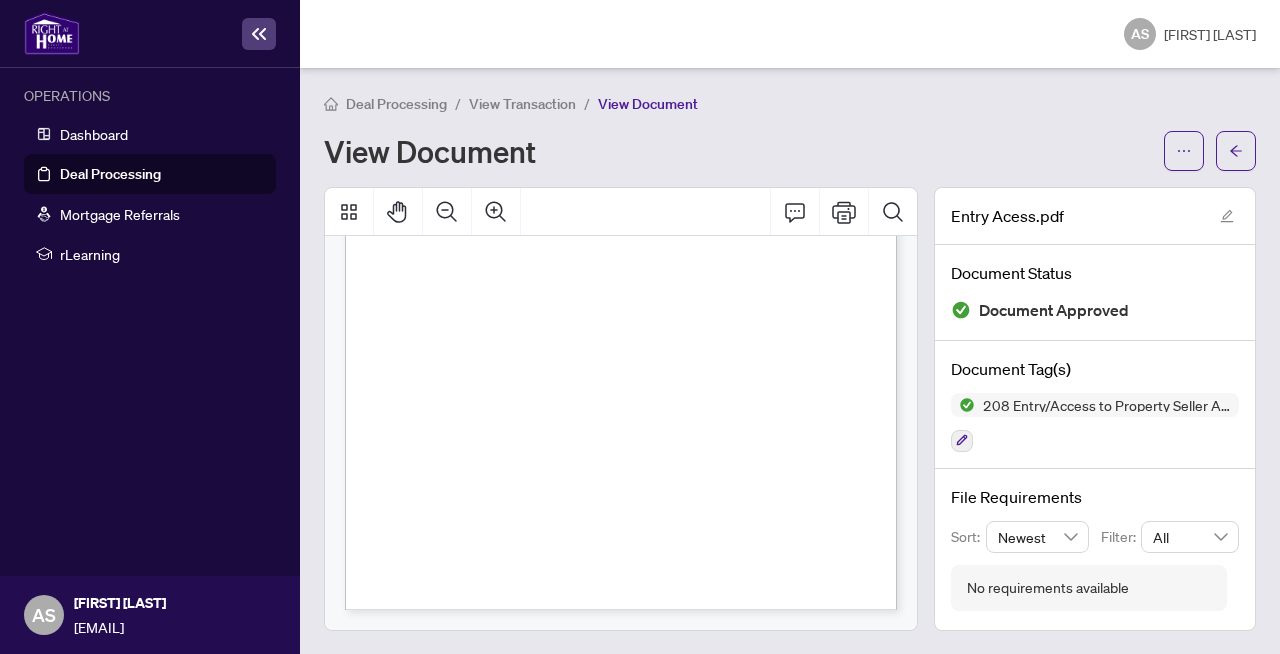 scroll, scrollTop: 360, scrollLeft: 0, axis: vertical 